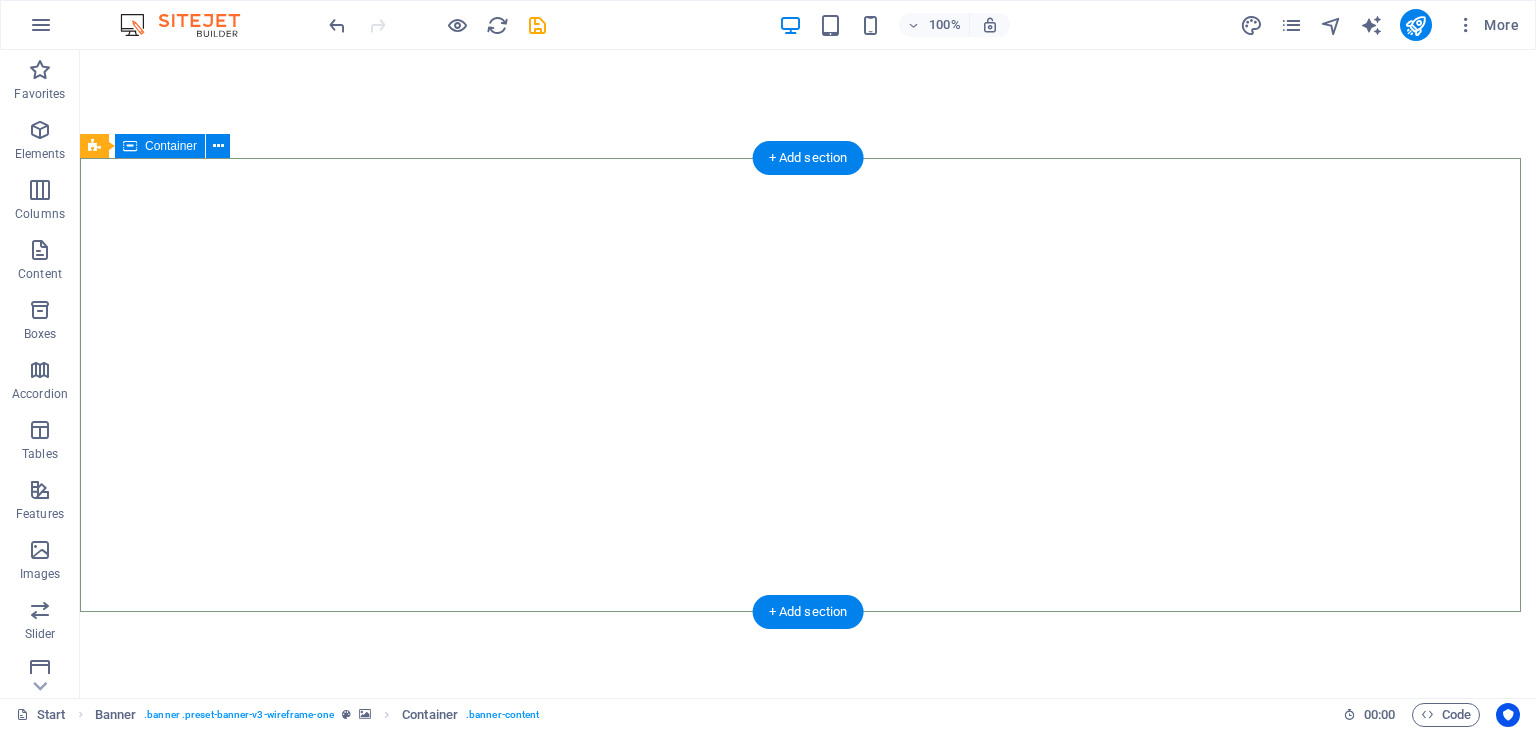 scroll, scrollTop: 0, scrollLeft: 0, axis: both 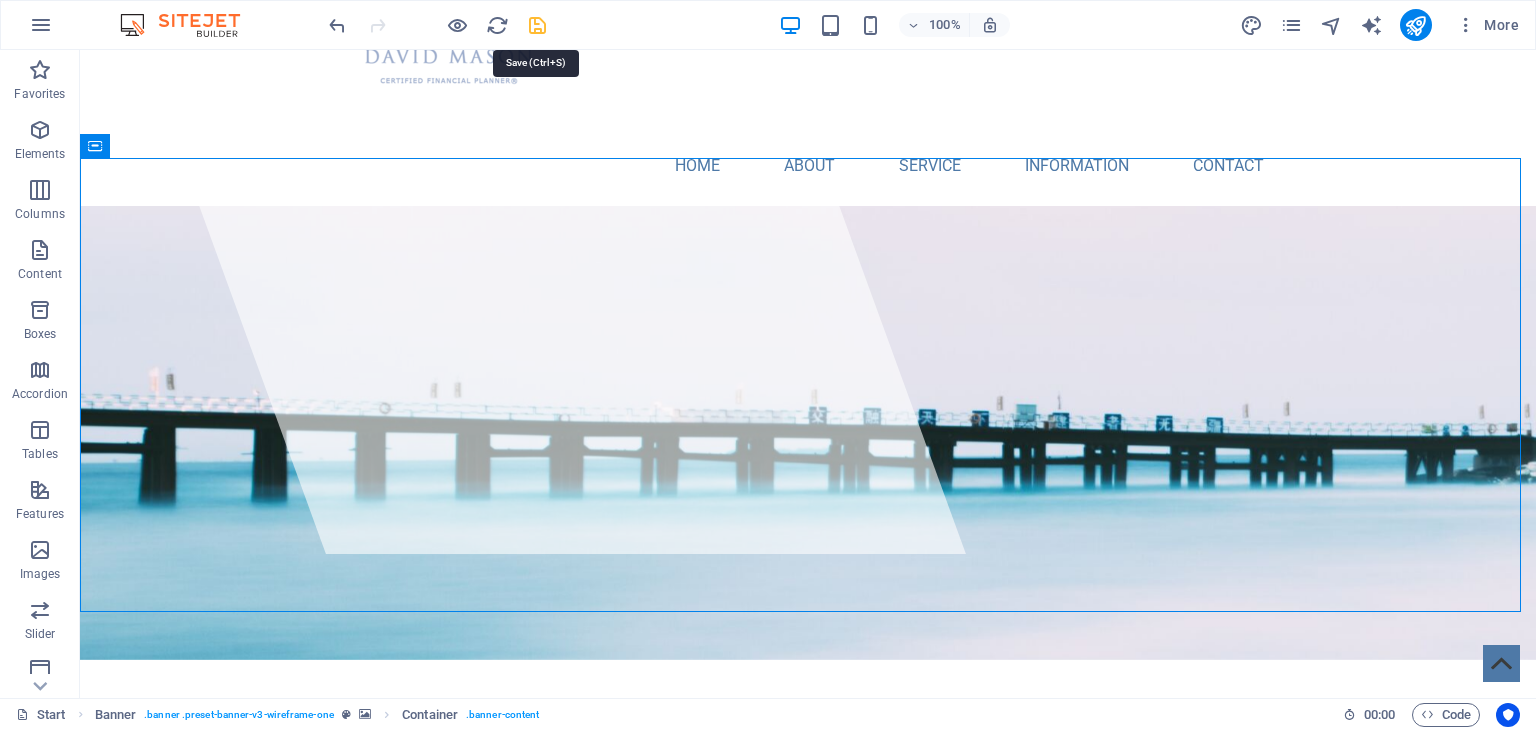 click at bounding box center [537, 25] 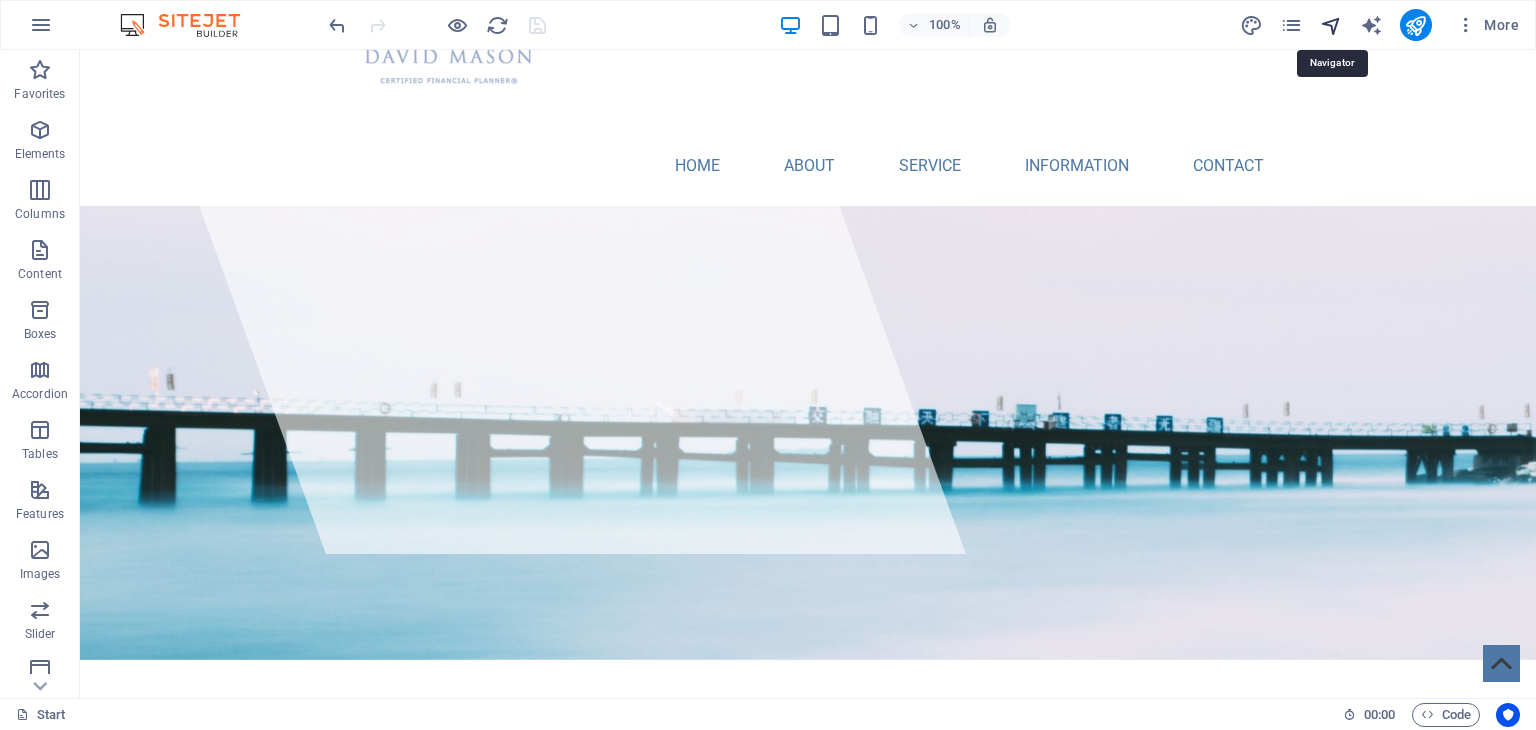 click at bounding box center (1331, 25) 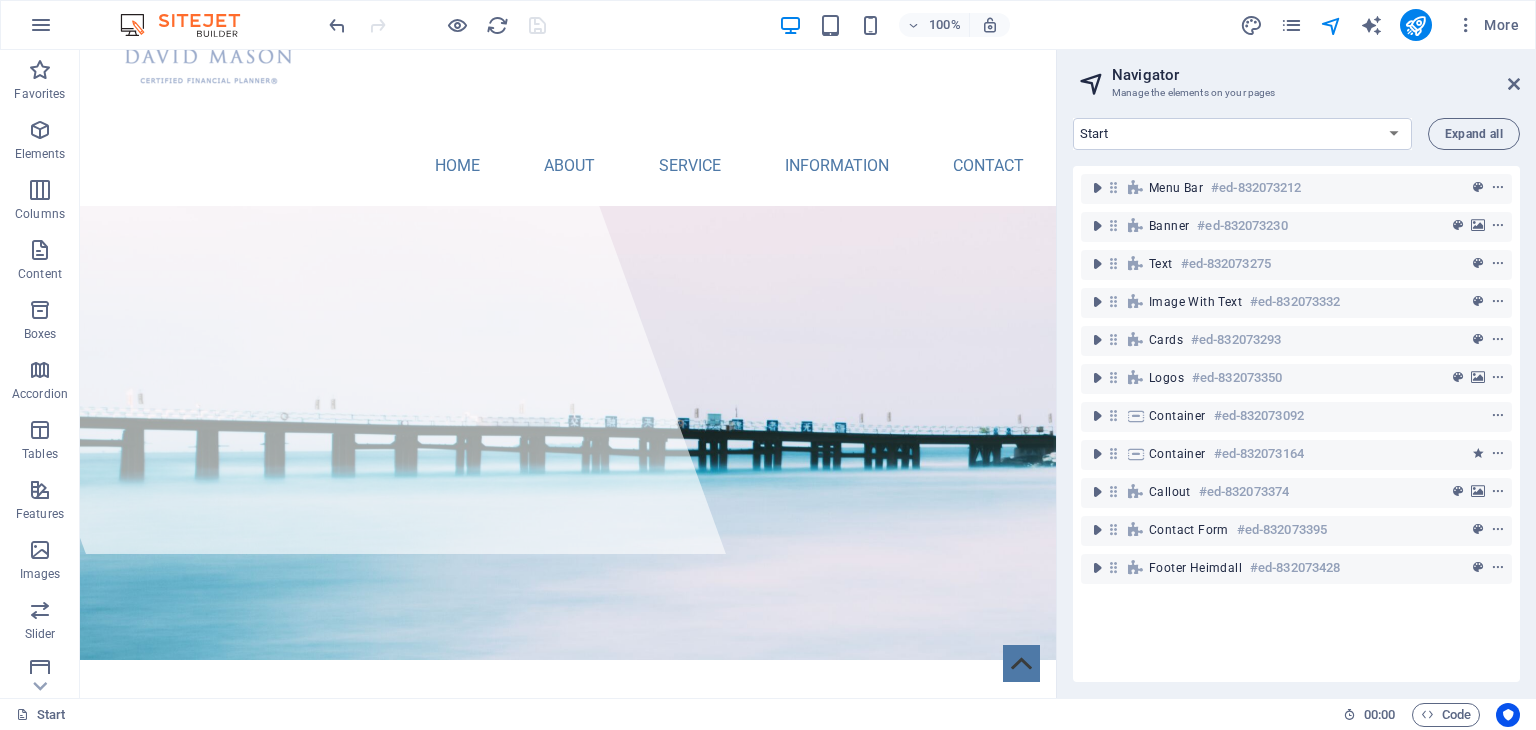 scroll, scrollTop: 35, scrollLeft: 0, axis: vertical 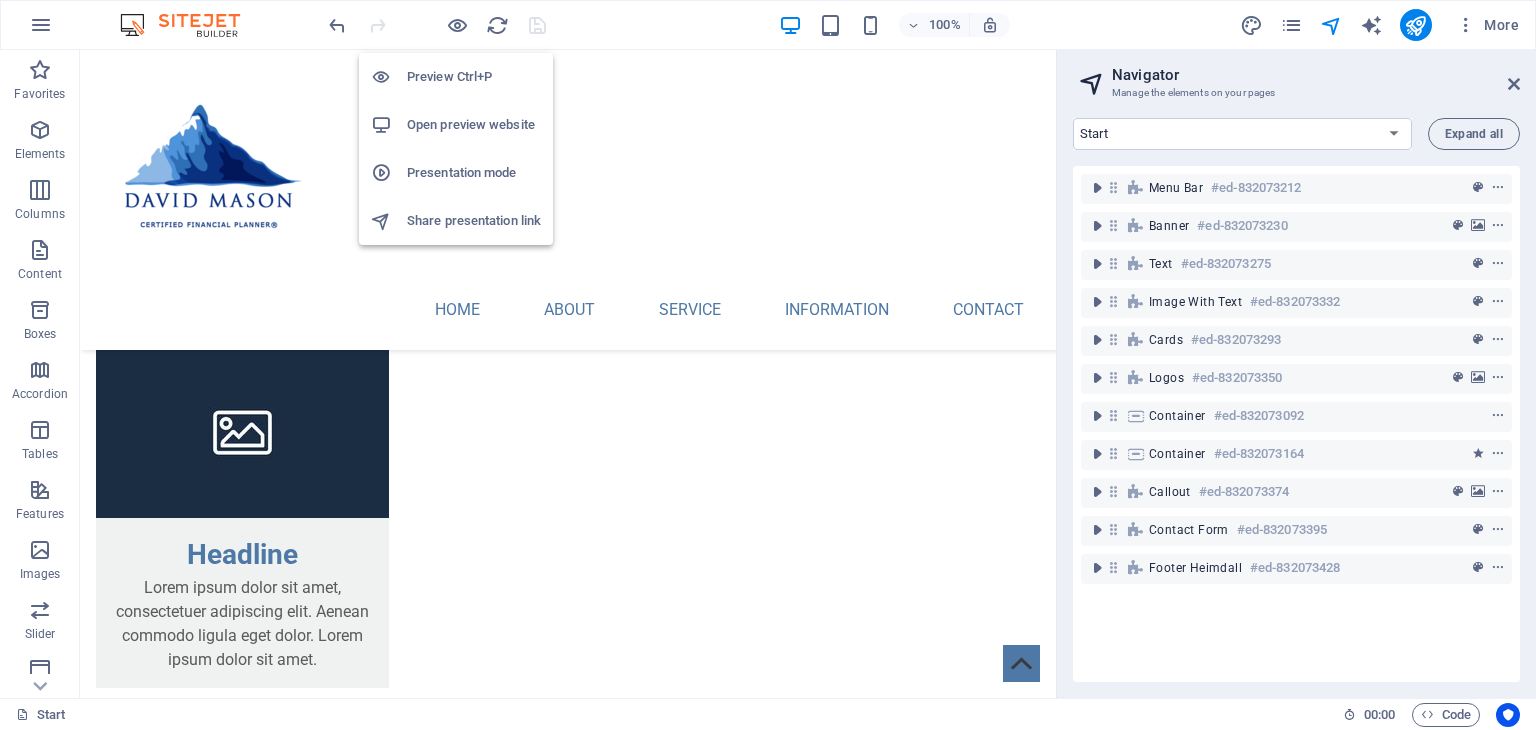 click on "Open preview website" at bounding box center (474, 125) 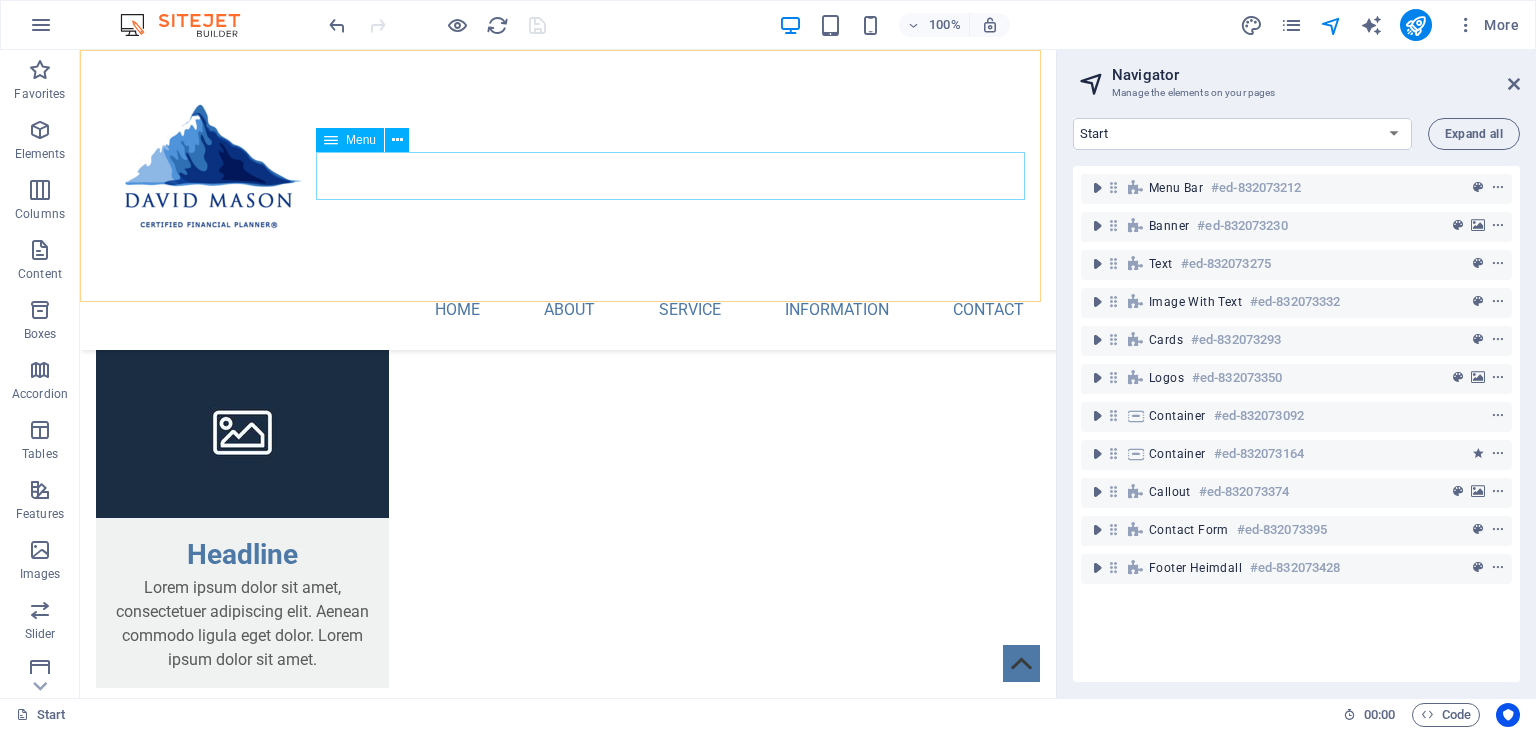 click on "Home About Service Information Contact" at bounding box center (568, 310) 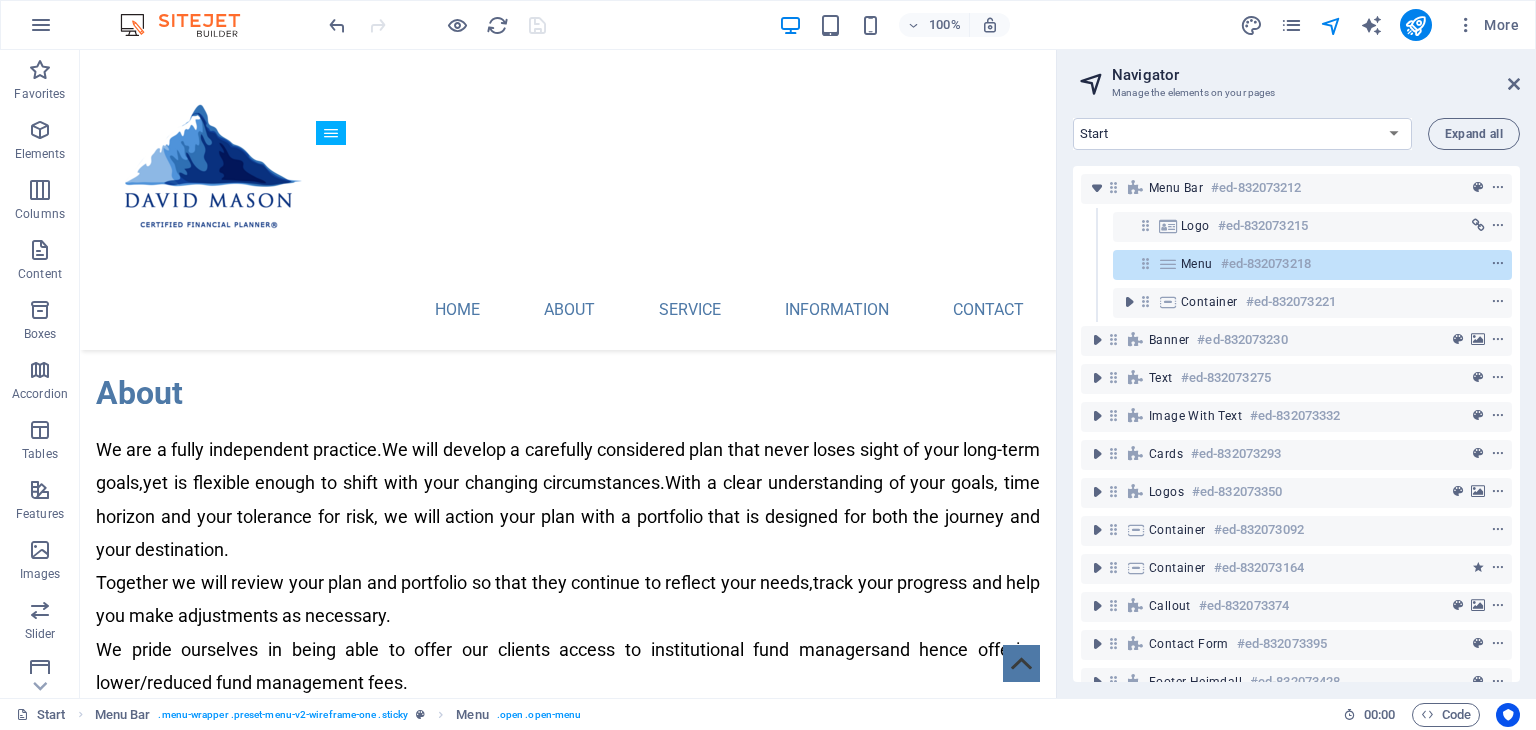 scroll, scrollTop: 984, scrollLeft: 0, axis: vertical 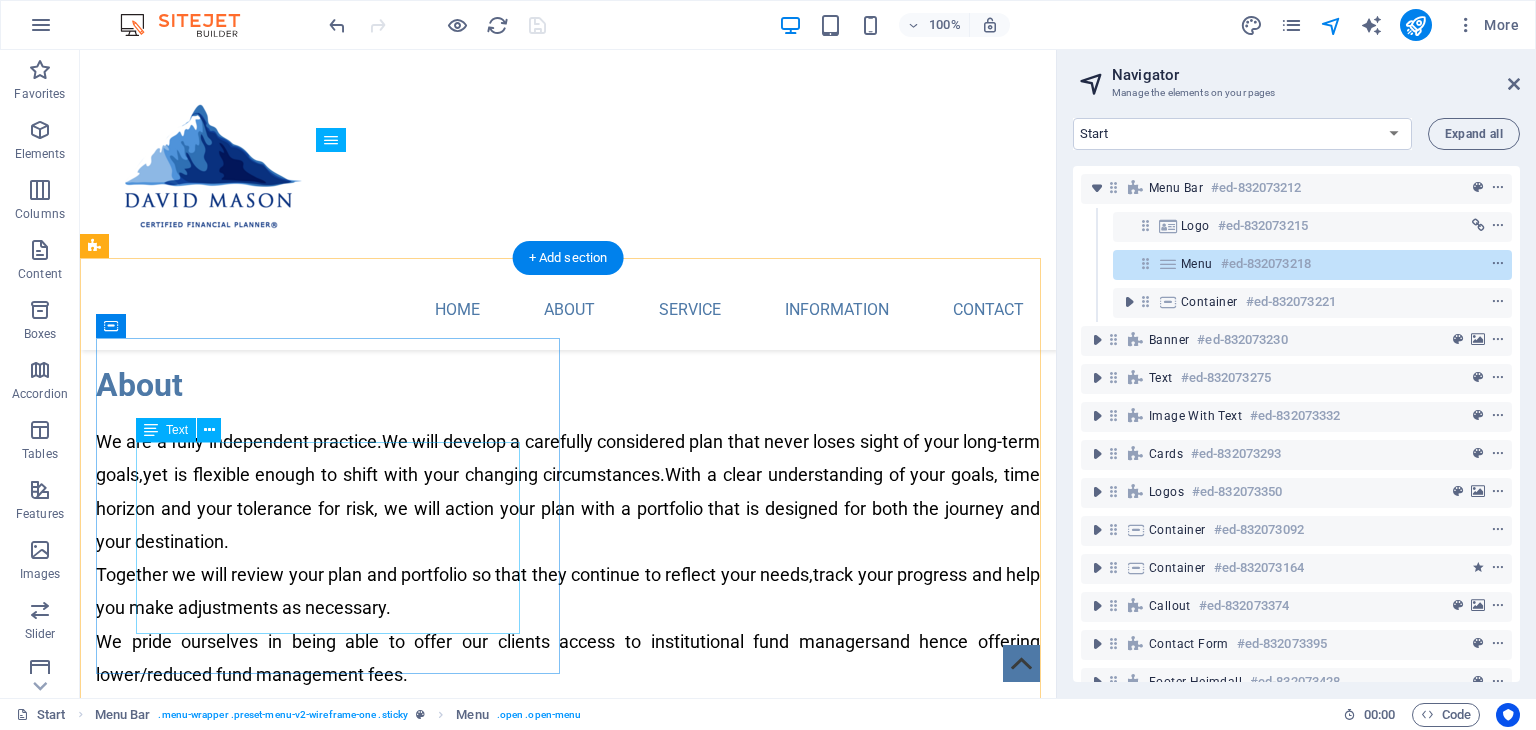 click on "Lorem ipsum dolor sit amet, consectetuer adipiscing elit. Aenean commodo ligula eget dolor. Lorem ipsum dolor sit amet, consectetuer adipiscing elit leget dolor. Lorem ipsum dolor sit amet, consectetuer adipiscing elit. Aenean commodo ligula eget dolor. Lorem ipsum dolor sit amet, consectetuer adipiscing elit dolor consectetuer adipiscing elit leget dolor. Lorem elit saget ipsum dolor sit amet, consectetuer." at bounding box center [568, 1143] 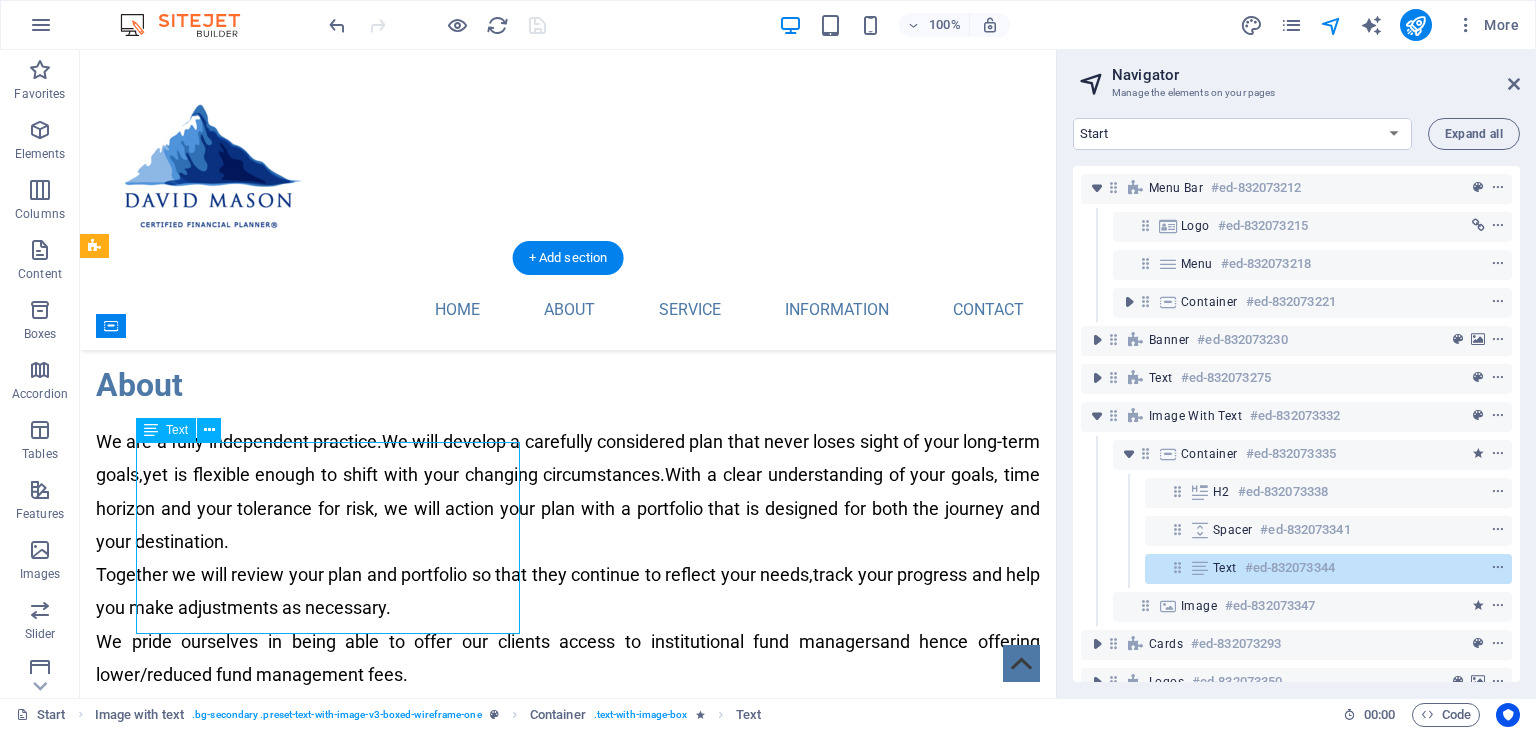 click on "Lorem ipsum dolor sit amet, consectetuer adipiscing elit. Aenean commodo ligula eget dolor. Lorem ipsum dolor sit amet, consectetuer adipiscing elit leget dolor. Lorem ipsum dolor sit amet, consectetuer adipiscing elit. Aenean commodo ligula eget dolor. Lorem ipsum dolor sit amet, consectetuer adipiscing elit dolor consectetuer adipiscing elit leget dolor. Lorem elit saget ipsum dolor sit amet, consectetuer." at bounding box center [568, 1143] 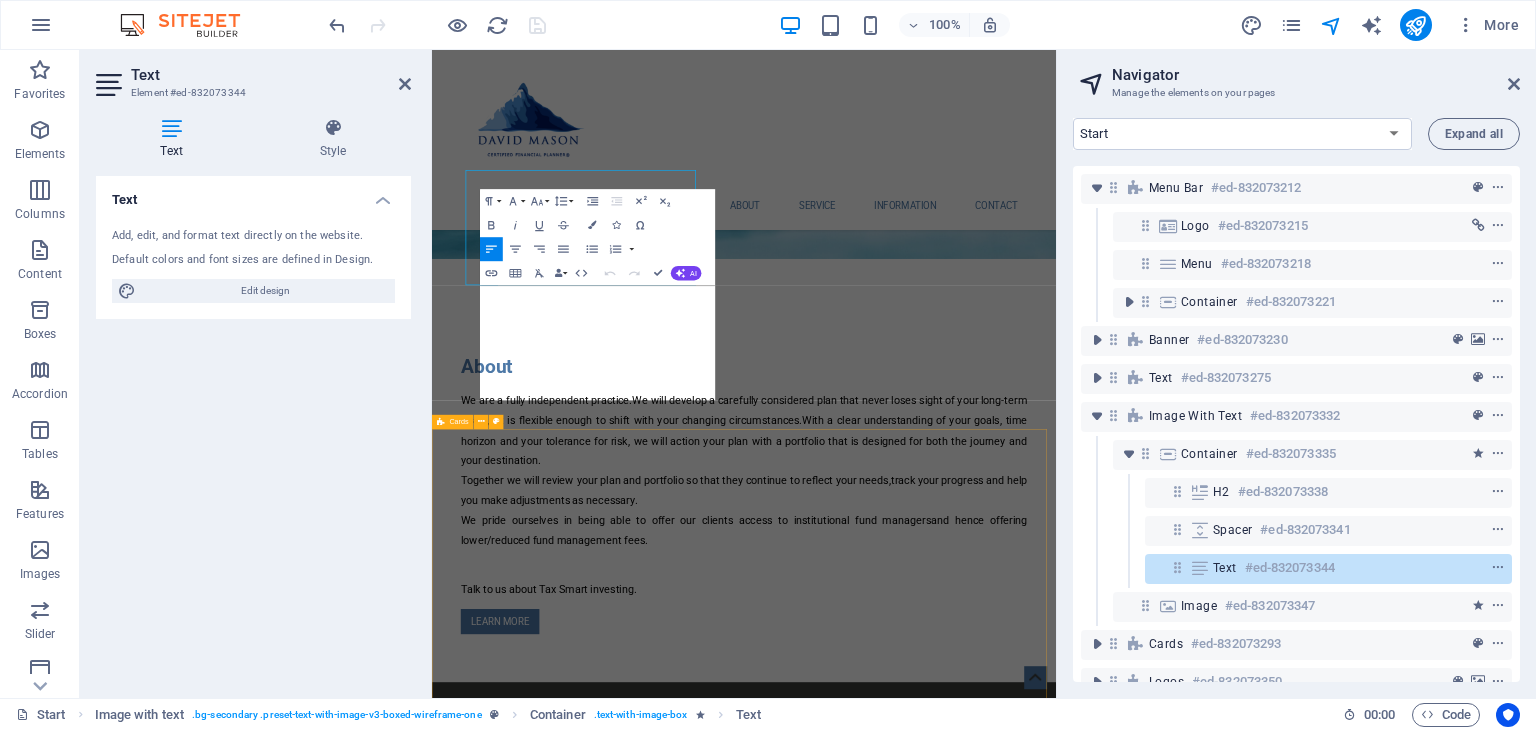 scroll, scrollTop: 1176, scrollLeft: 0, axis: vertical 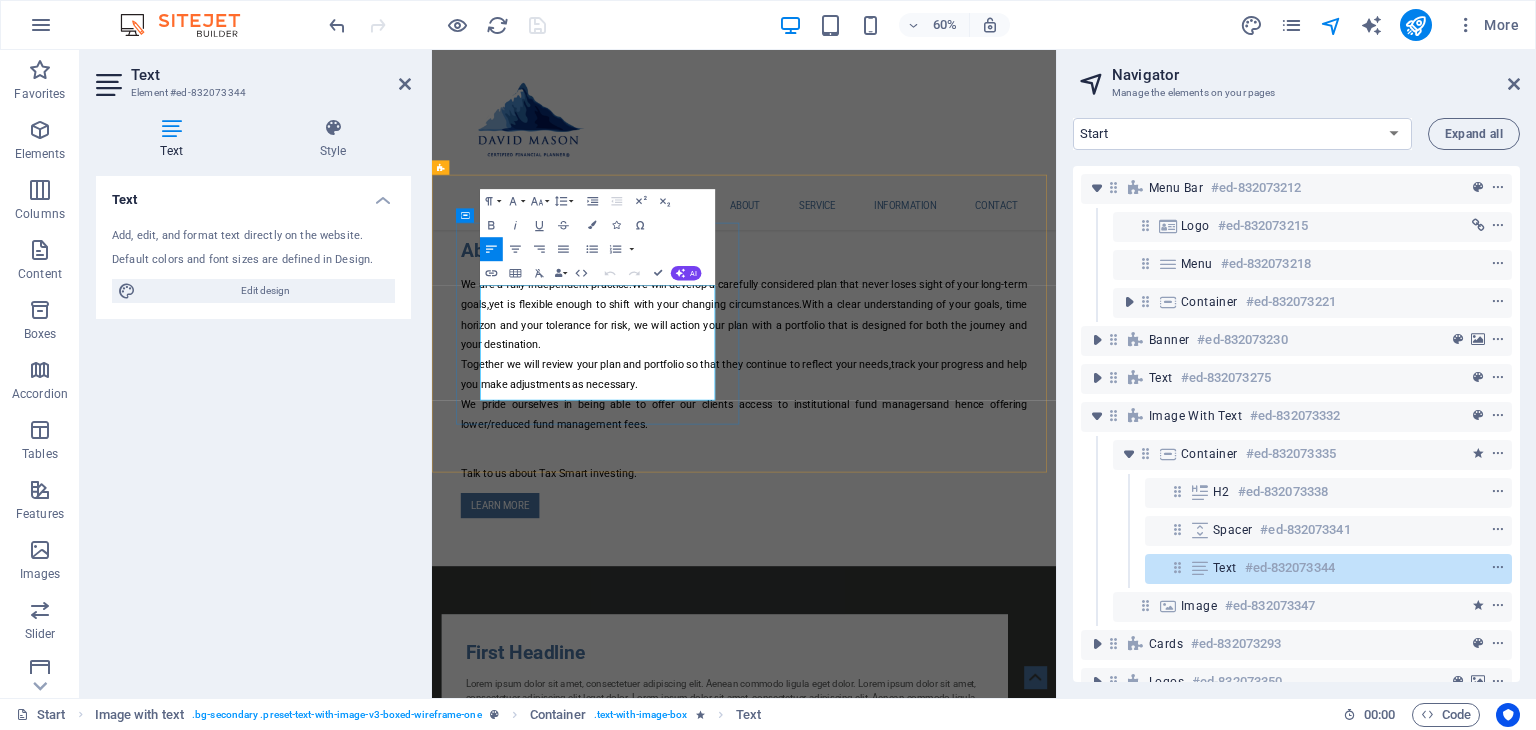 click on "Lorem ipsum dolor sit amet, consectetuer adipiscing elit. Aenean commodo ligula eget dolor. Lorem ipsum dolor sit amet, consectetuer adipiscing elit leget dolor. Lorem ipsum dolor sit amet, consectetuer adipiscing elit. Aenean commodo ligula eget dolor. Lorem ipsum dolor sit amet, consectetuer adipiscing elit dolor consectetuer adipiscing elit leget dolor. Lorem elit saget ipsum dolor sit amet, consectetuer." at bounding box center (920, 1143) 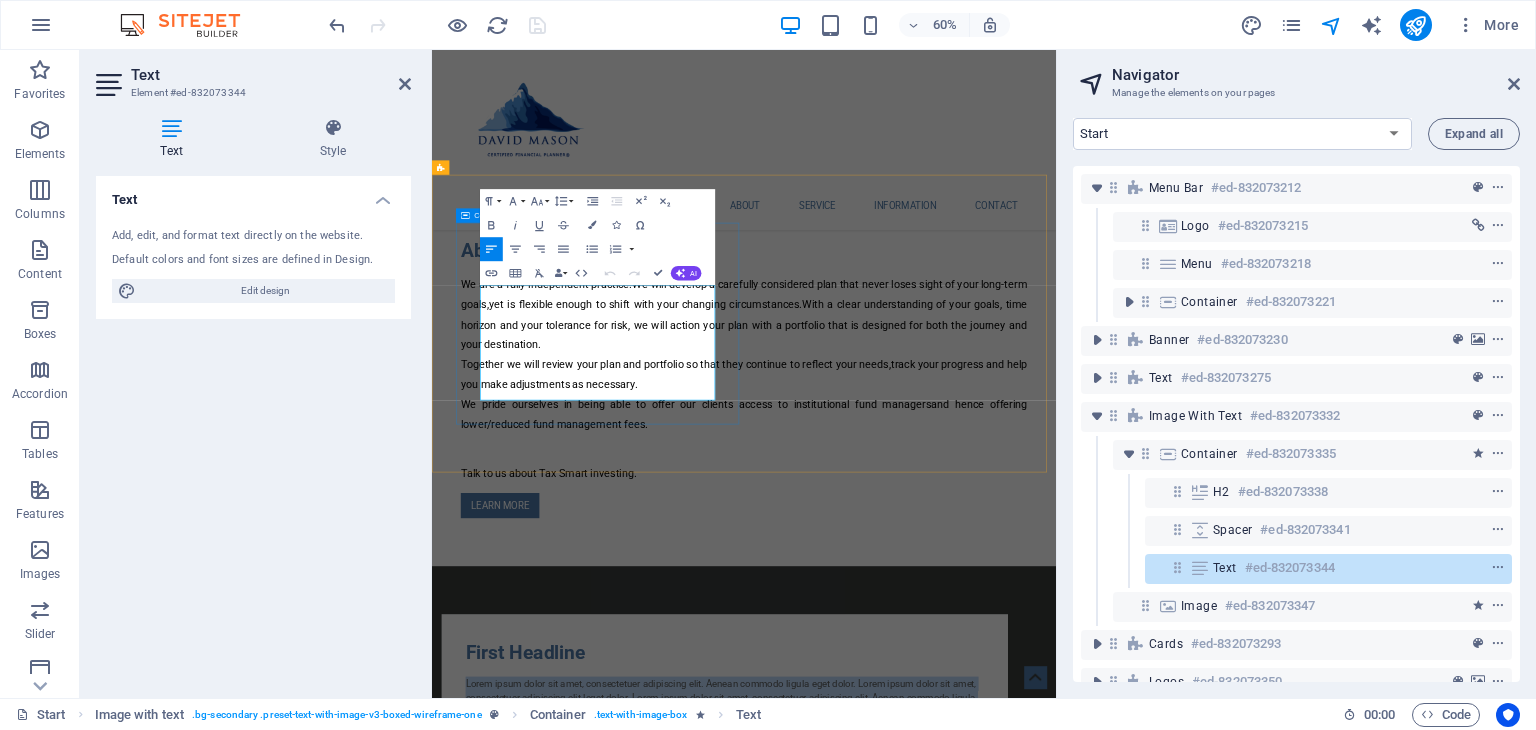 drag, startPoint x: 836, startPoint y: 628, endPoint x: 504, endPoint y: 438, distance: 382.5232 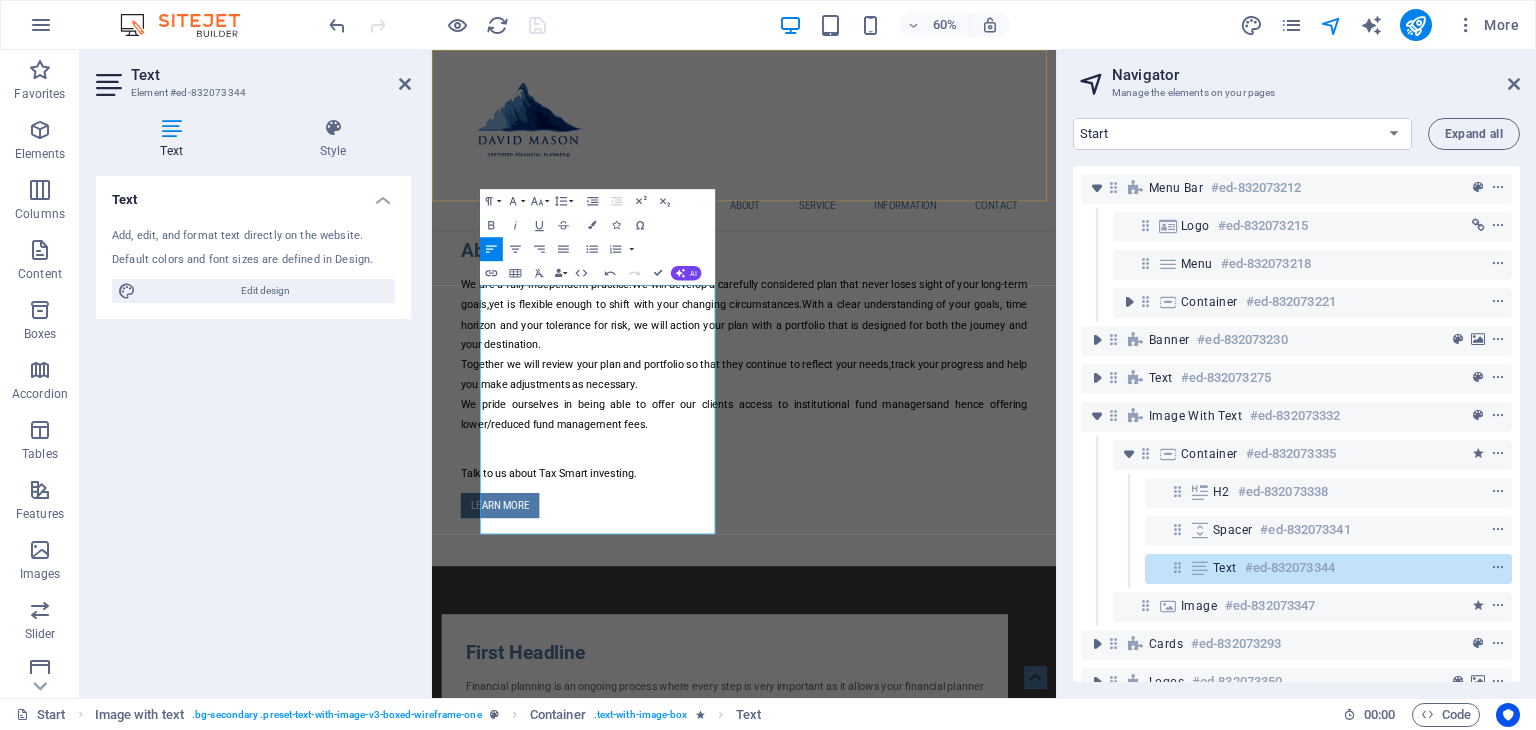 click on "Home About Service Information Contact" at bounding box center (952, 200) 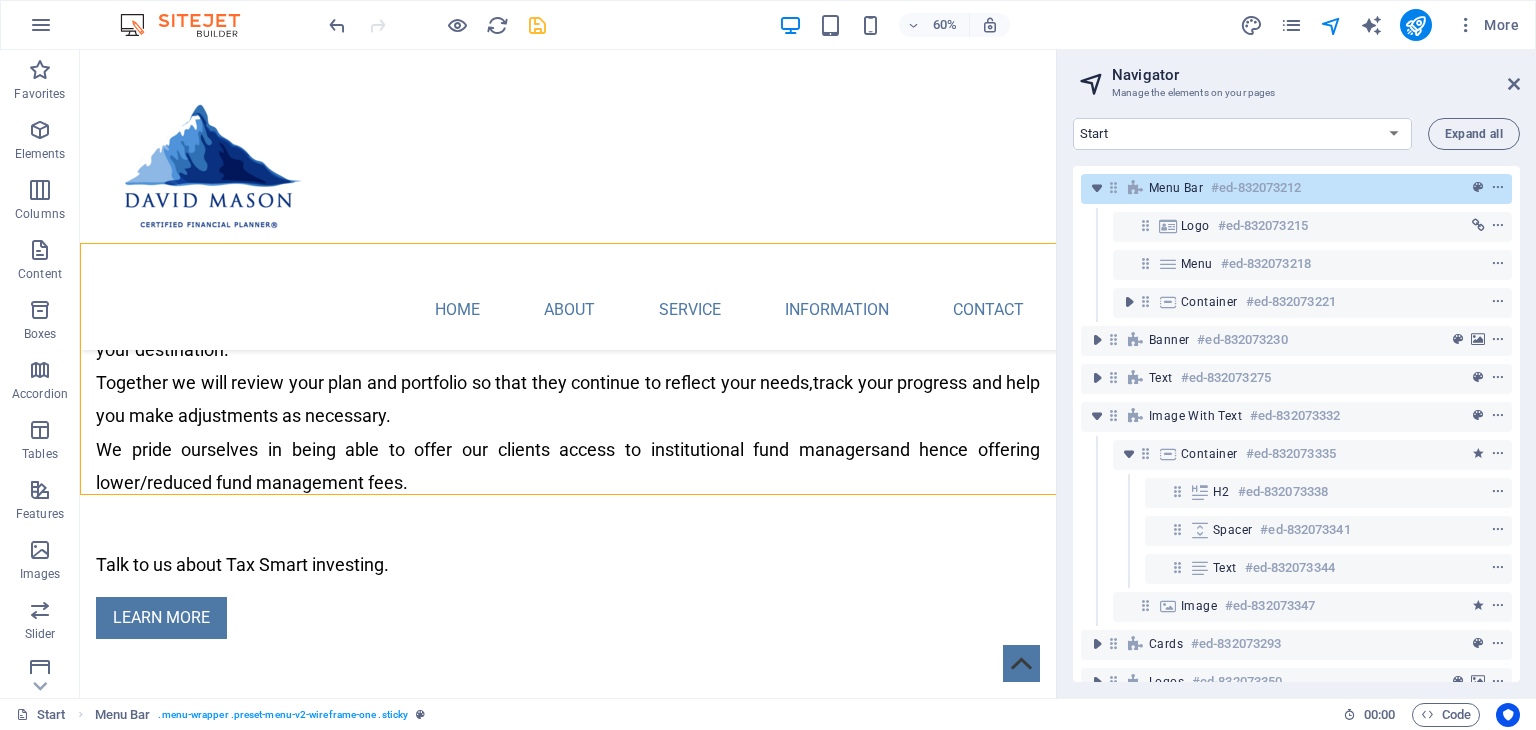 scroll, scrollTop: 984, scrollLeft: 0, axis: vertical 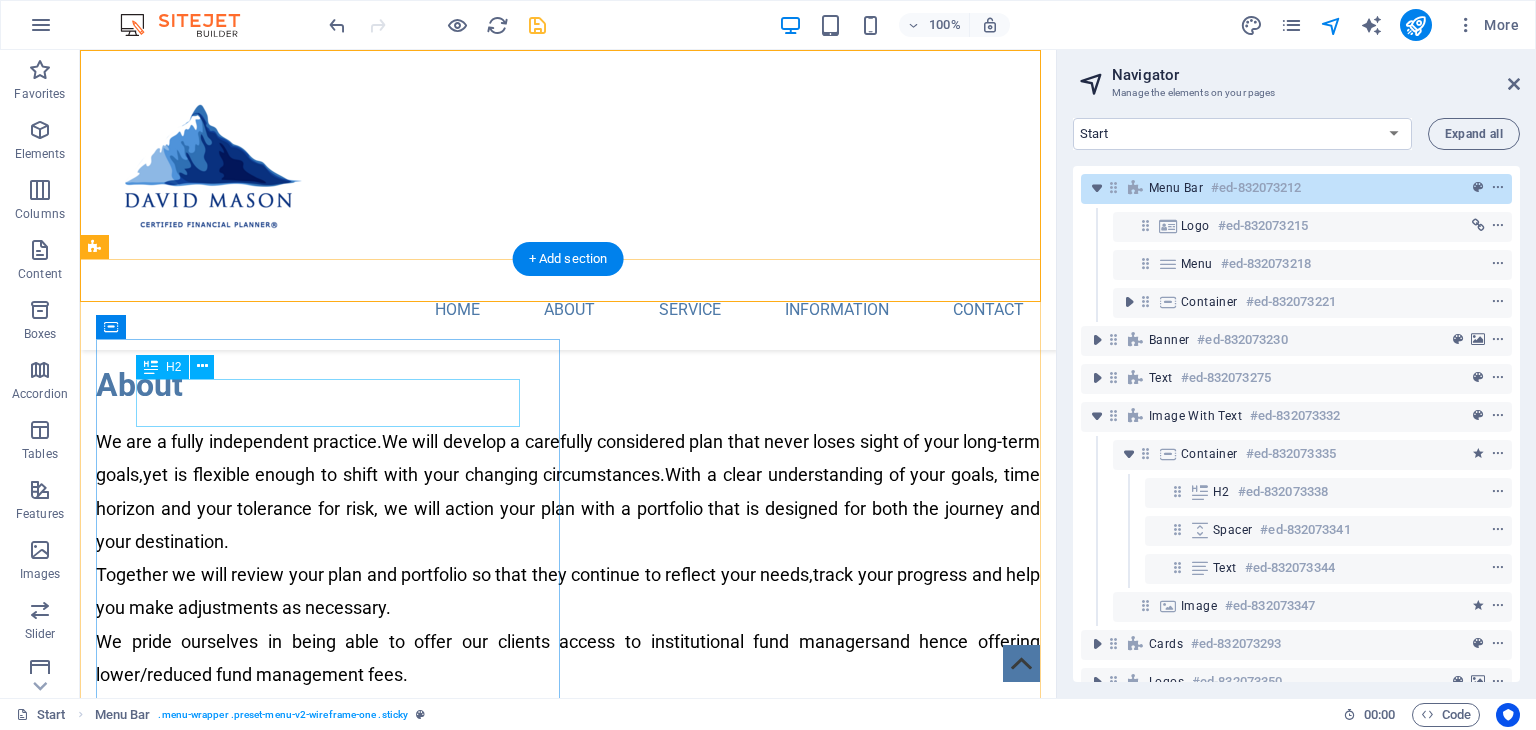 click on "First Headline" at bounding box center (568, 1055) 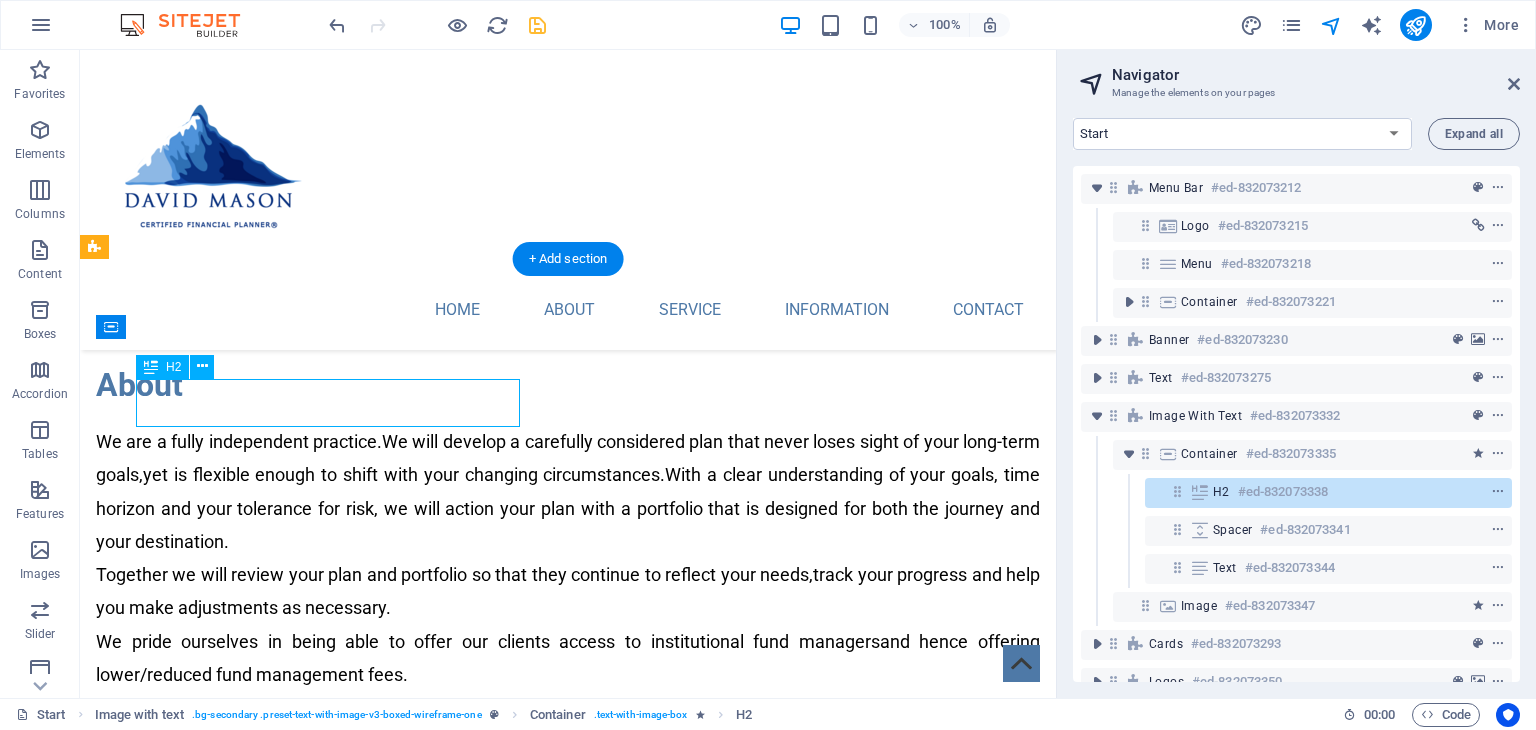 click on "First Headline" at bounding box center (568, 1055) 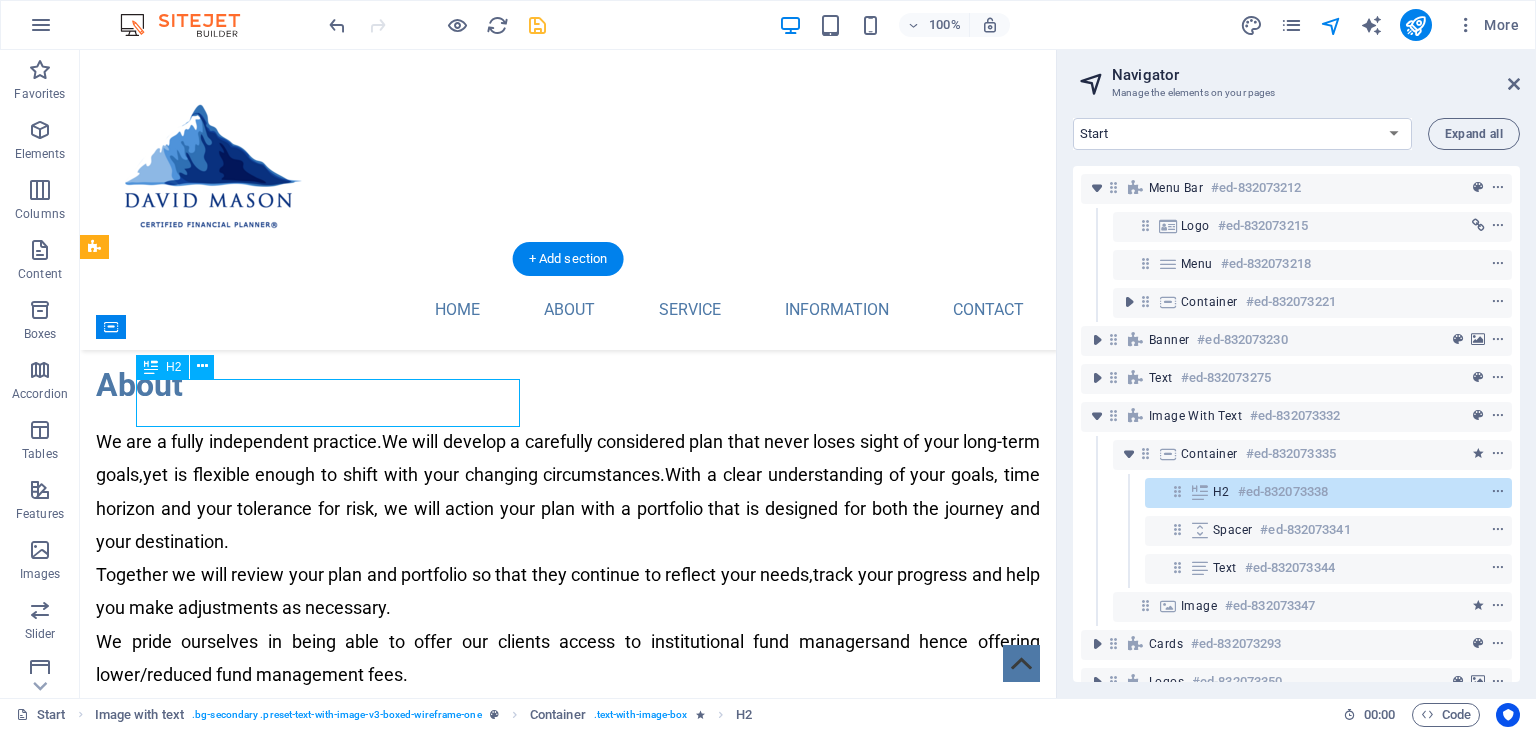 click on "First Headline" at bounding box center [568, 1055] 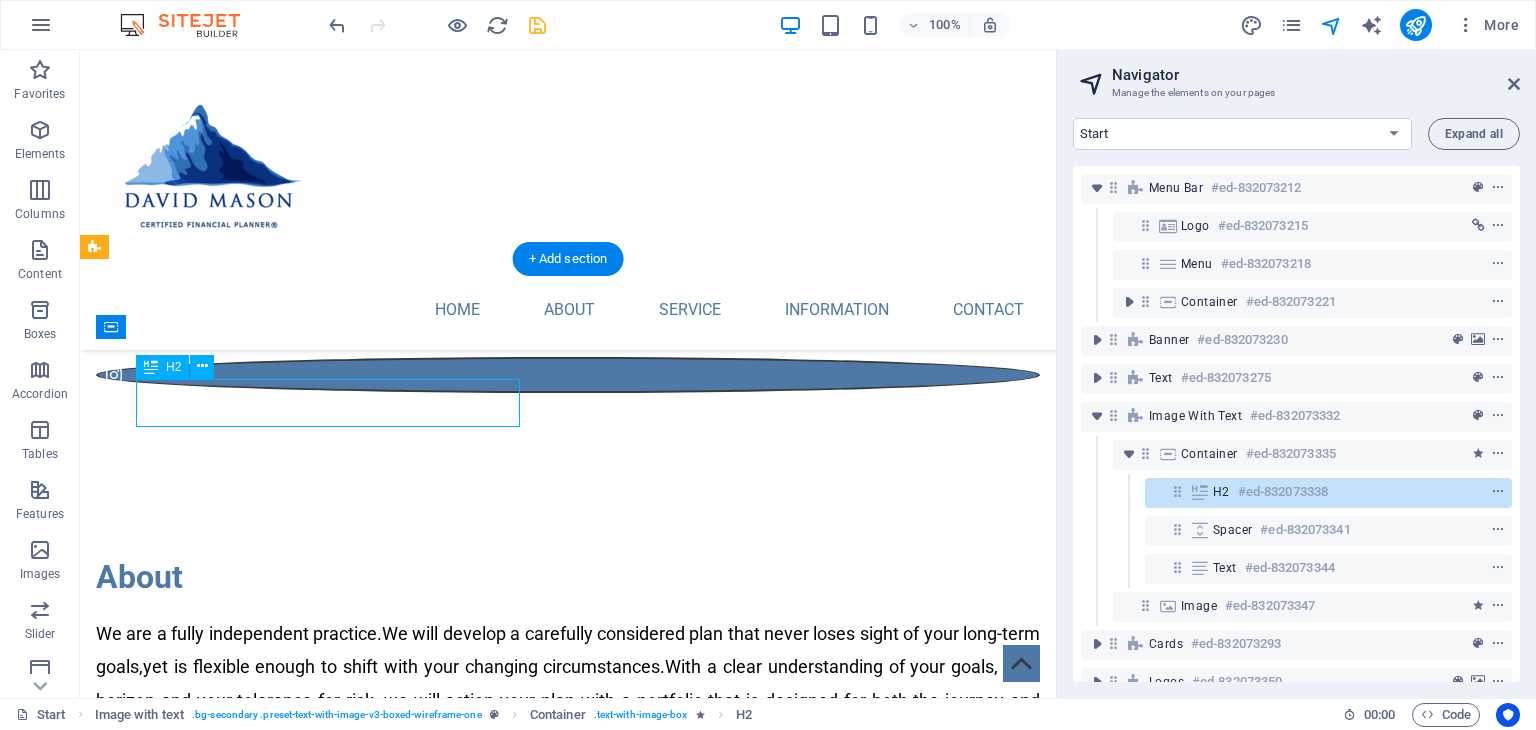 scroll, scrollTop: 1176, scrollLeft: 0, axis: vertical 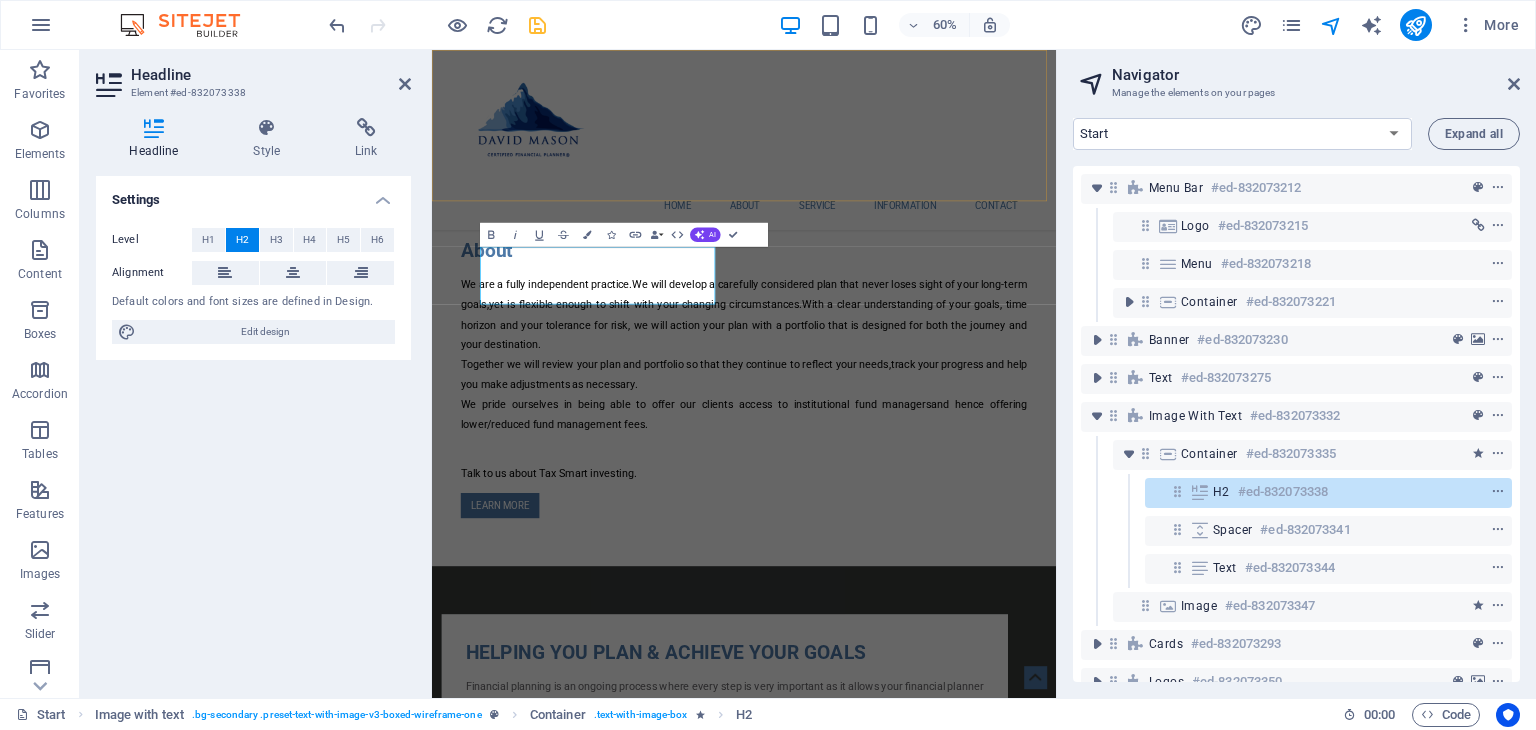 click on "Home About Service Information Contact" at bounding box center (952, 200) 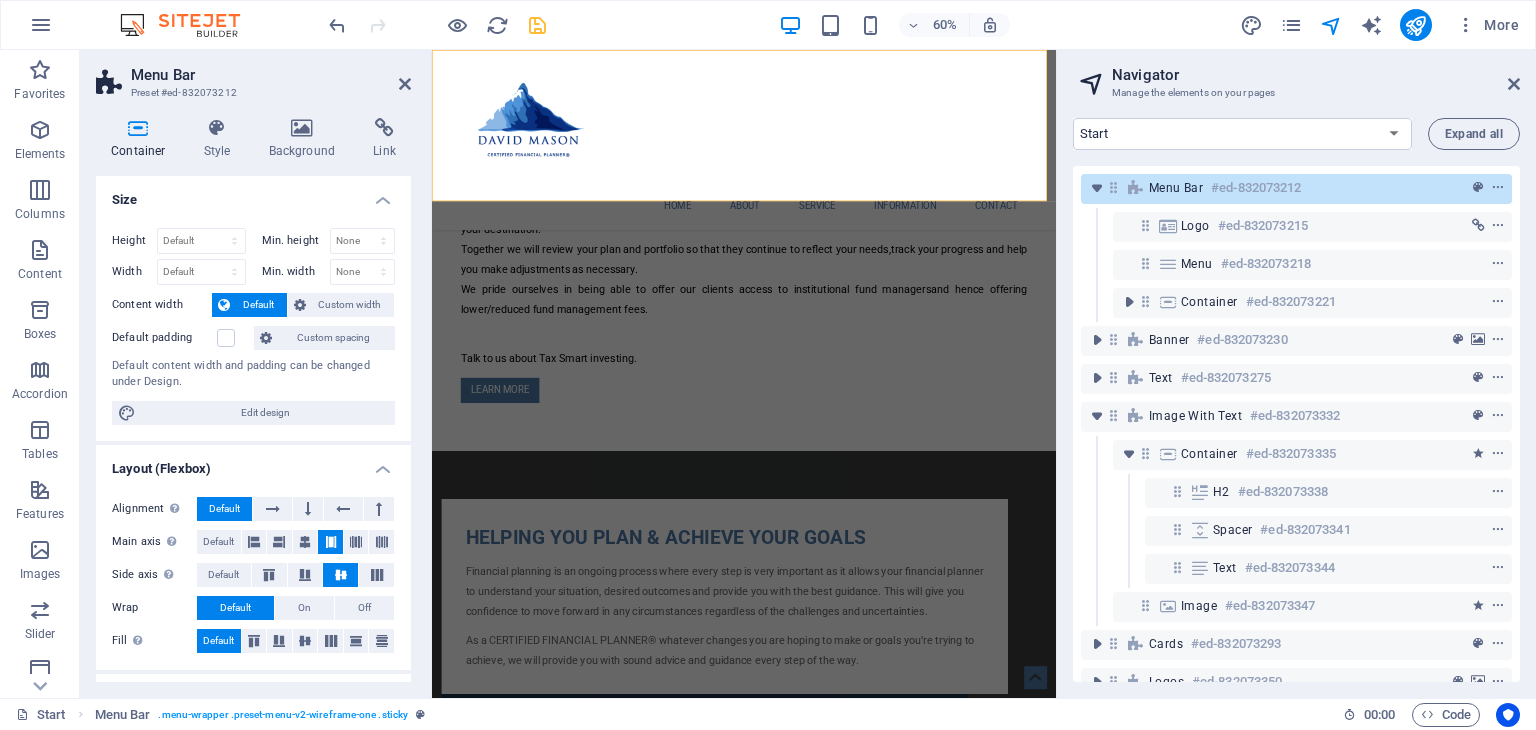 click on "Home About Service Information Contact" at bounding box center (952, 200) 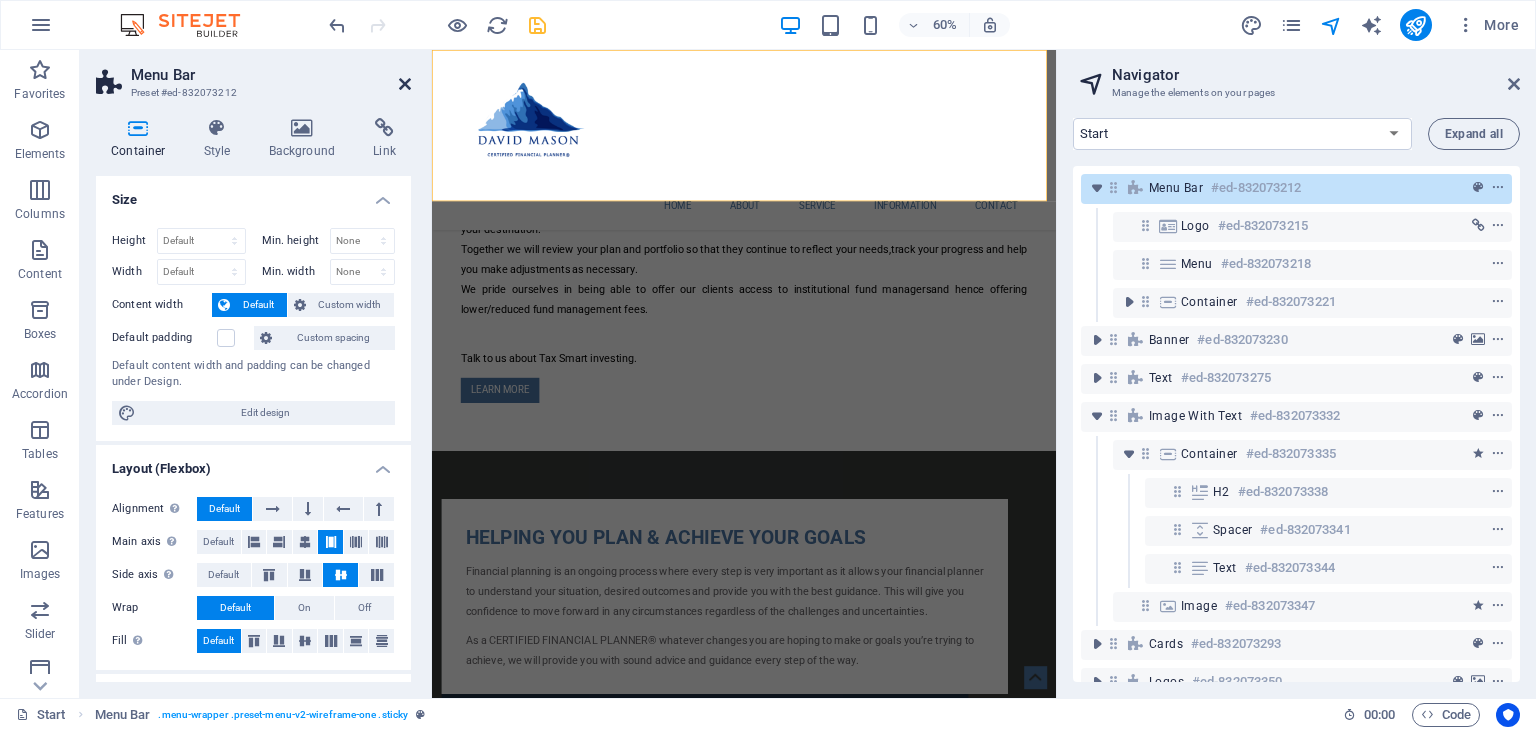 click at bounding box center [405, 84] 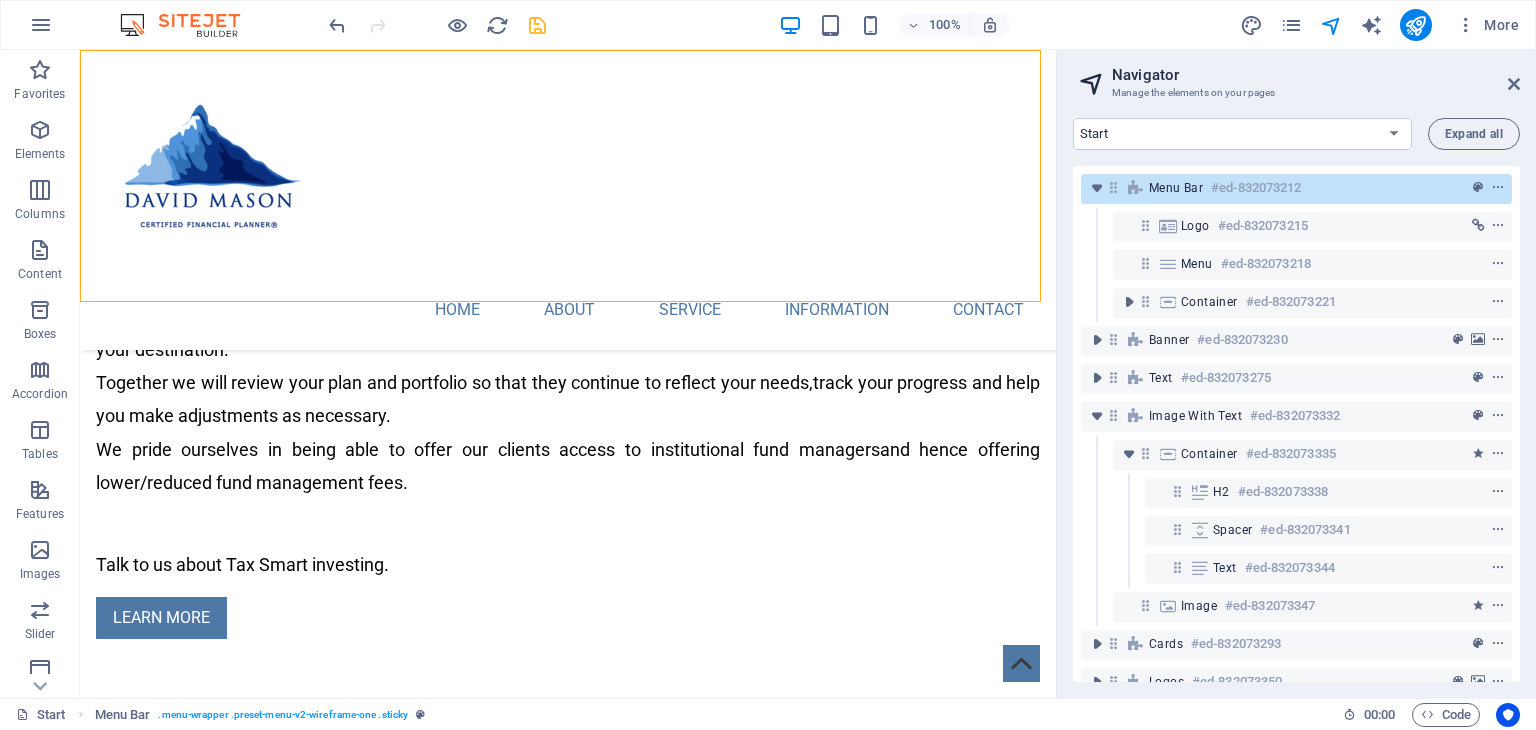 scroll, scrollTop: 984, scrollLeft: 0, axis: vertical 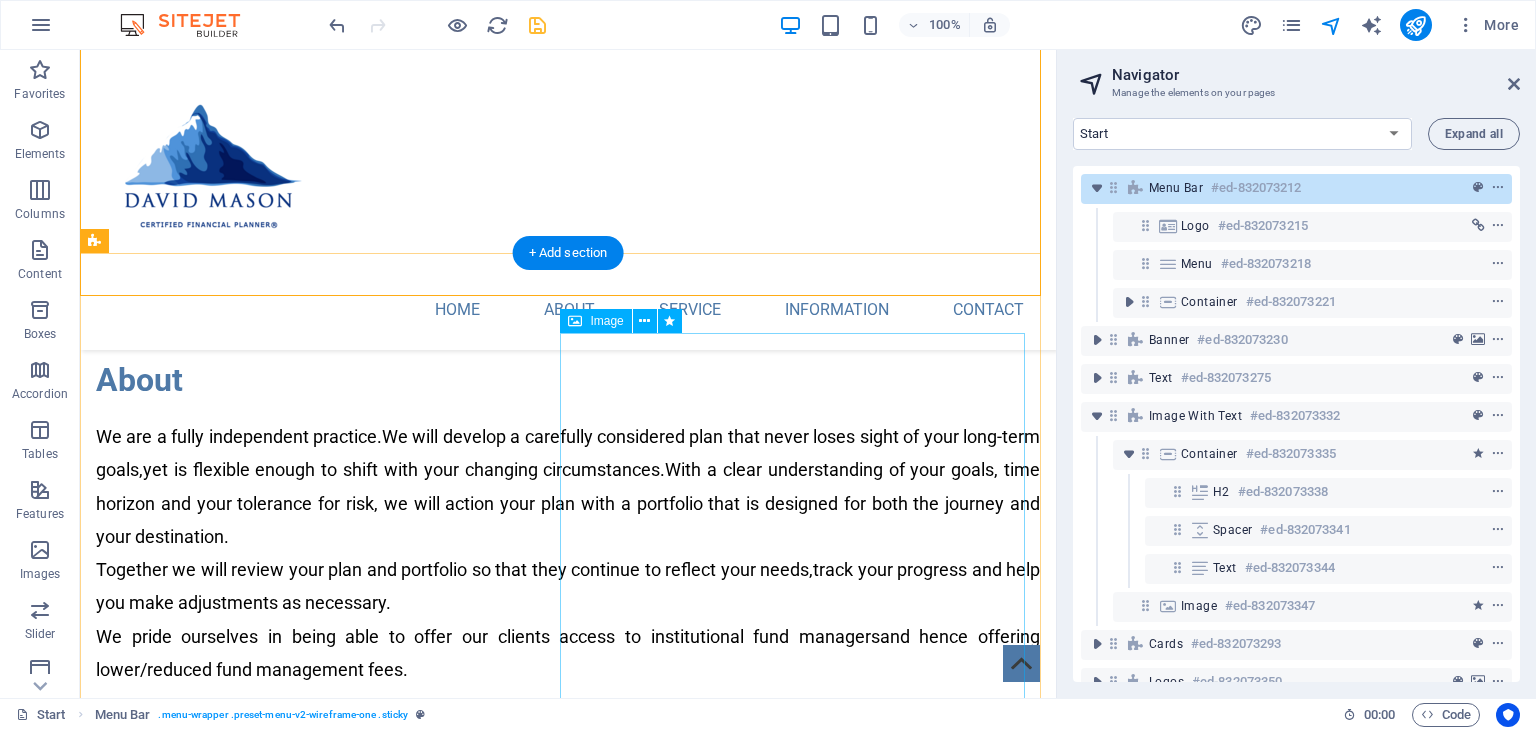 click at bounding box center (568, 1574) 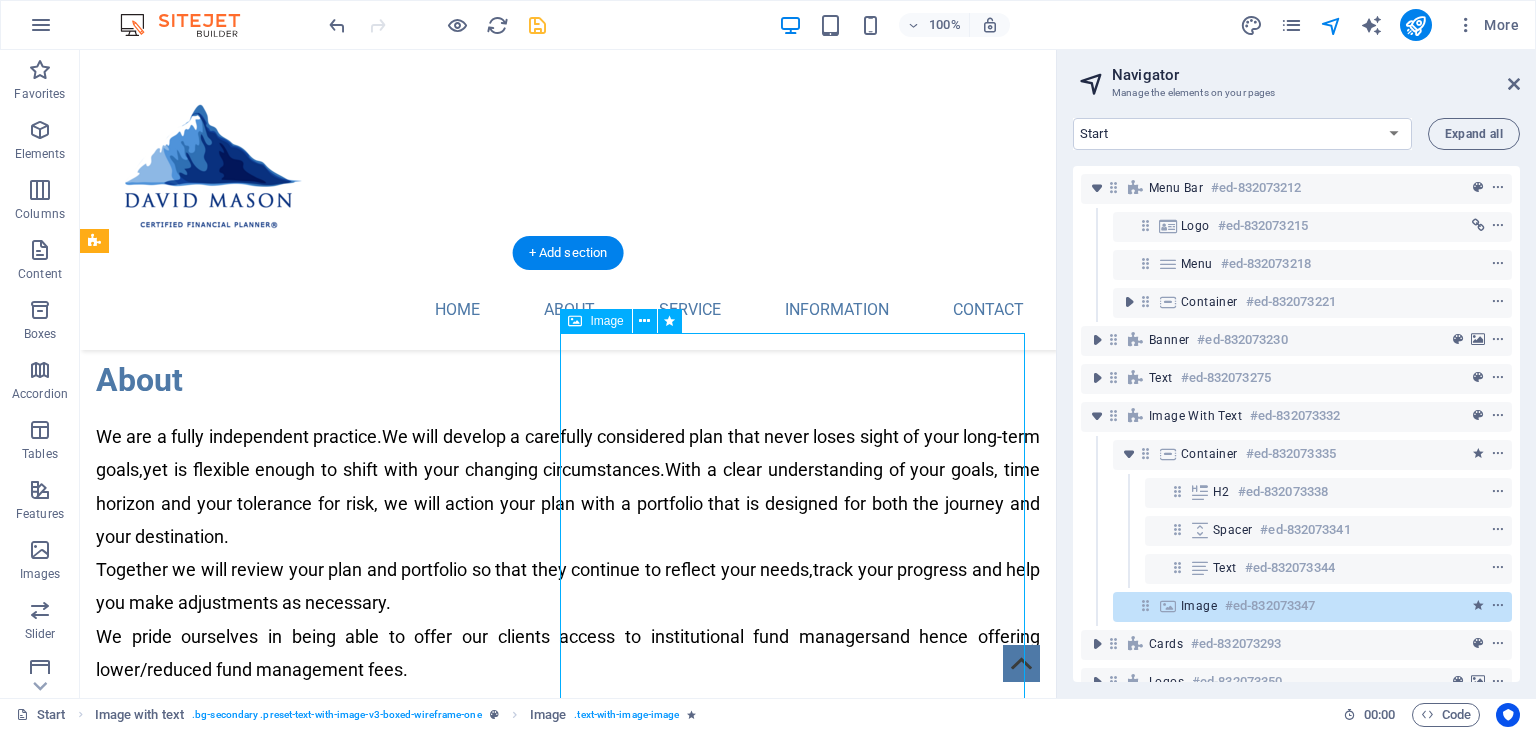 click at bounding box center (568, 1574) 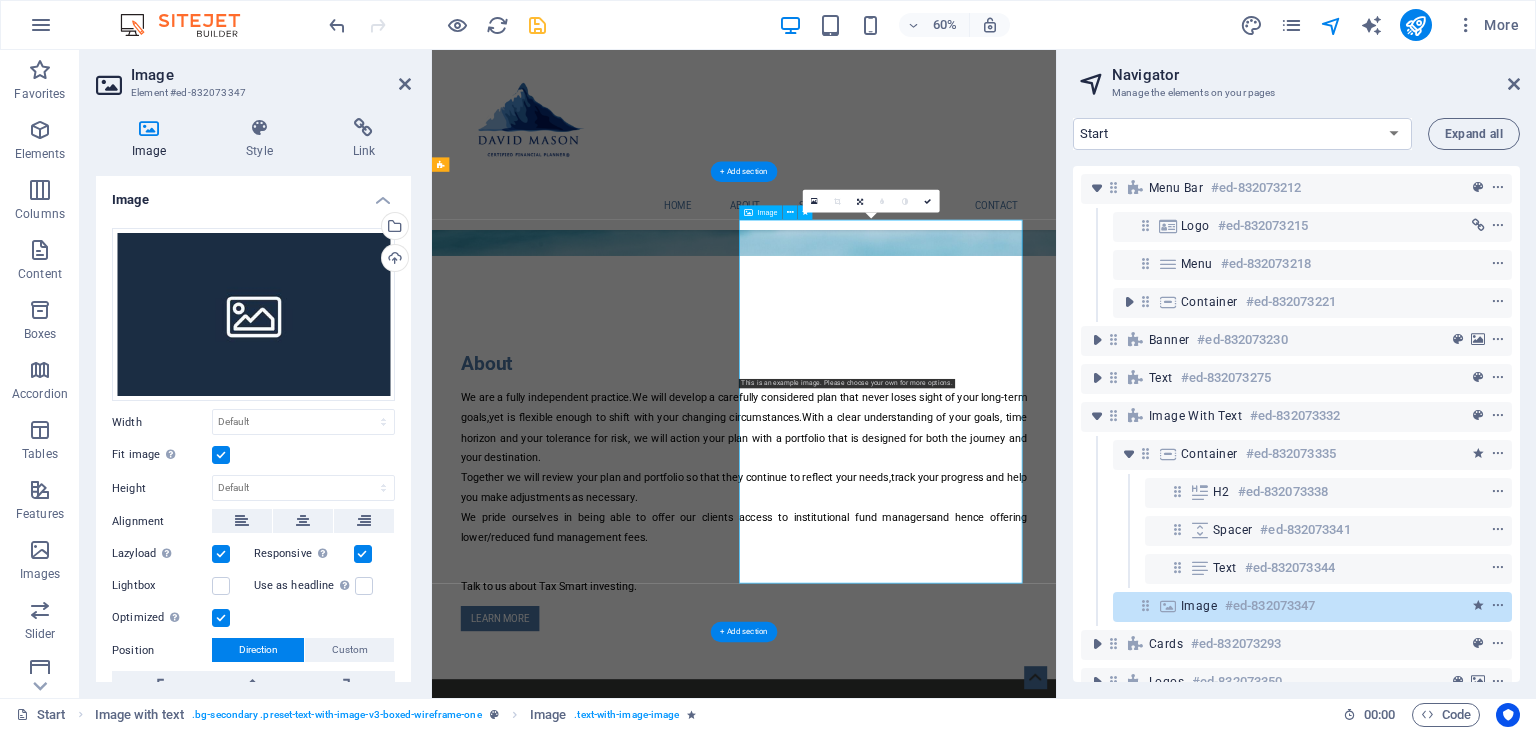 scroll, scrollTop: 1182, scrollLeft: 0, axis: vertical 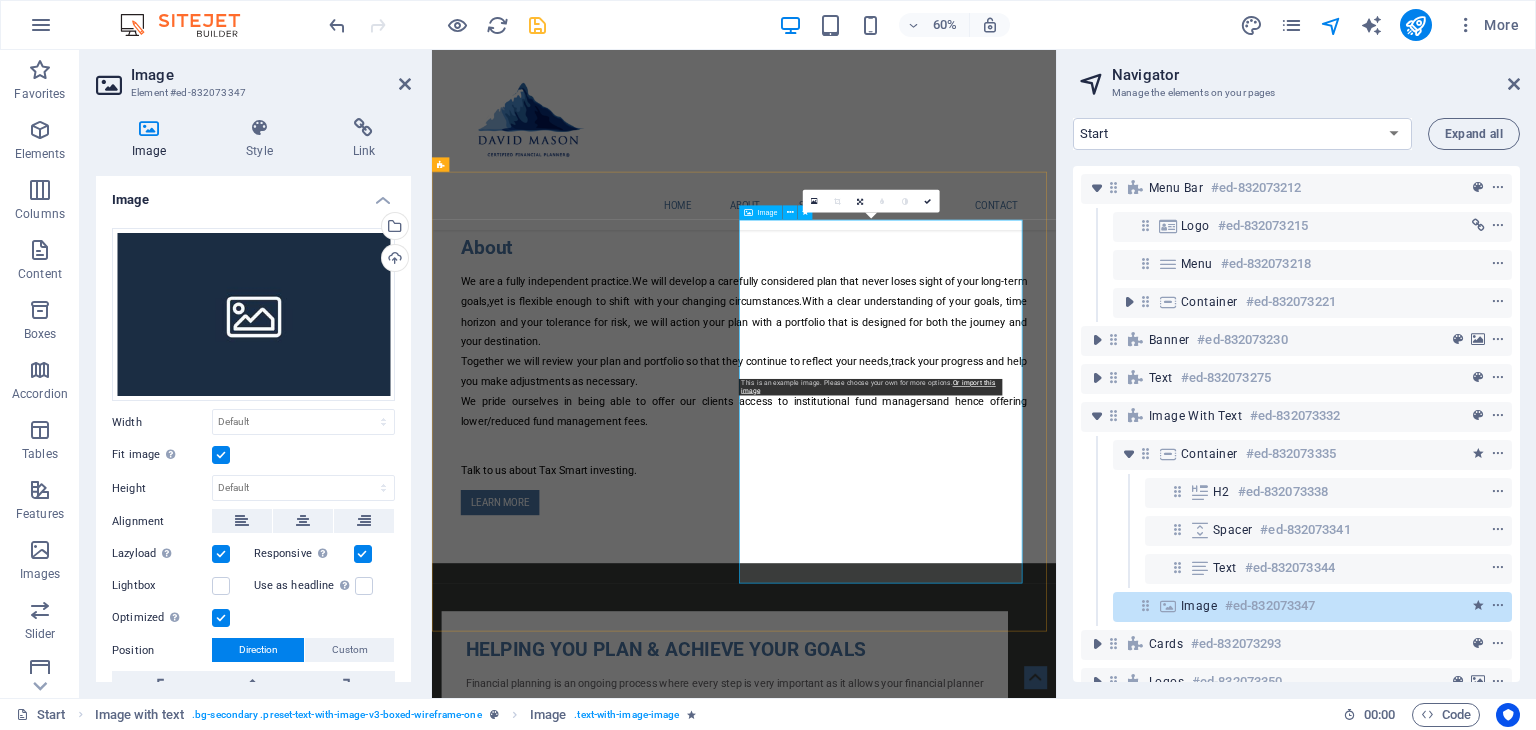 click at bounding box center (920, 1573) 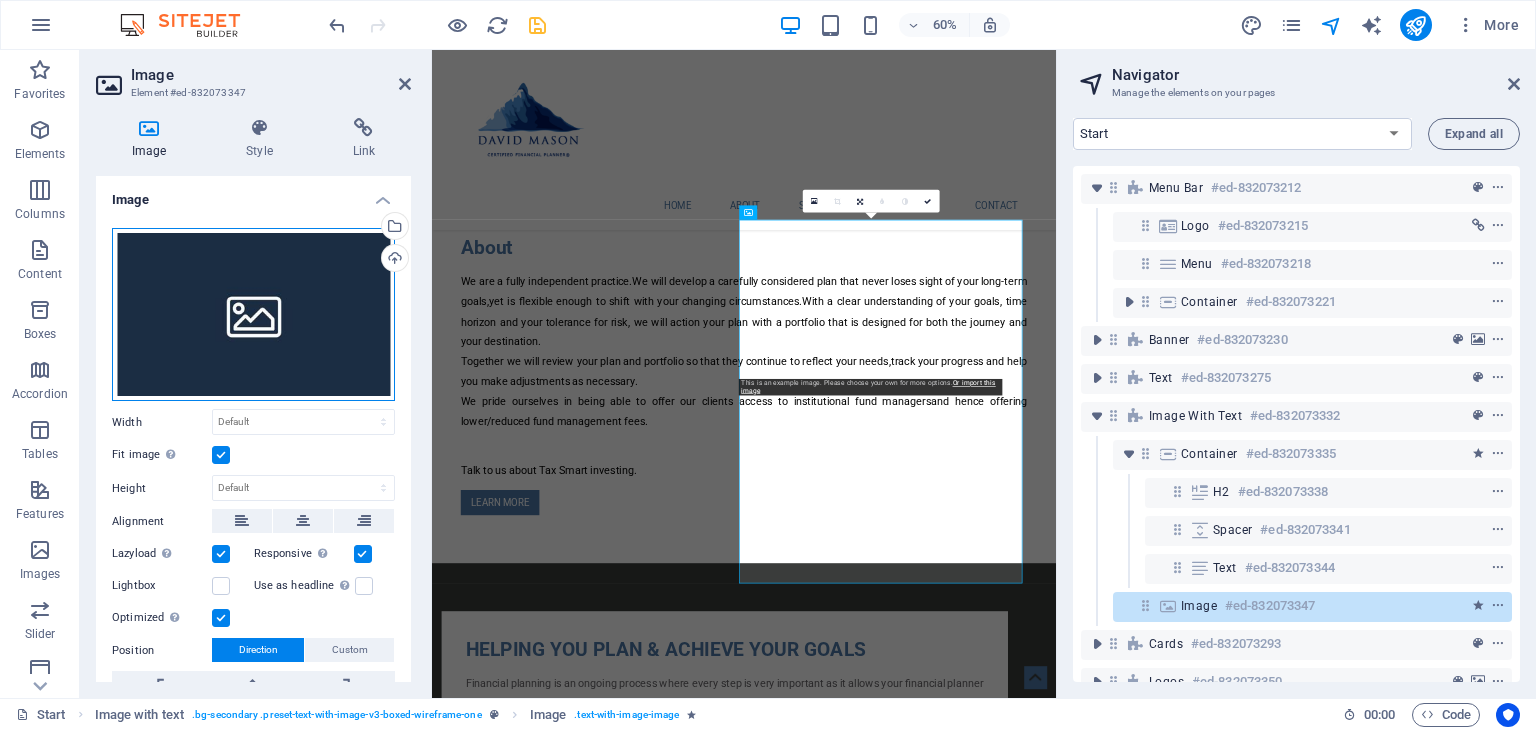 click on "Drag files here, click to choose files or select files from Files or our free stock photos & videos" at bounding box center [253, 315] 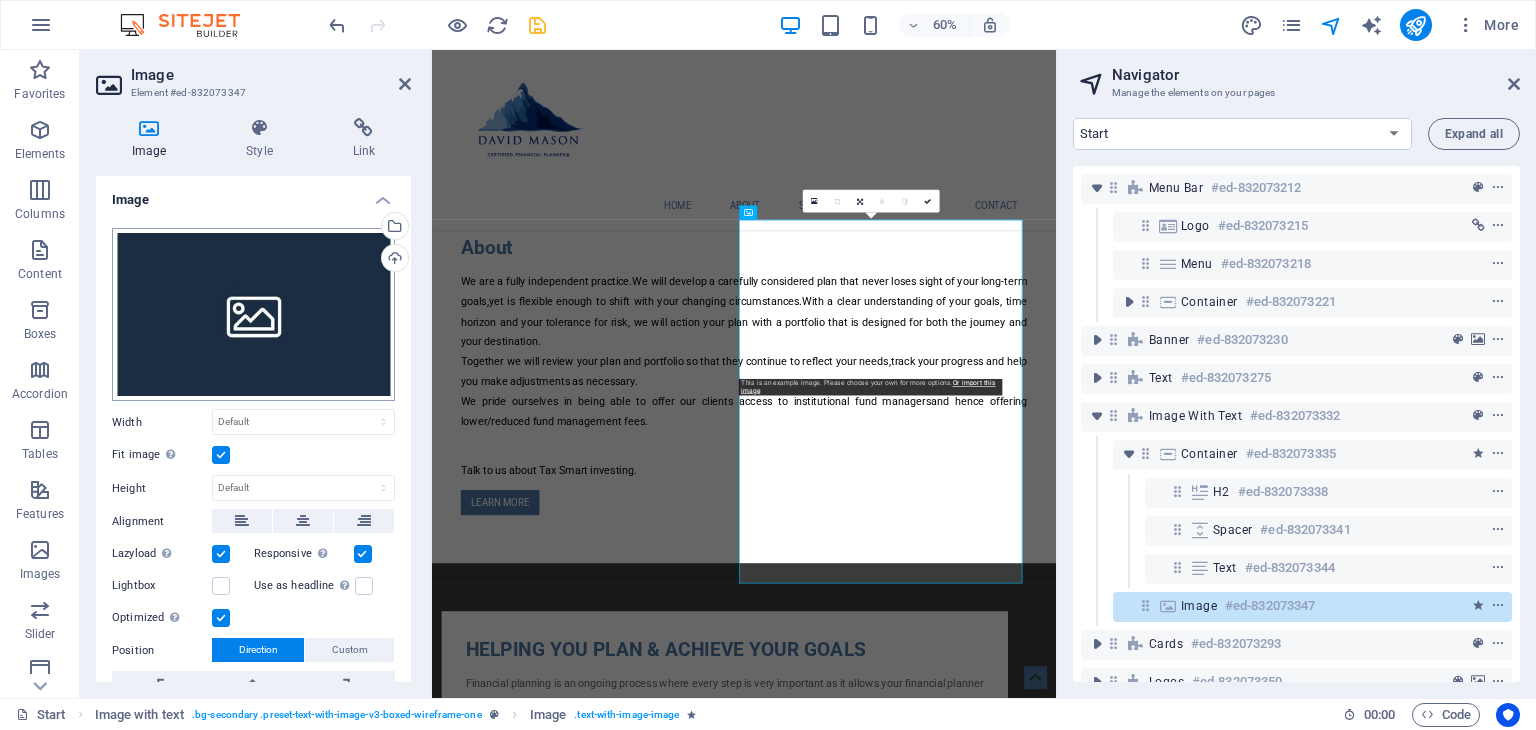 scroll, scrollTop: 3728, scrollLeft: 0, axis: vertical 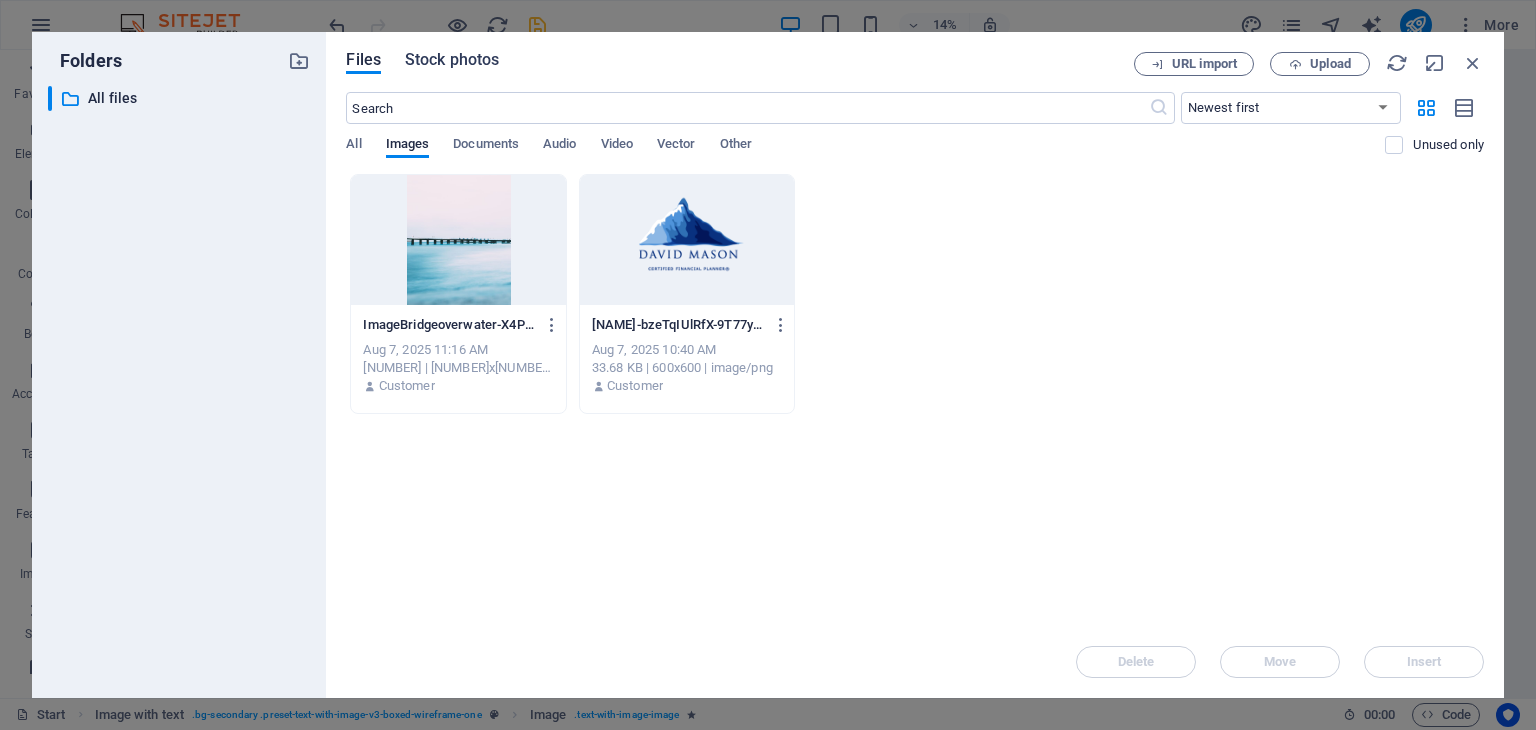 click on "Stock photos" at bounding box center [452, 60] 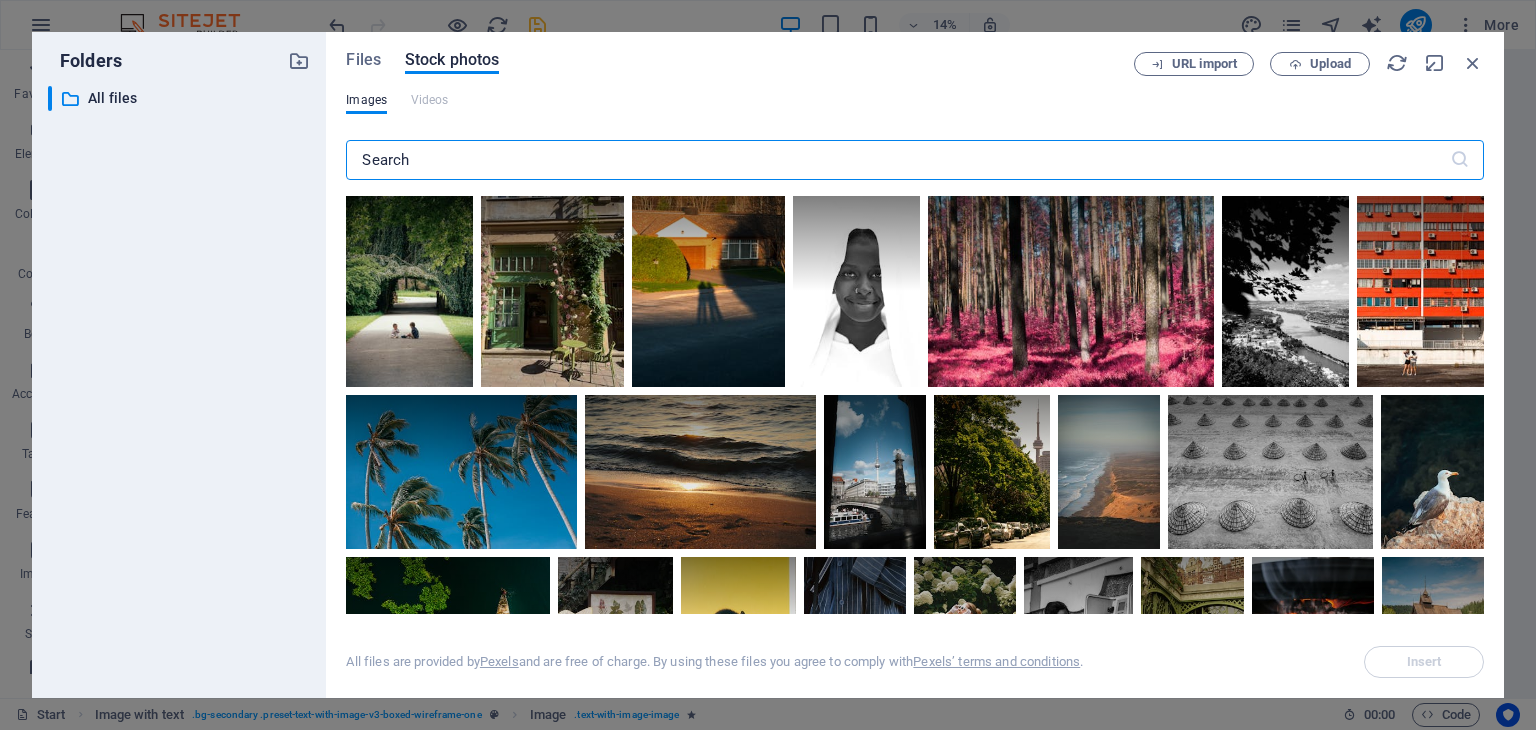 click at bounding box center [897, 160] 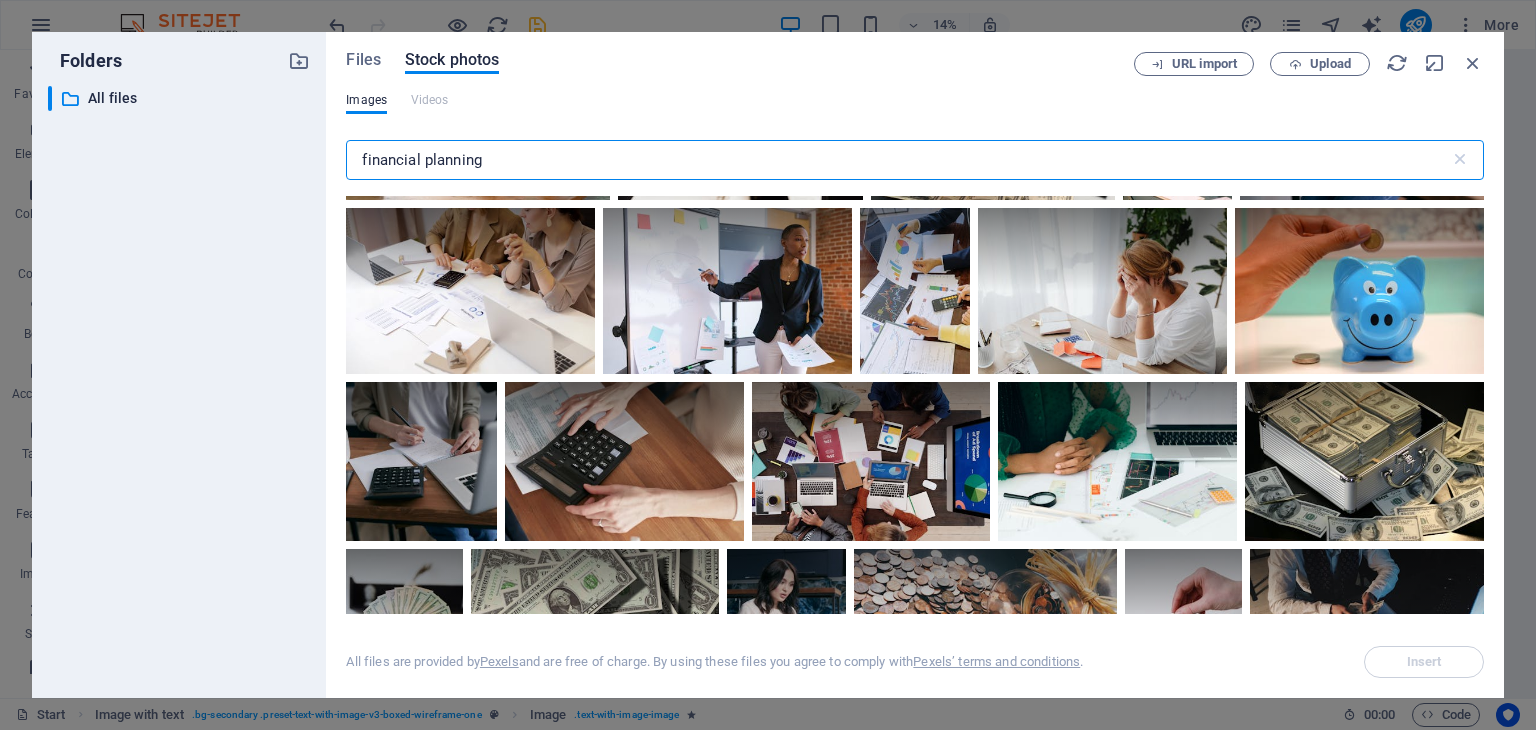 scroll, scrollTop: 0, scrollLeft: 0, axis: both 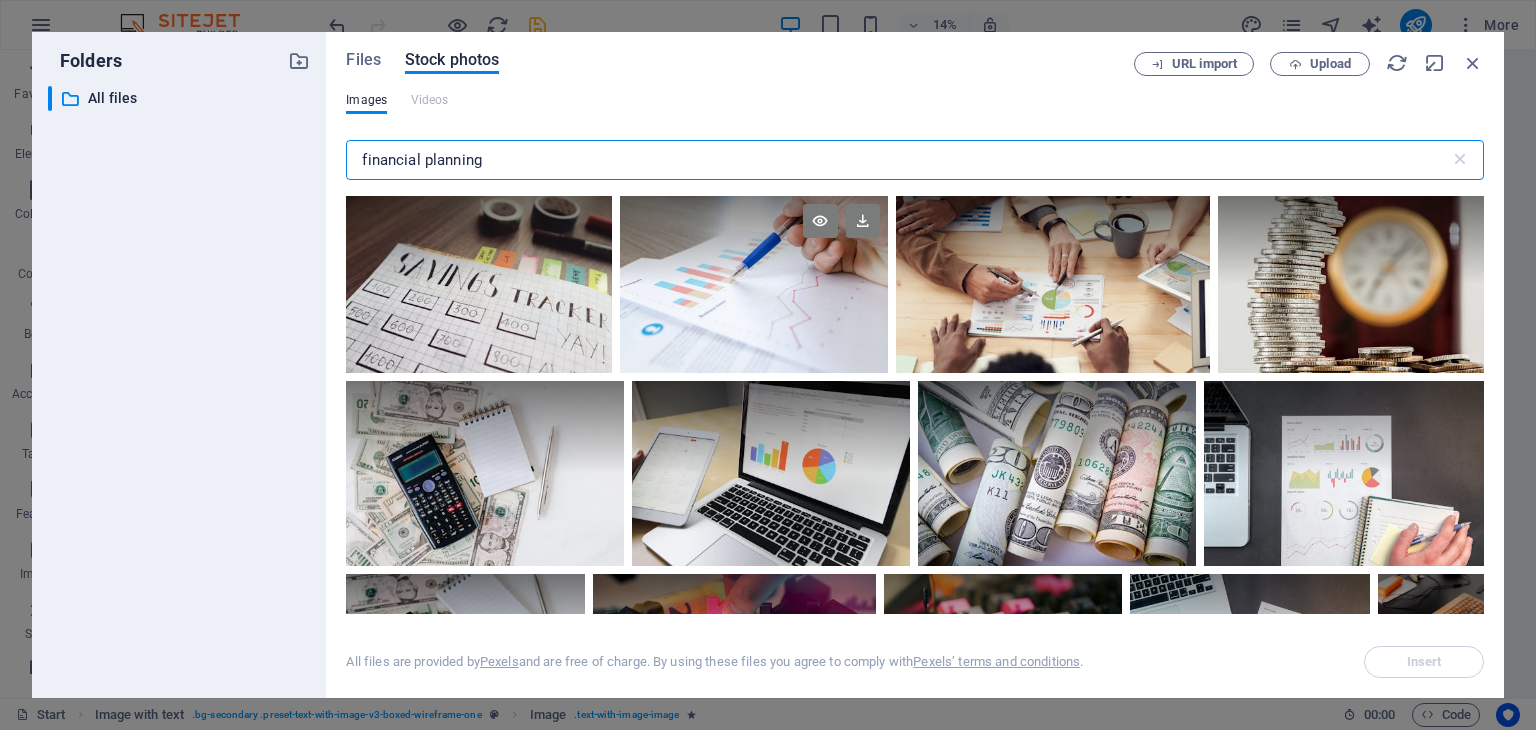 type on "financial planning" 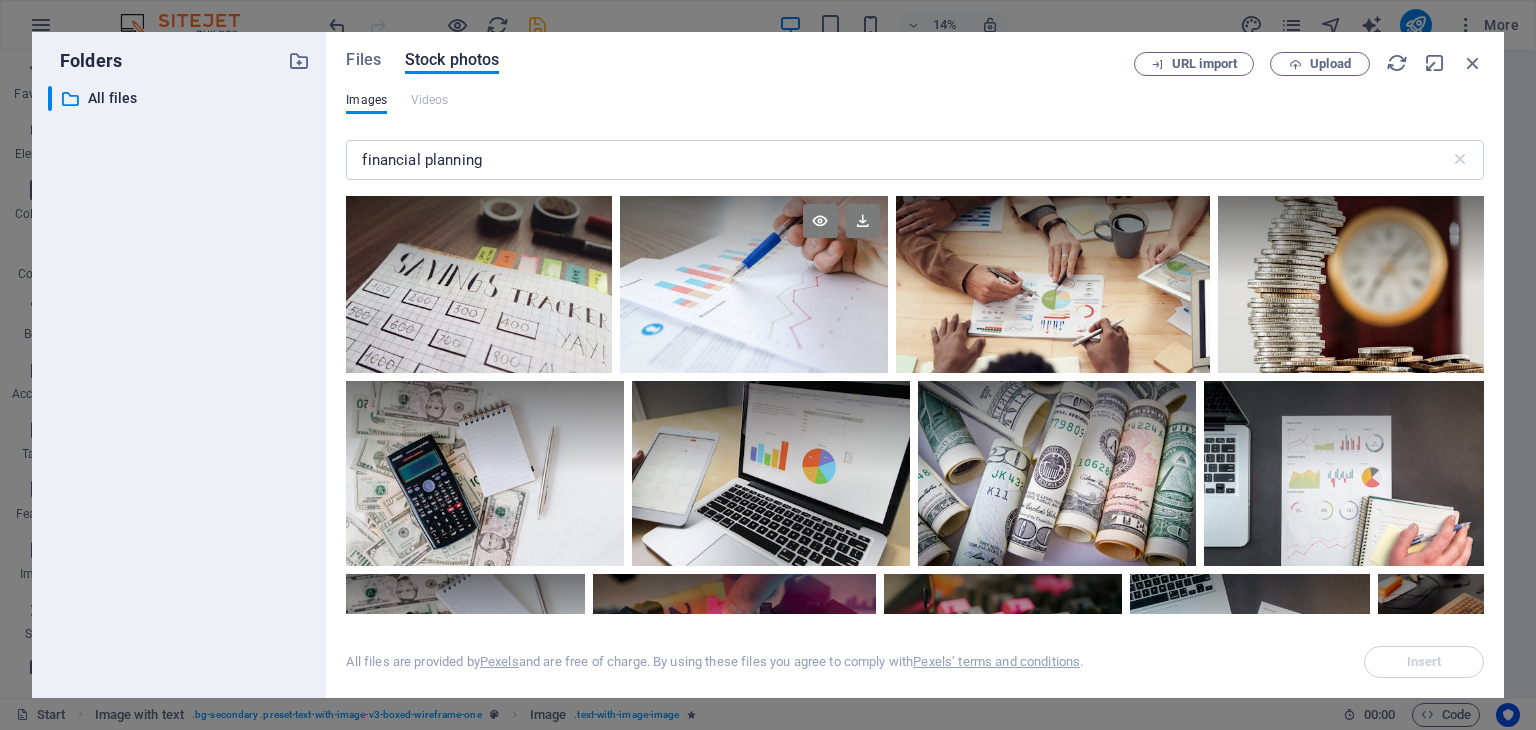 click at bounding box center [753, 284] 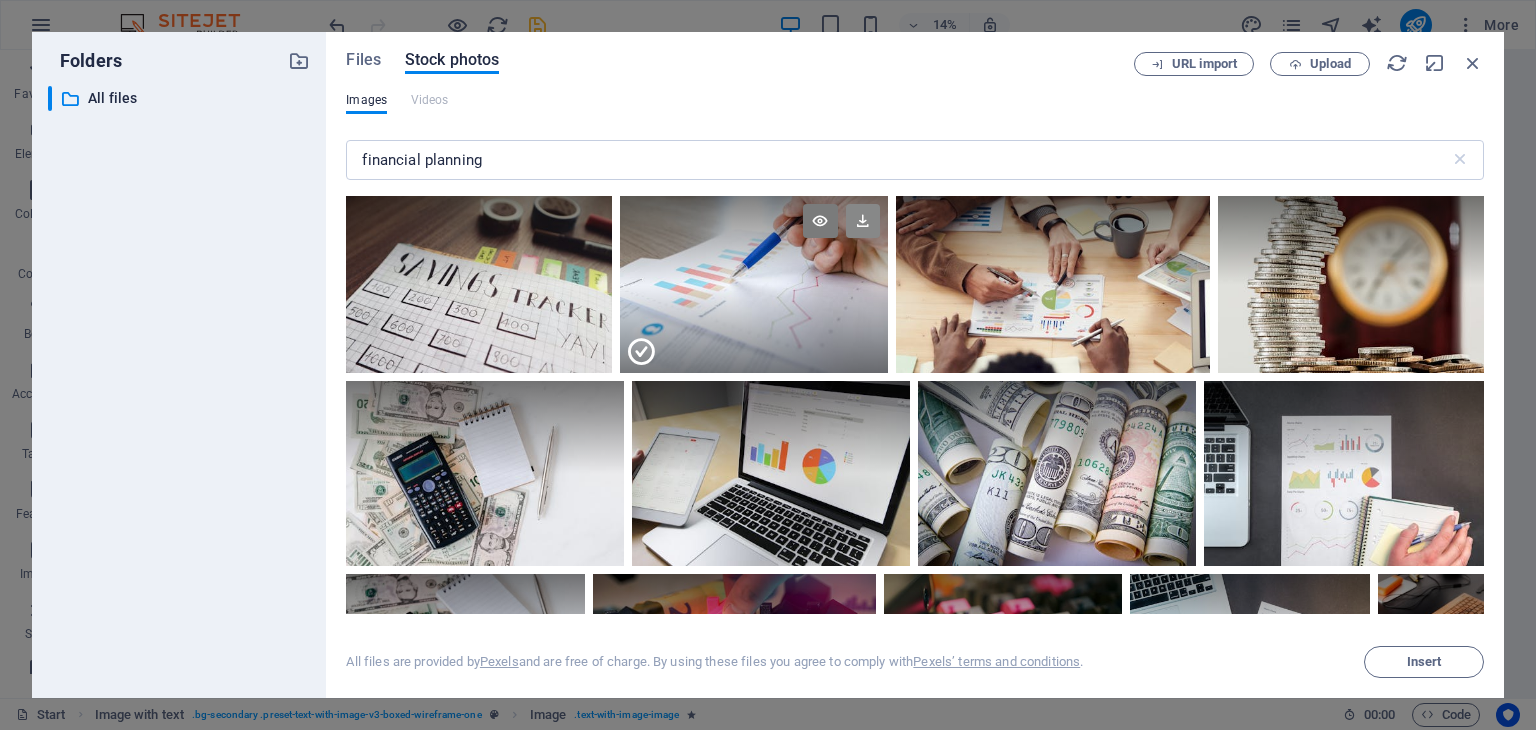 click at bounding box center (863, 221) 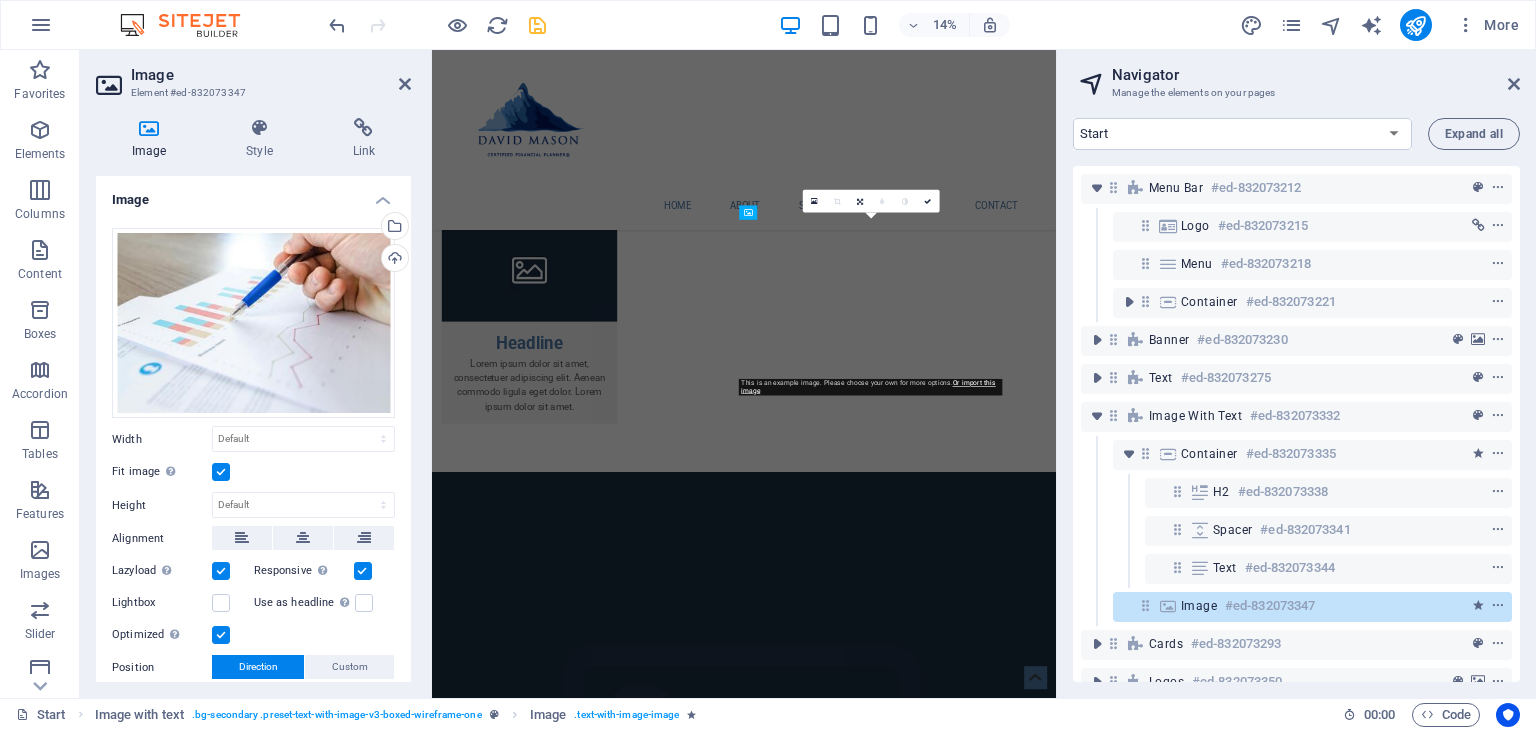 scroll, scrollTop: 1182, scrollLeft: 0, axis: vertical 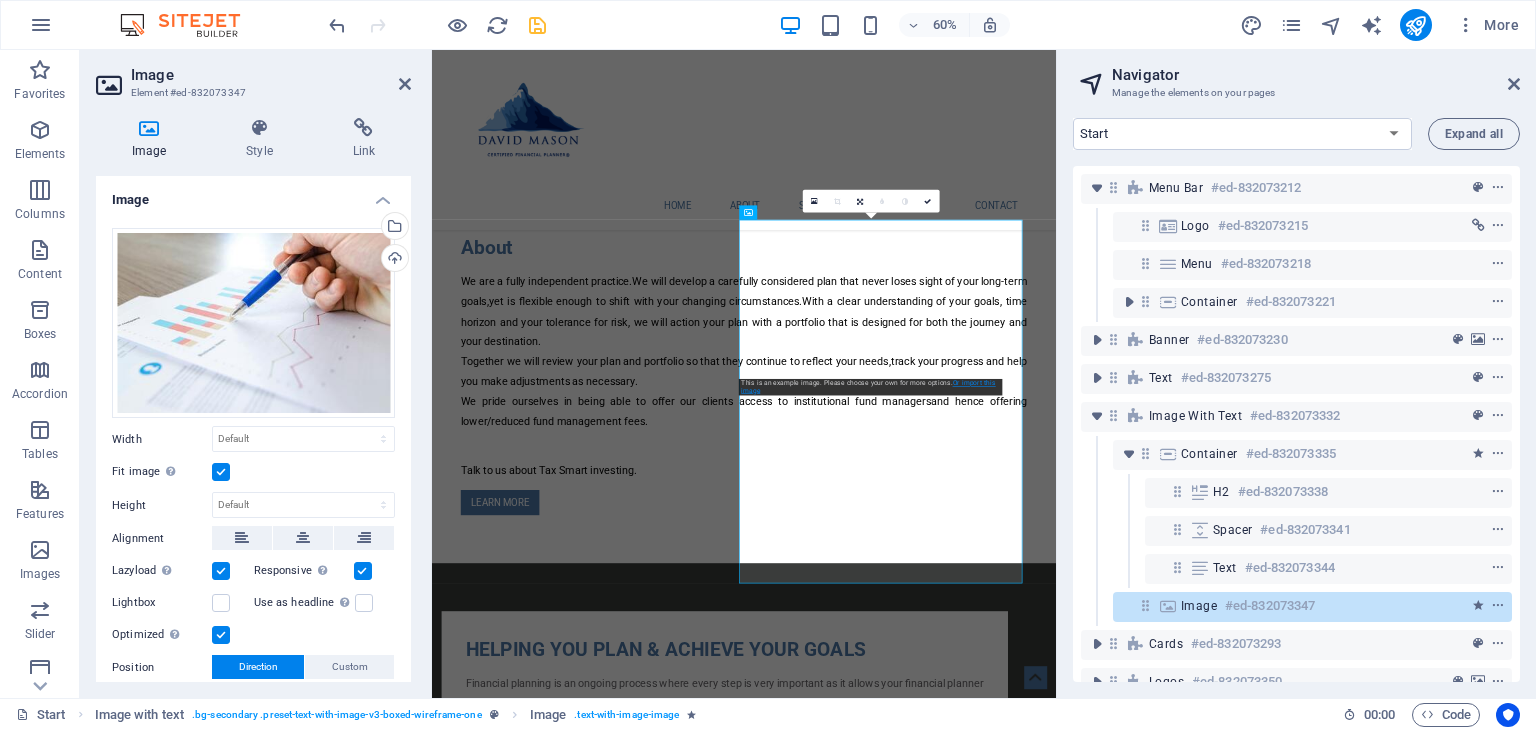 click on "Or import this image" at bounding box center (868, 386) 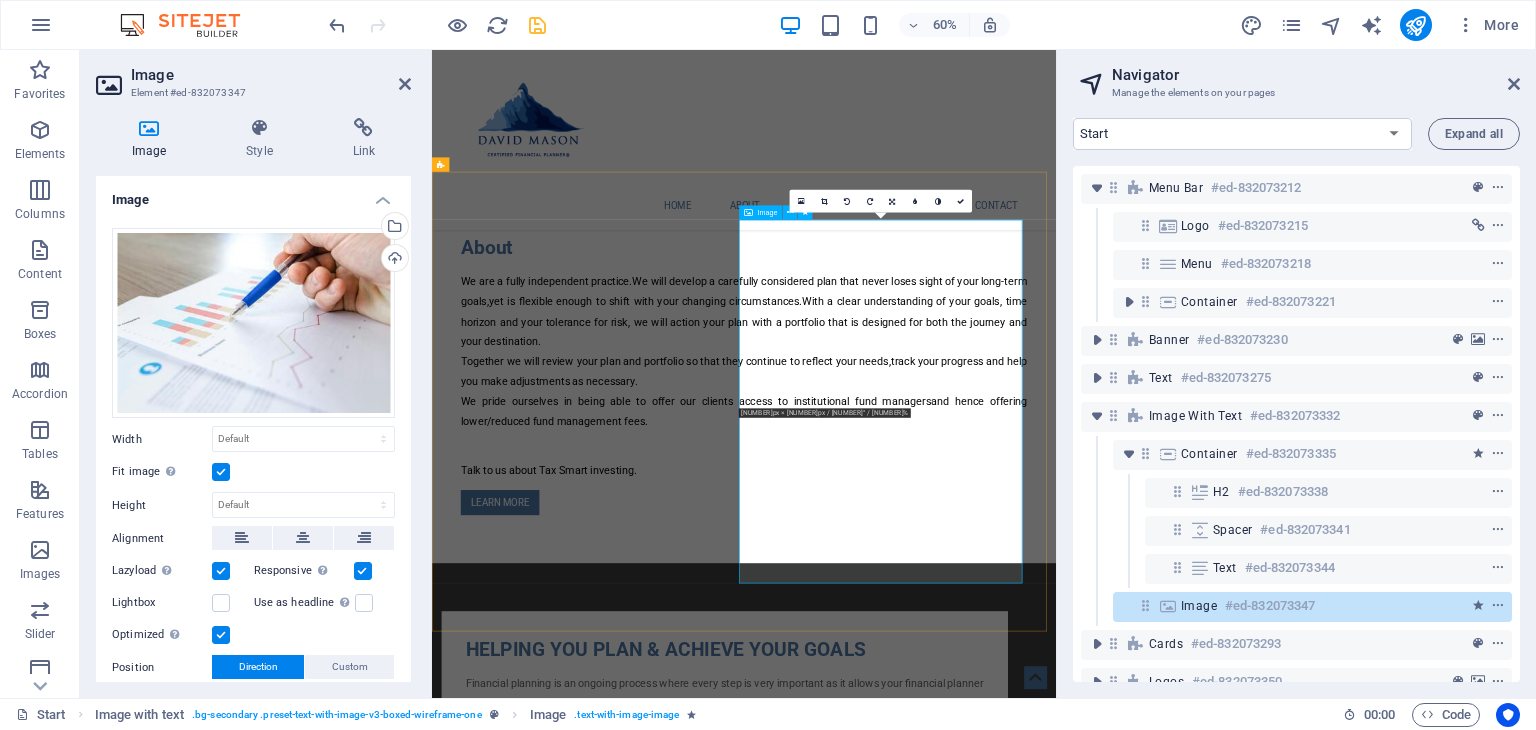 click at bounding box center (920, 1649) 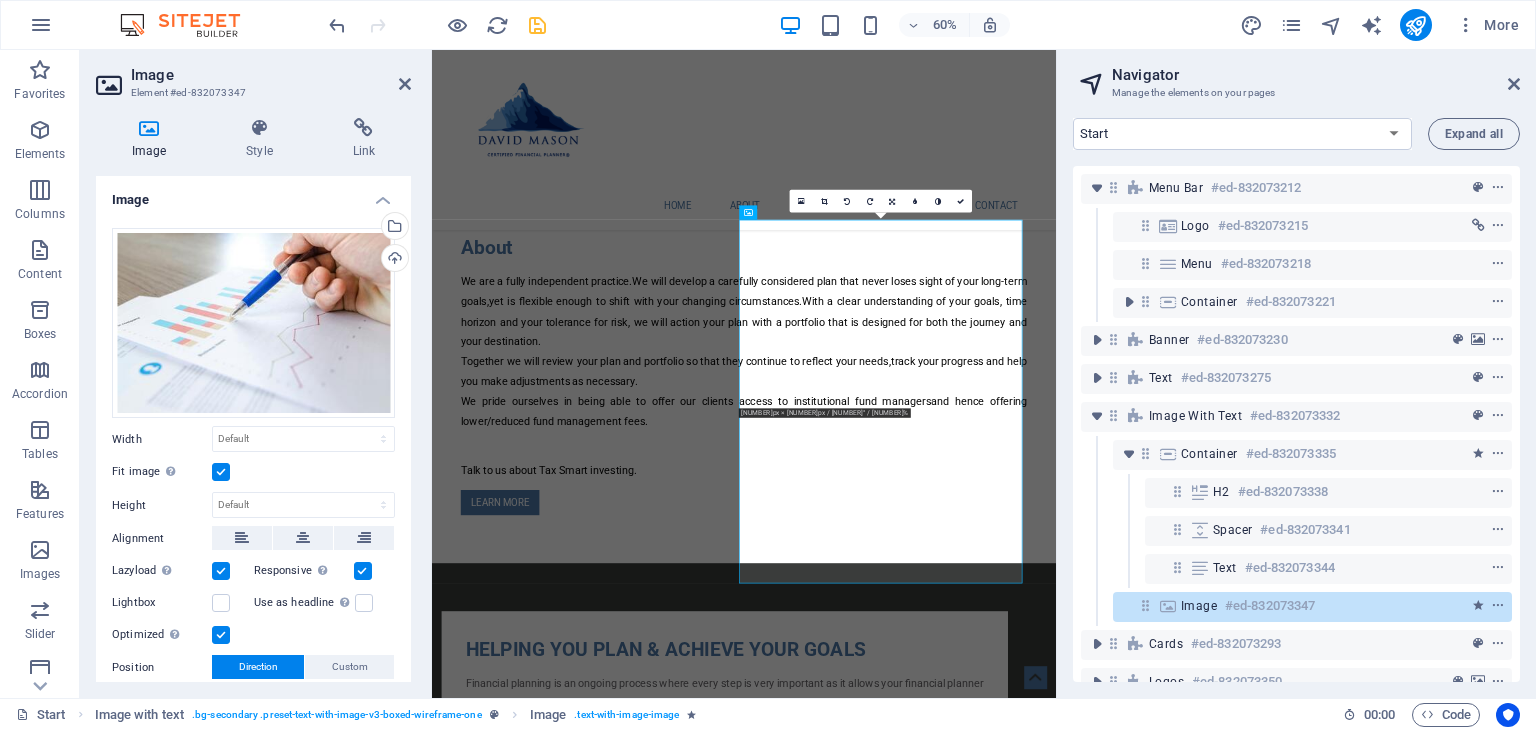click at bounding box center (149, 128) 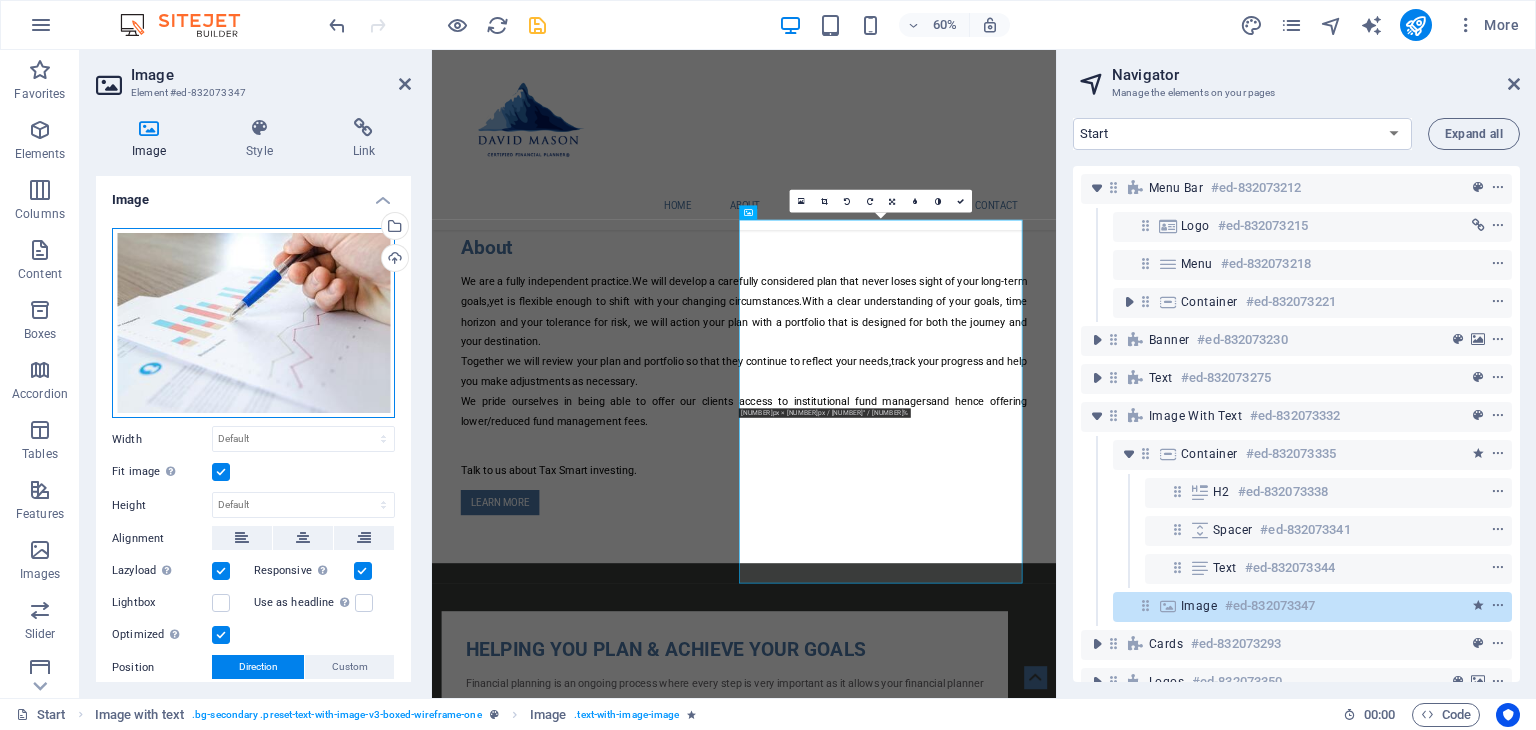 click on "Drag files here, click to choose files or select files from Files or our free stock photos & videos" at bounding box center (253, 323) 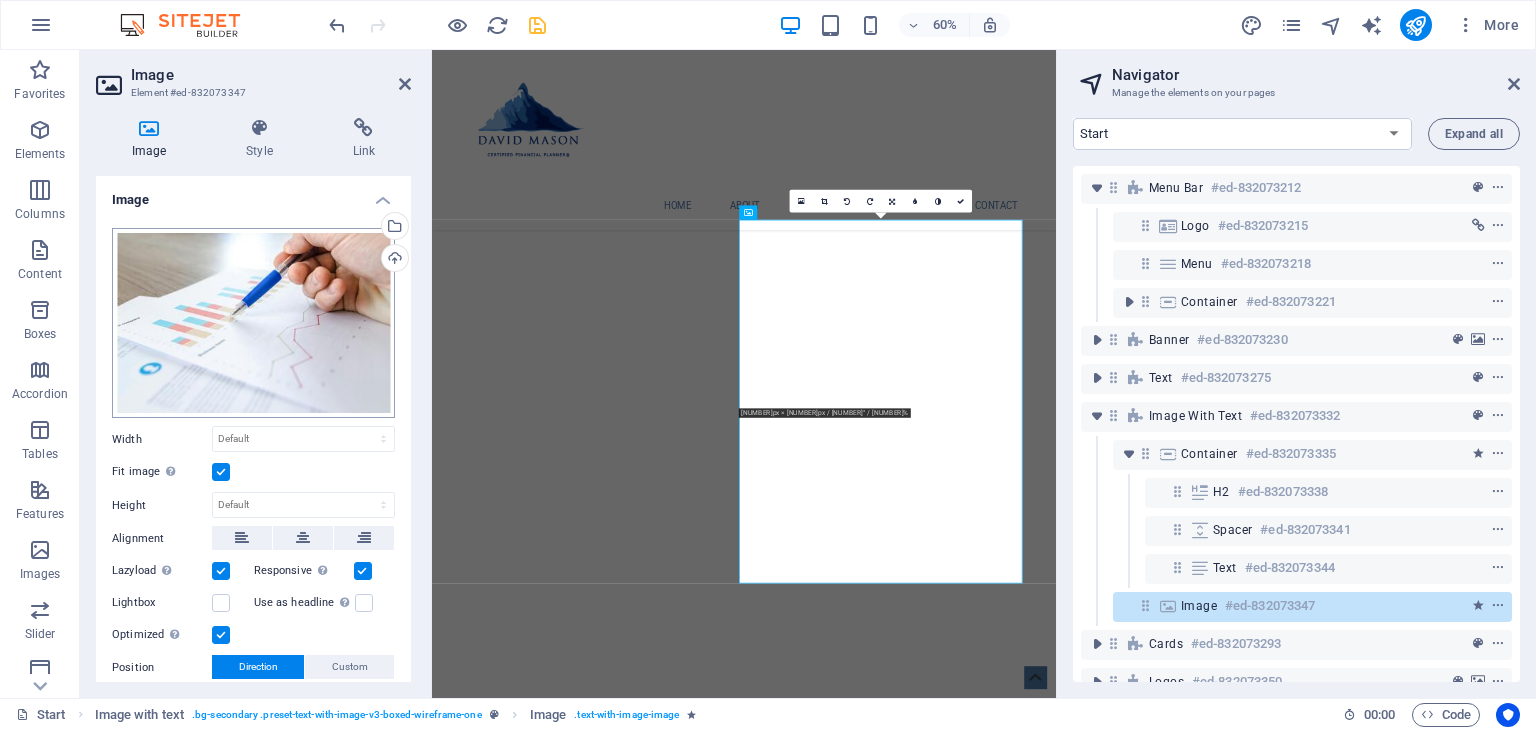 scroll, scrollTop: 3728, scrollLeft: 0, axis: vertical 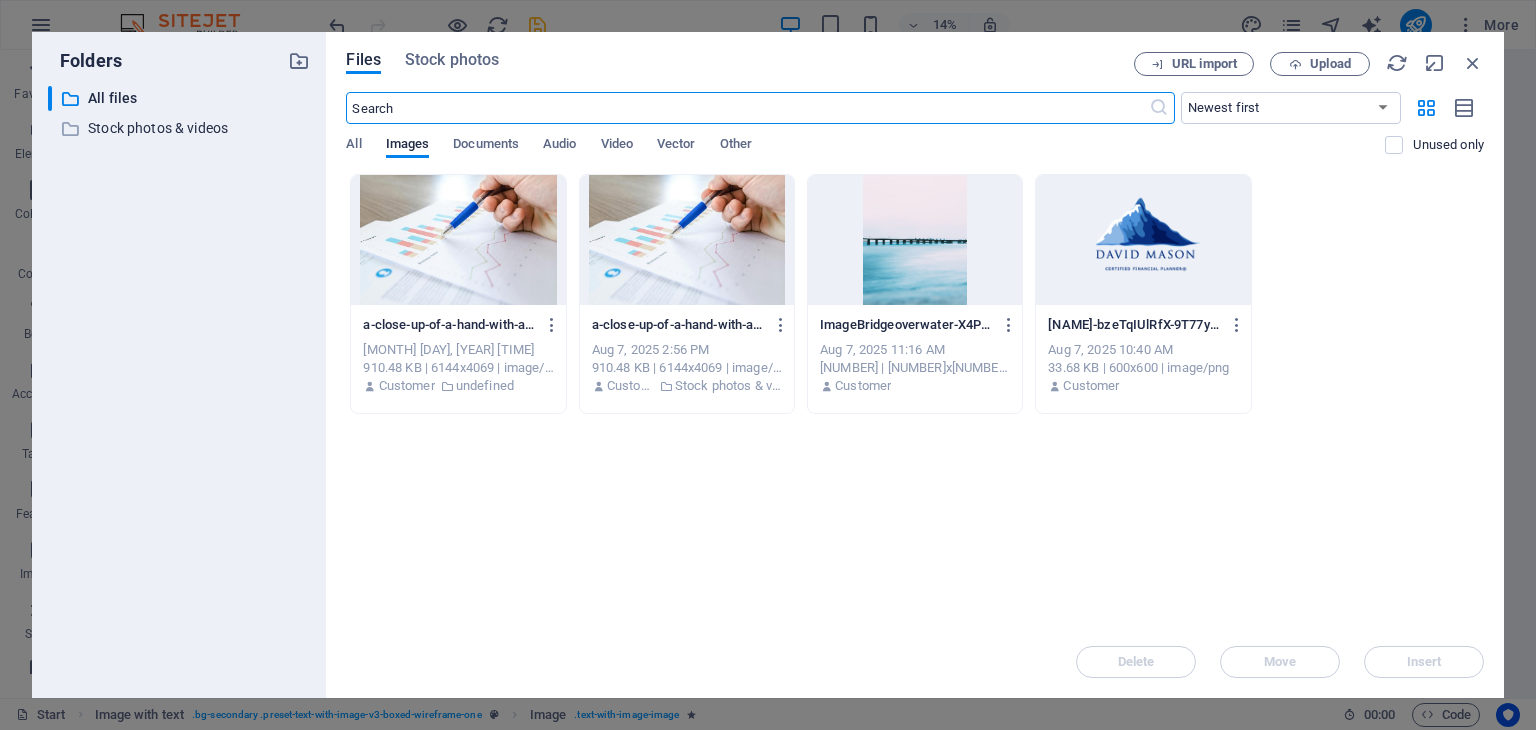 click at bounding box center [747, 108] 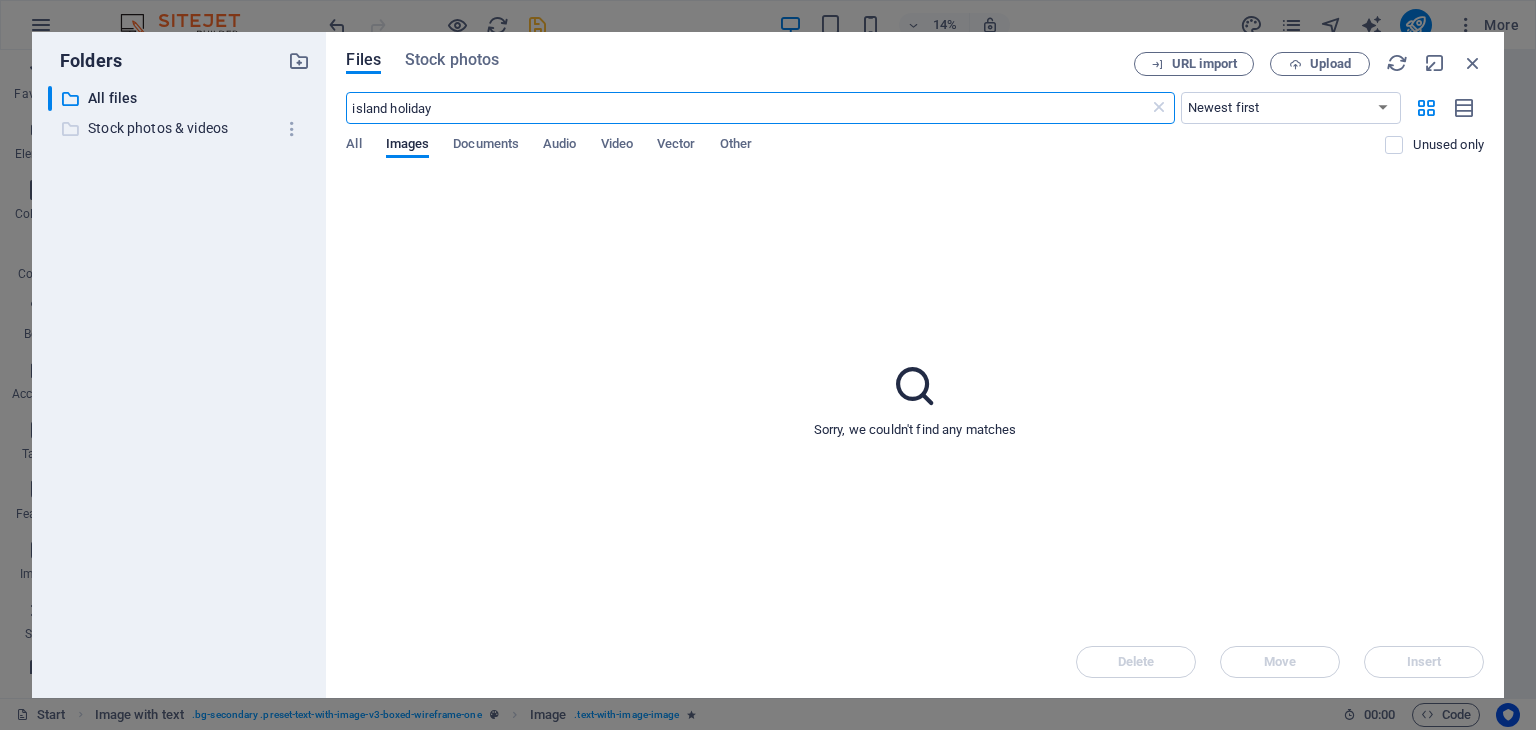 type on "island holiday" 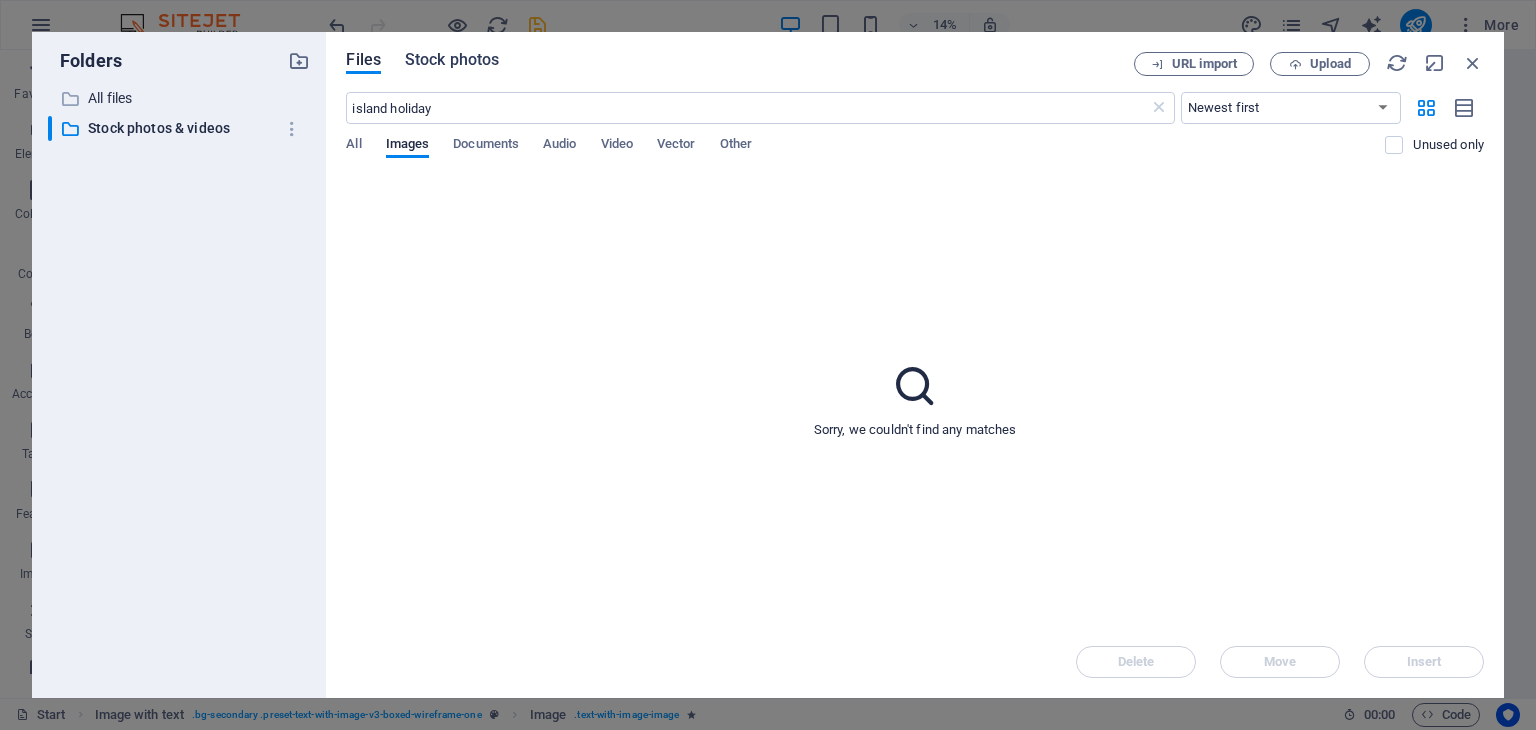 click on "Stock photos" at bounding box center (452, 60) 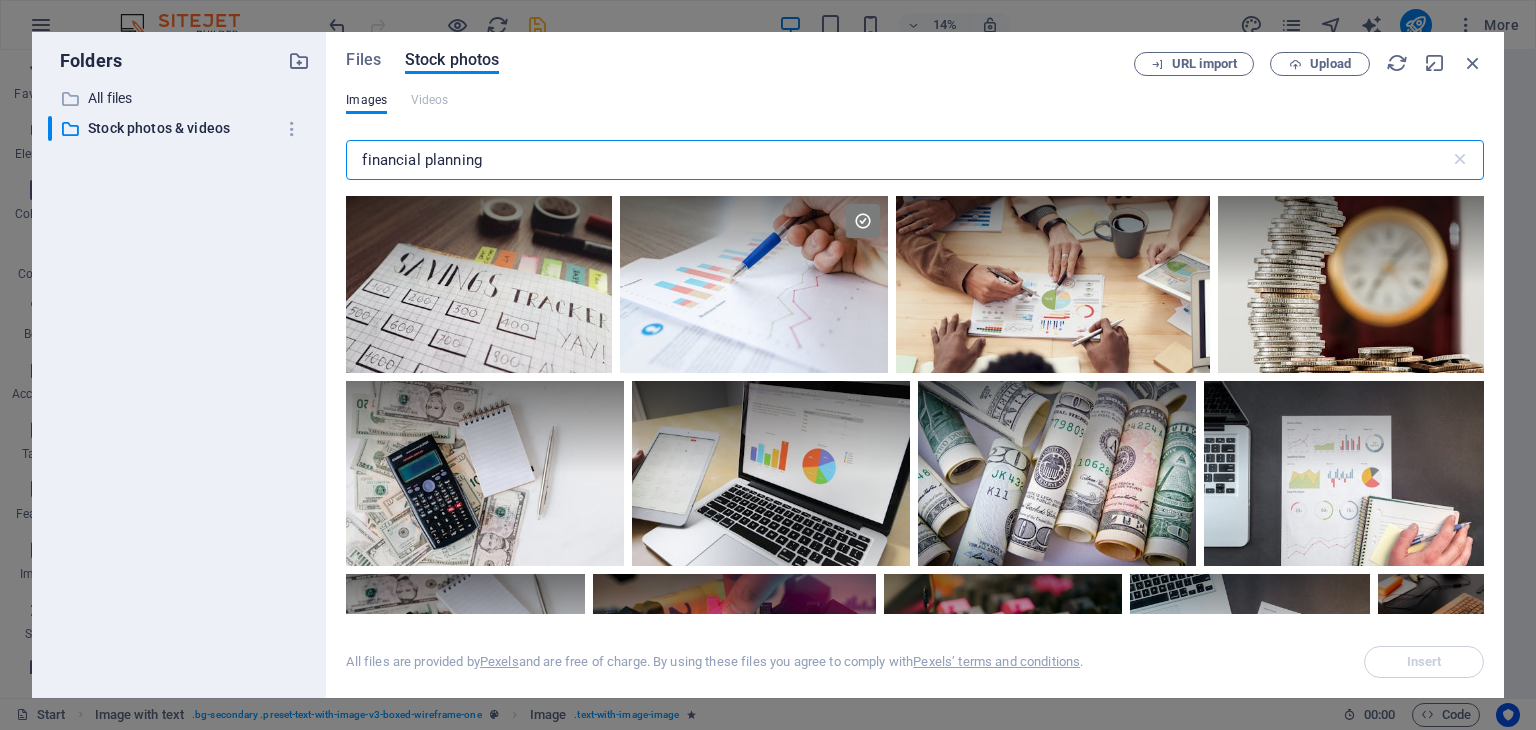 drag, startPoint x: 535, startPoint y: 162, endPoint x: 240, endPoint y: 173, distance: 295.20502 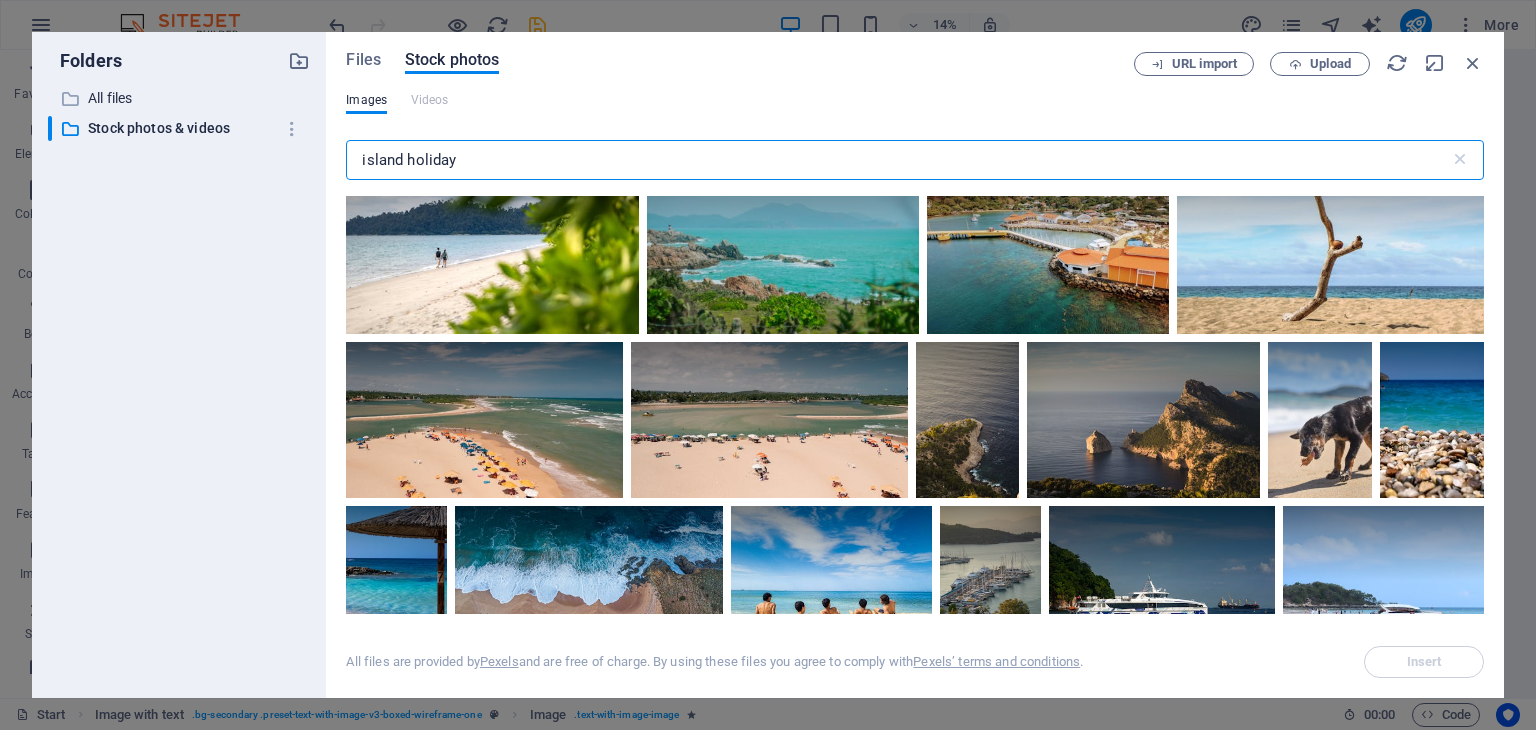 scroll, scrollTop: 1600, scrollLeft: 0, axis: vertical 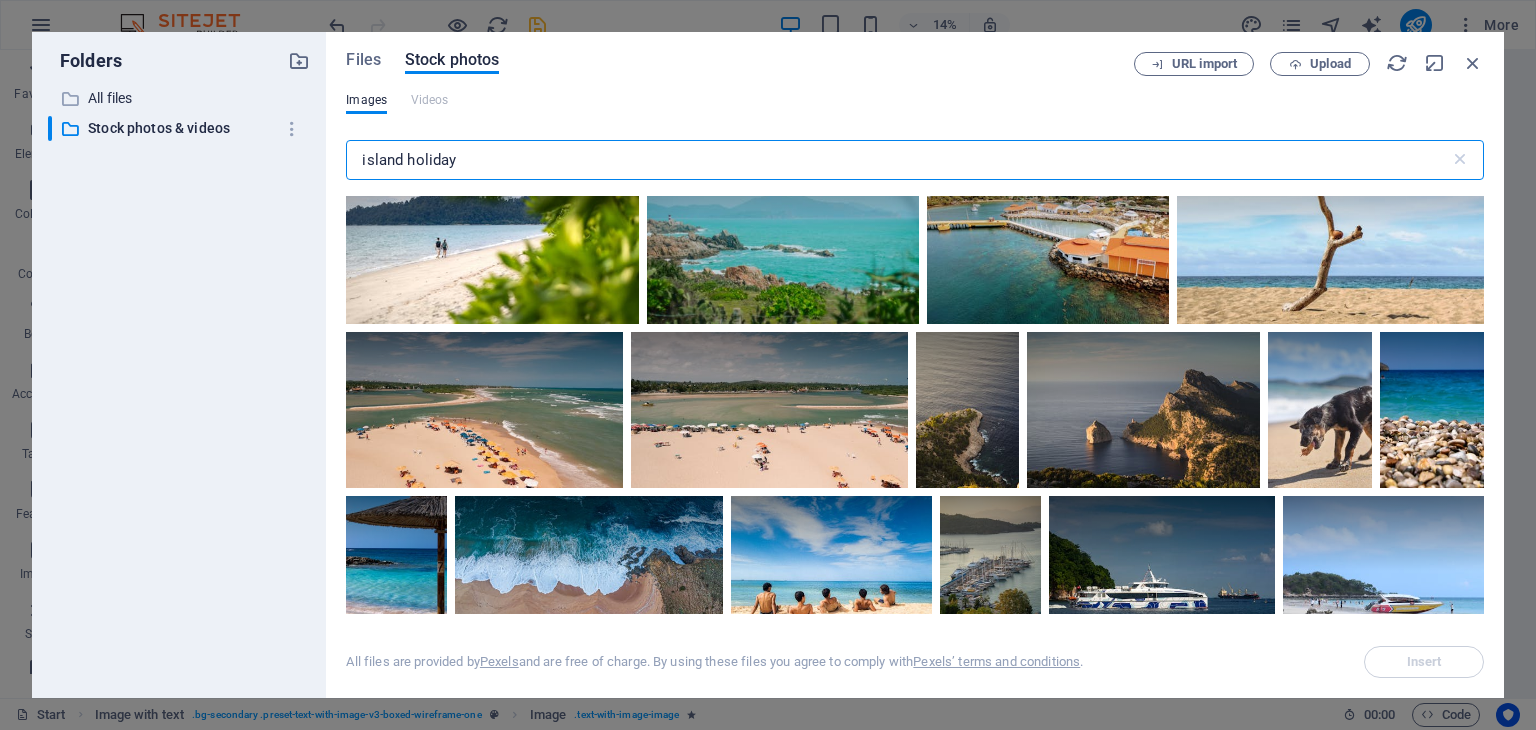 type on "island holiday" 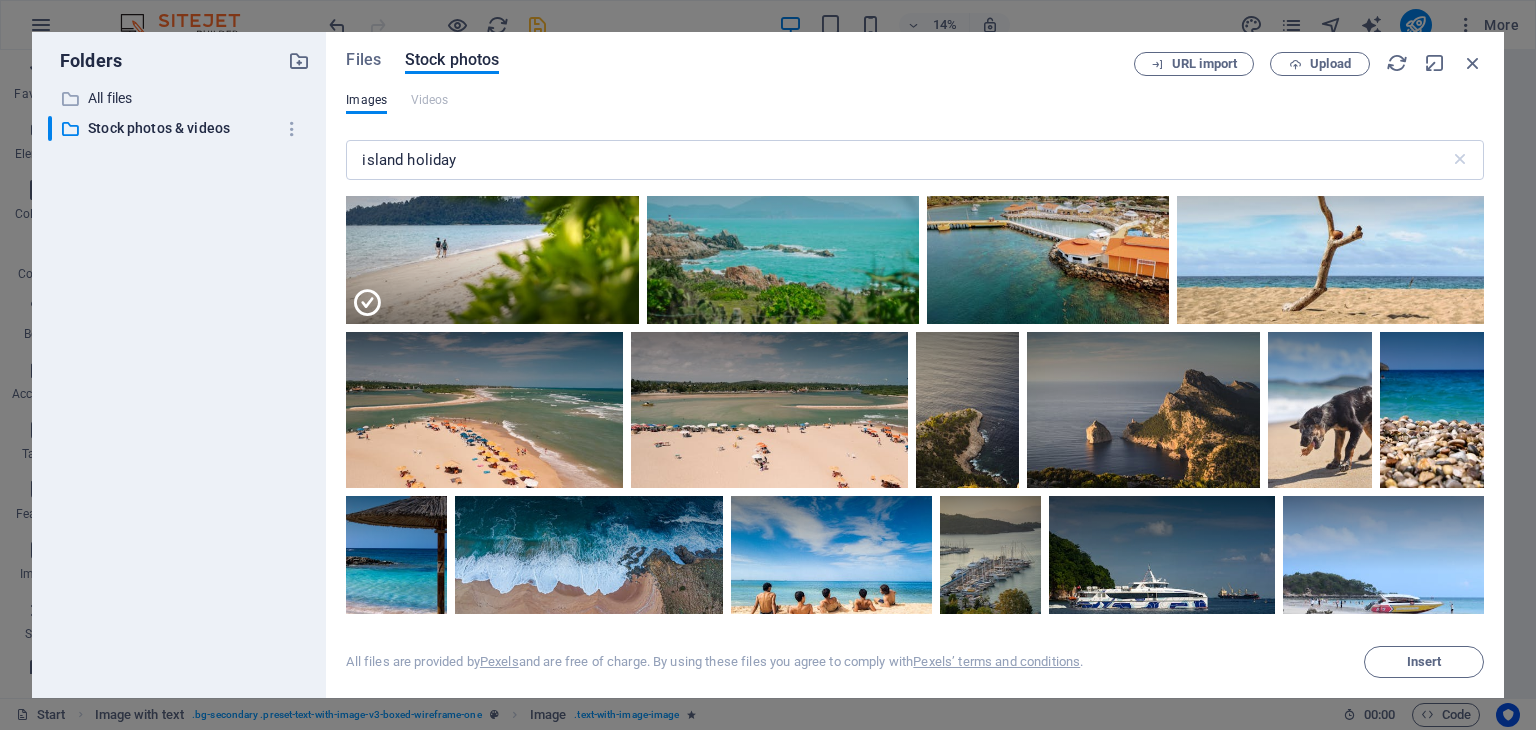 click at bounding box center (492, 278) 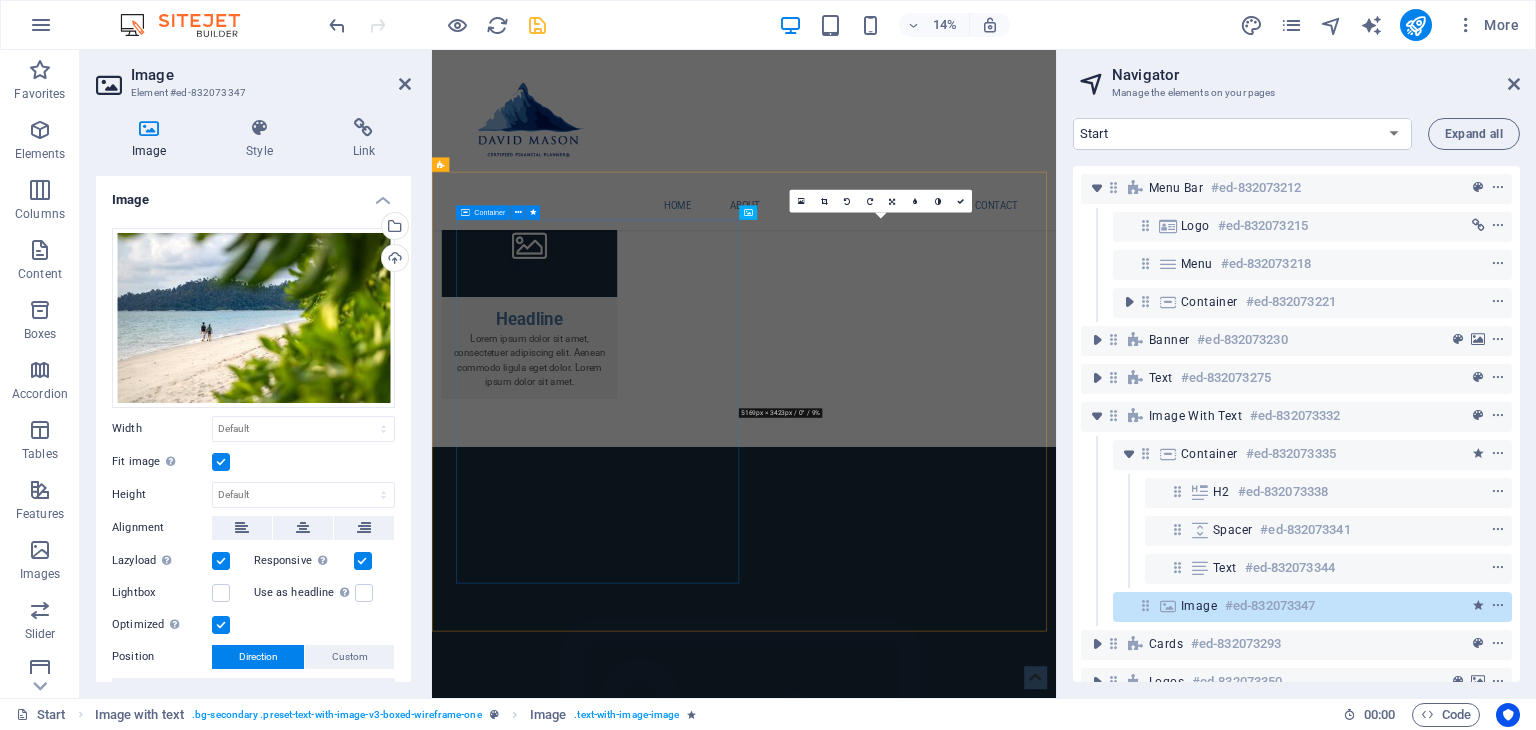 scroll, scrollTop: 1182, scrollLeft: 0, axis: vertical 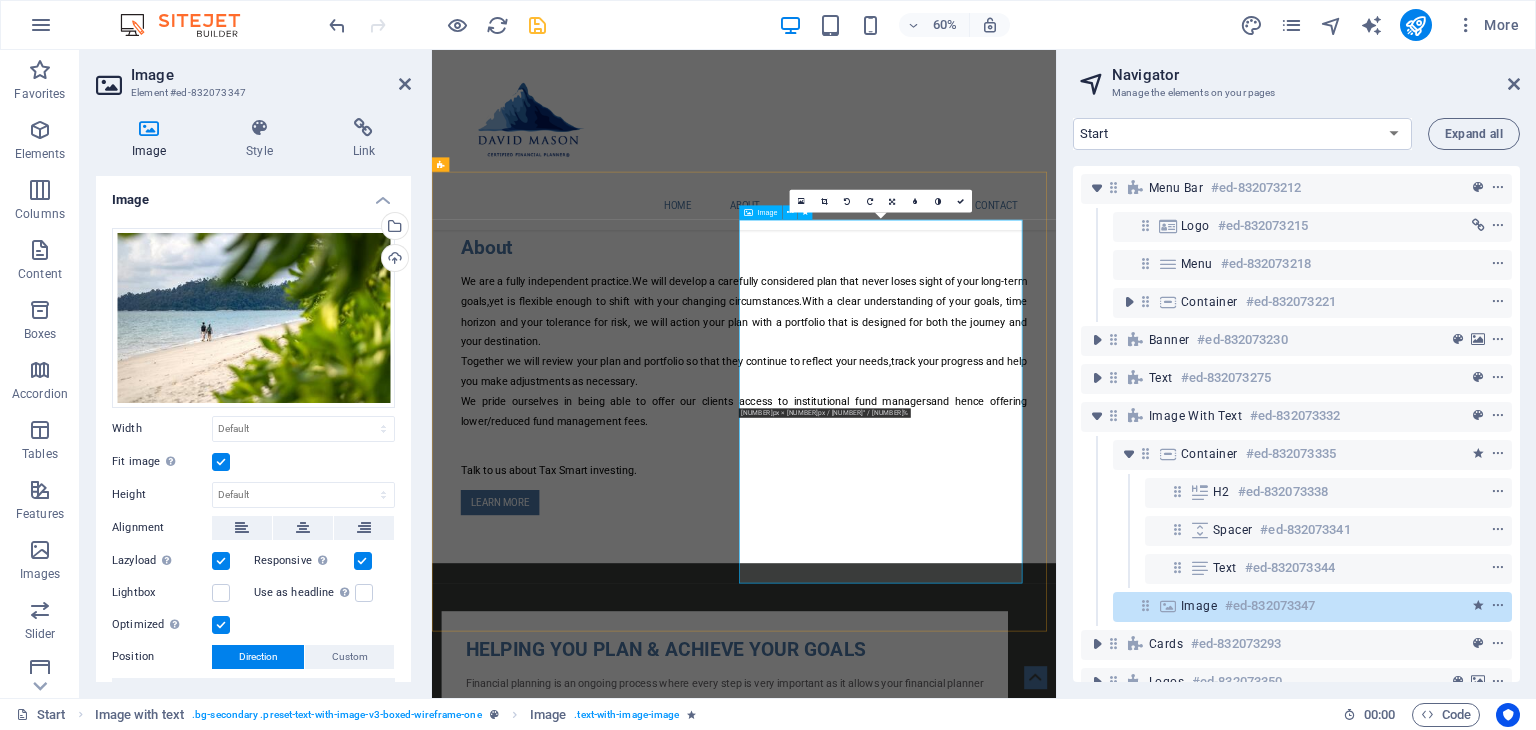 click at bounding box center [920, 1628] 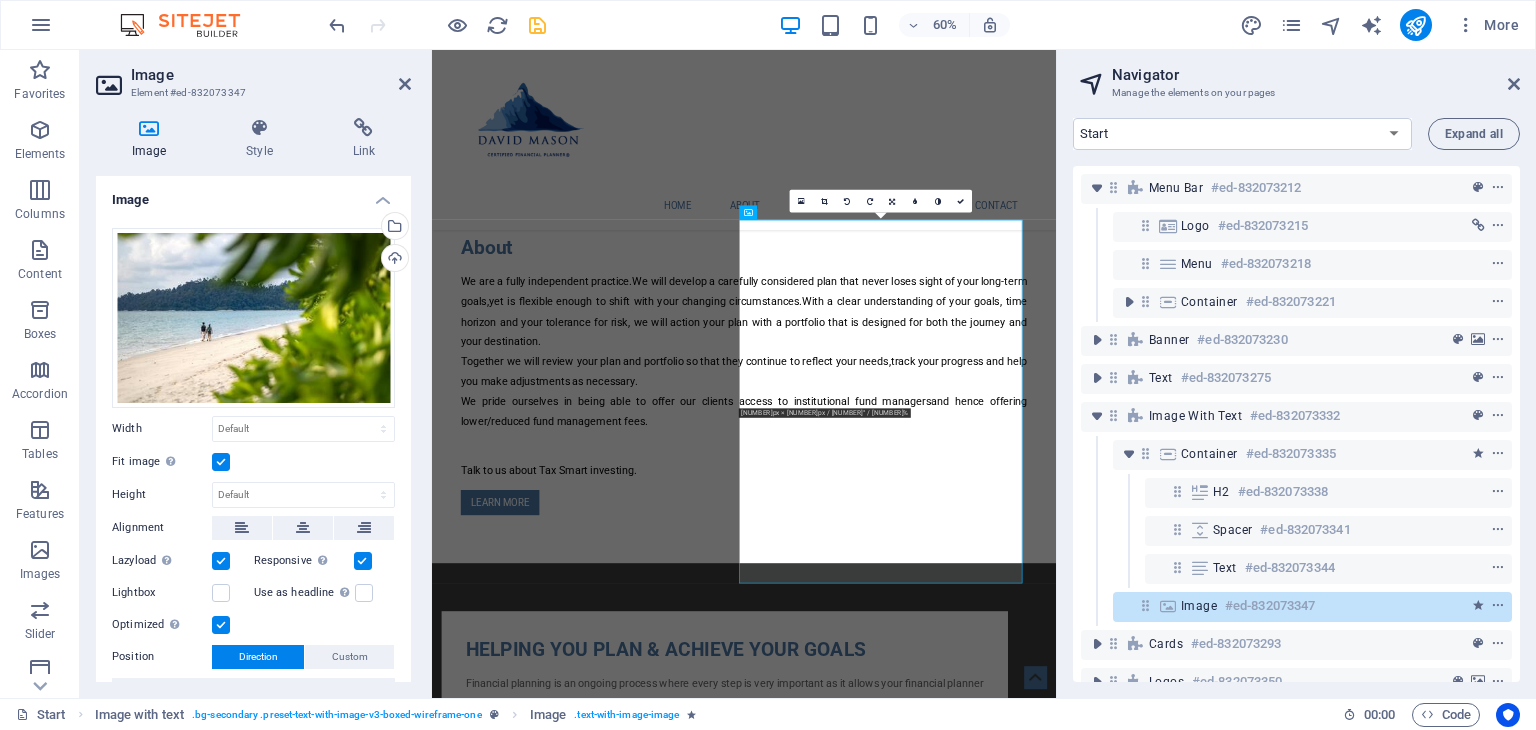 click at bounding box center [149, 128] 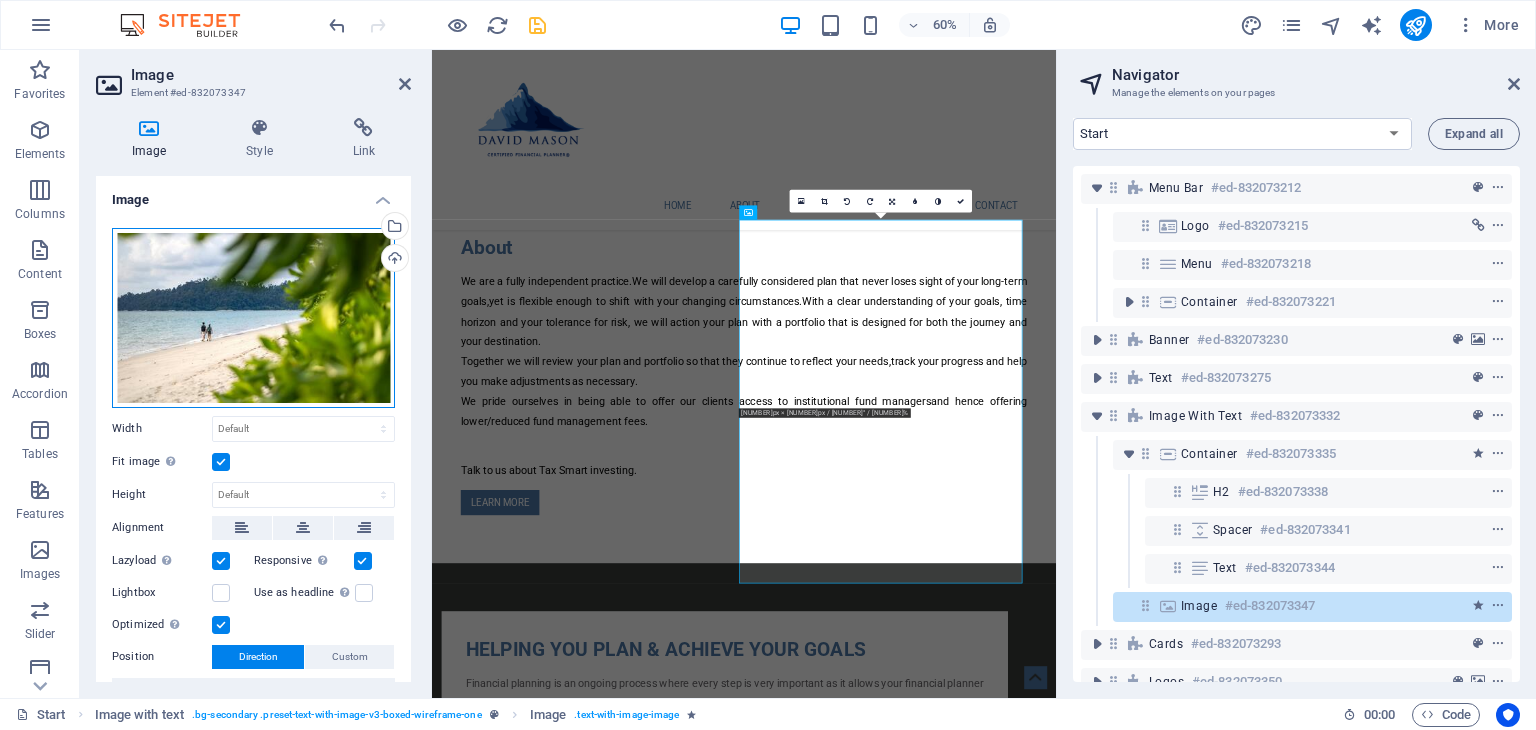 click on "Drag files here, click to choose files or select files from Files or our free stock photos & videos" at bounding box center [253, 318] 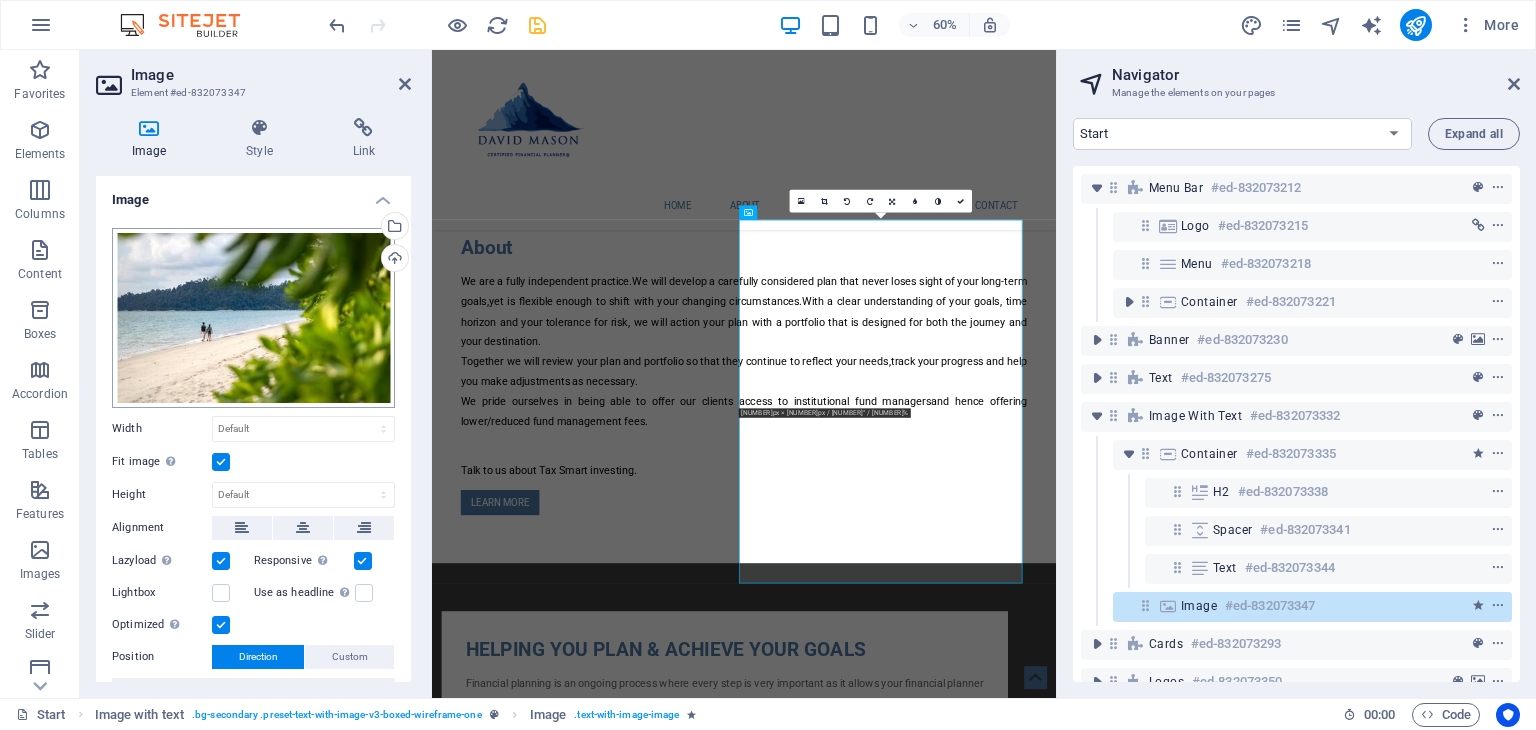 click on "Investment Facilitators Start Favorites Elements Columns Content Boxes Accordion Tables Features Images Slider Header Footer Forms Marketing Collections Image Element #ed-832073347 Image Style Link Image Drag files here, click to choose files or select files from Files or our free stock photos & videos Select files from the file manager, stock photos, or upload file(s) Upload Width Default auto px rem % em vh vw Fit image Automatically fit image to a fixed width and height Height Default auto px Alignment Lazyload Loading images after the page loads improves page speed. Responsive Automatically load retina image and smartphone optimized sizes. Lightbox Use as headline The image will be wrapped in an H1 headline tag. Useful for giving alternative text the weight of an H1 headline, e.g. for the logo. Leave unchecked if uncertain. Optimized Images are compressed to improve page speed. Position Direction Custom X offset 50 px rem % vh" at bounding box center (768, 365) 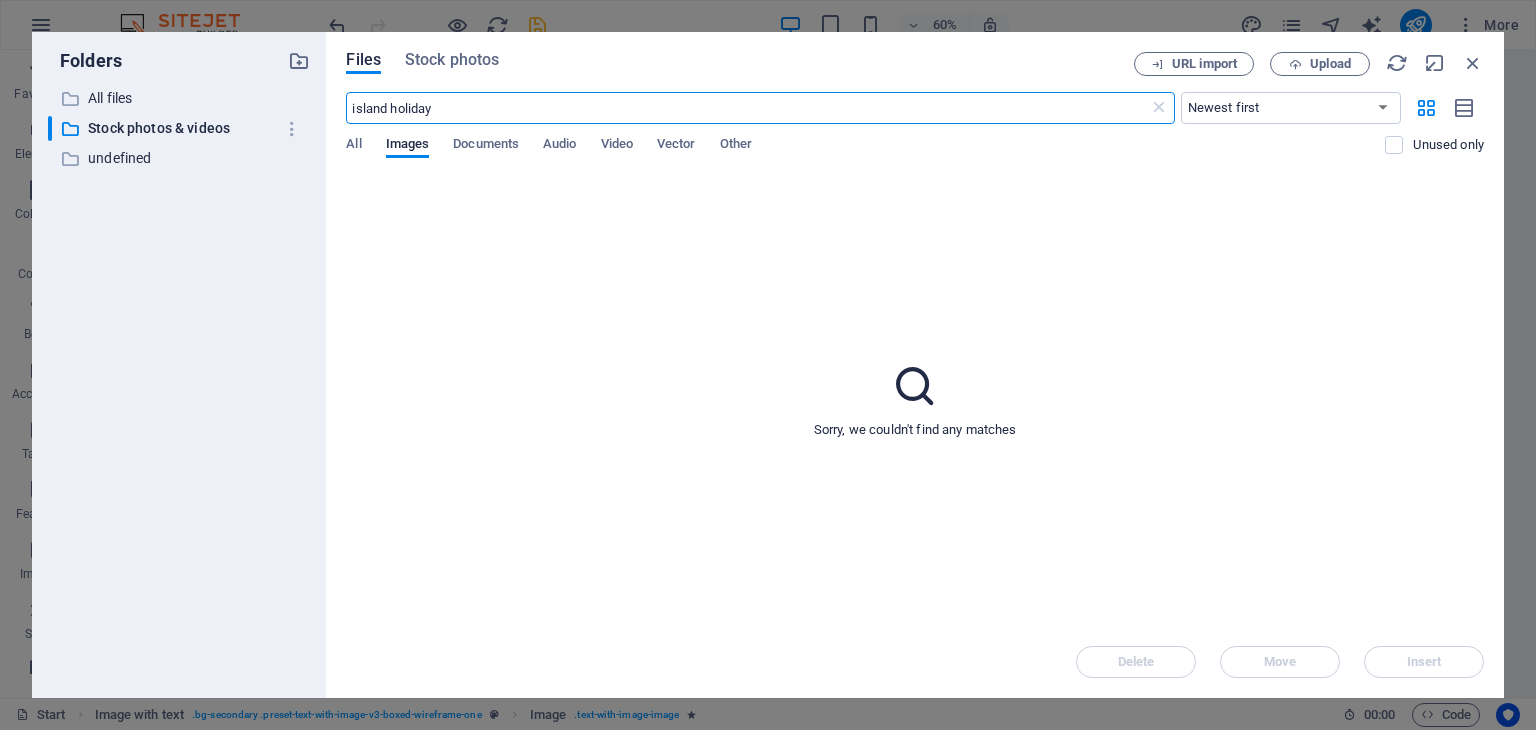 scroll, scrollTop: 3728, scrollLeft: 0, axis: vertical 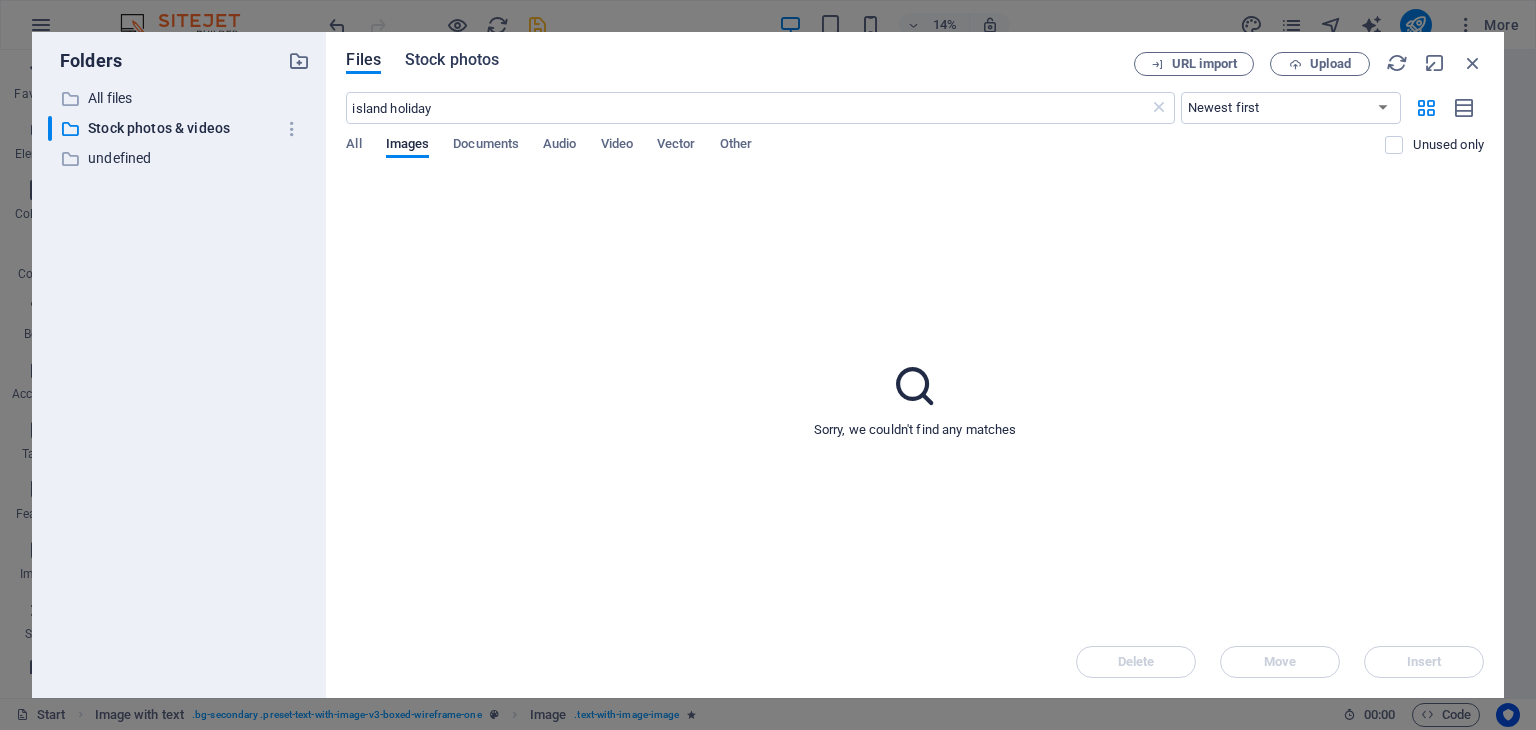 click on "Stock photos" at bounding box center (452, 60) 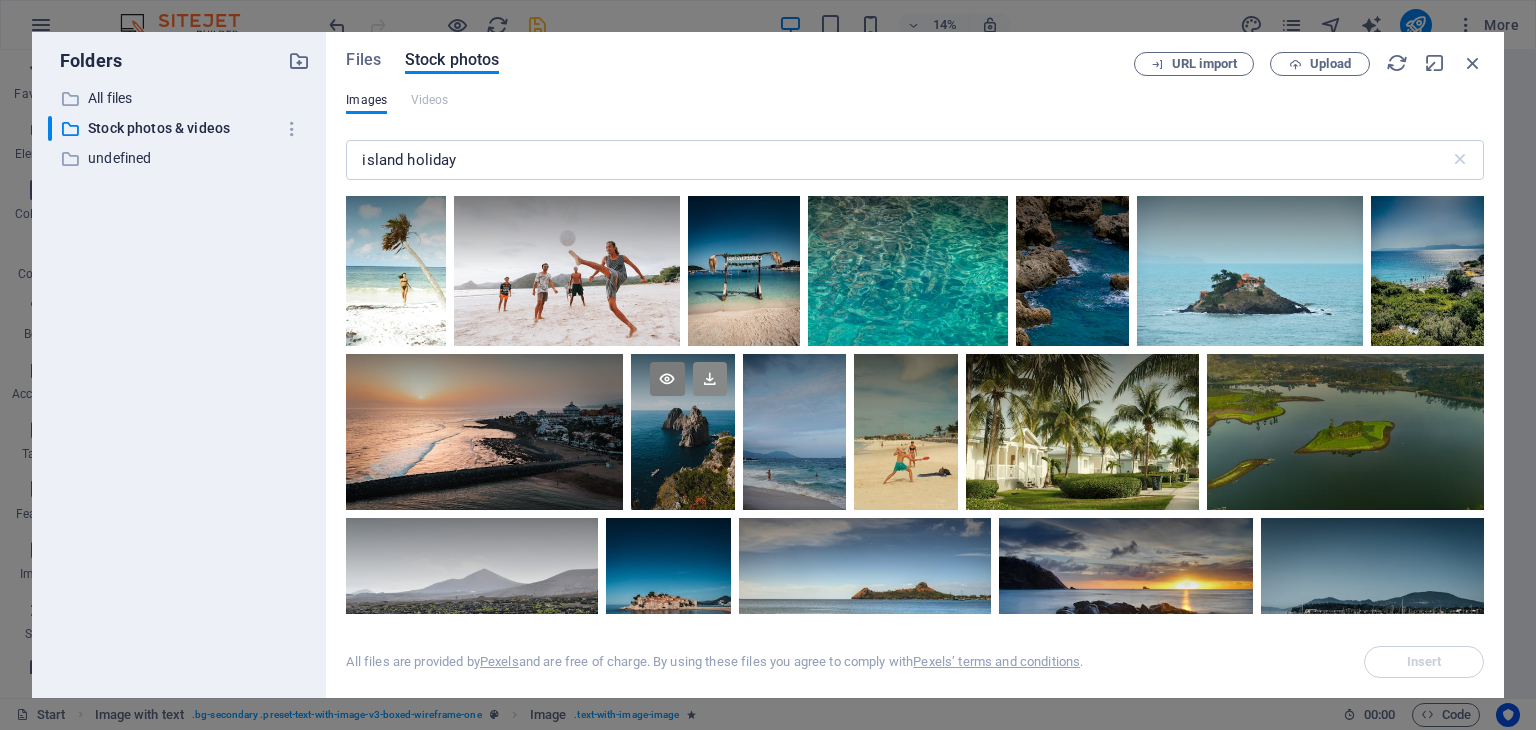 click at bounding box center [710, 379] 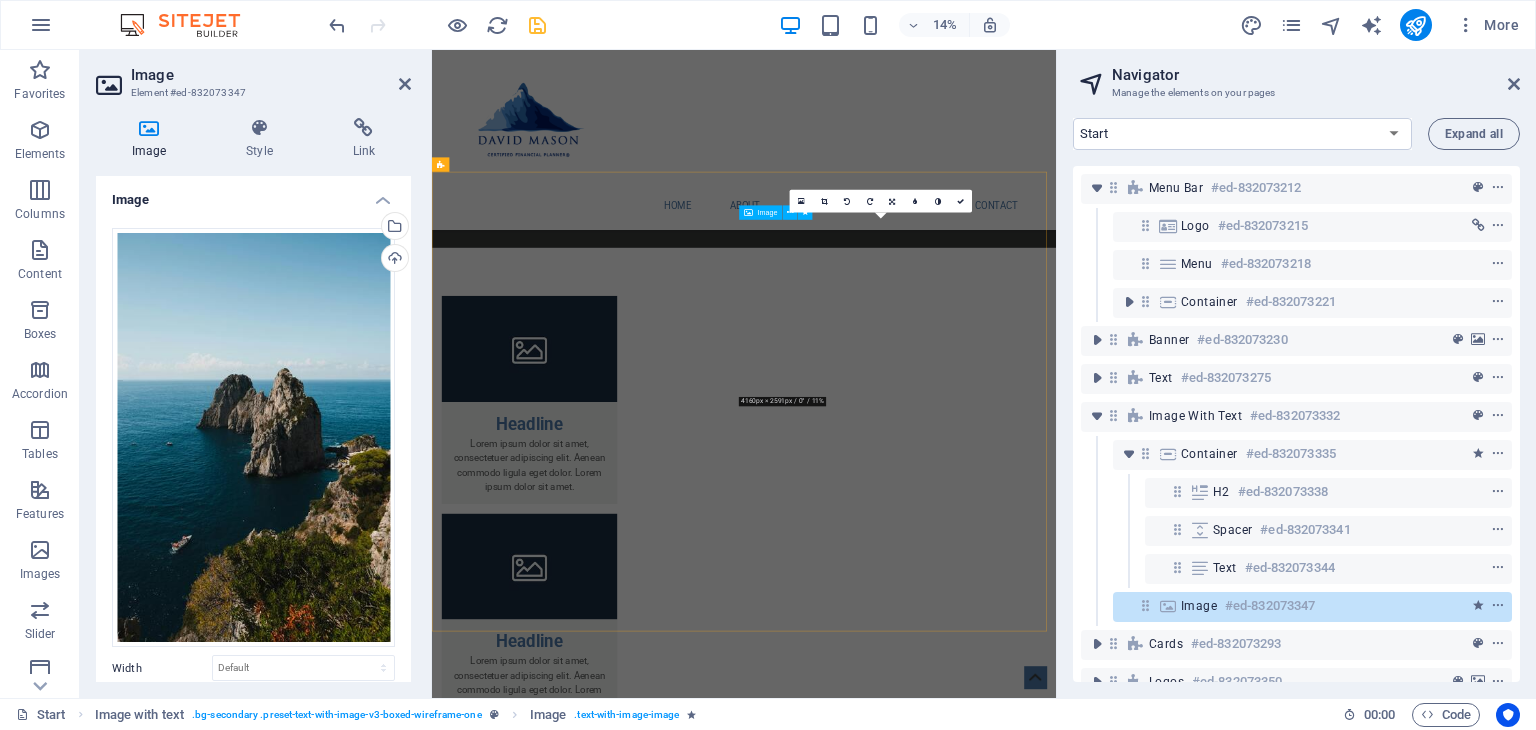 scroll, scrollTop: 1182, scrollLeft: 0, axis: vertical 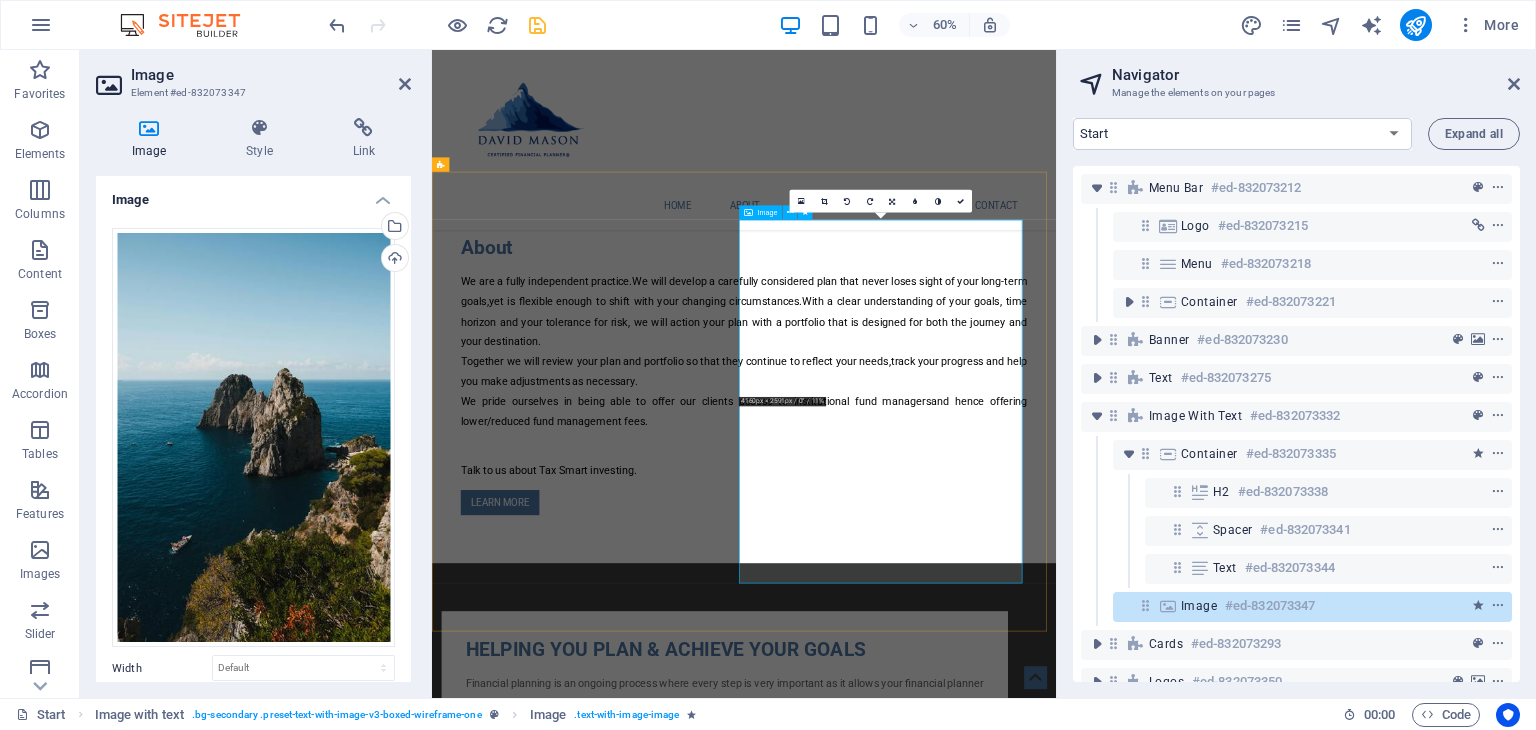 click at bounding box center (920, 2078) 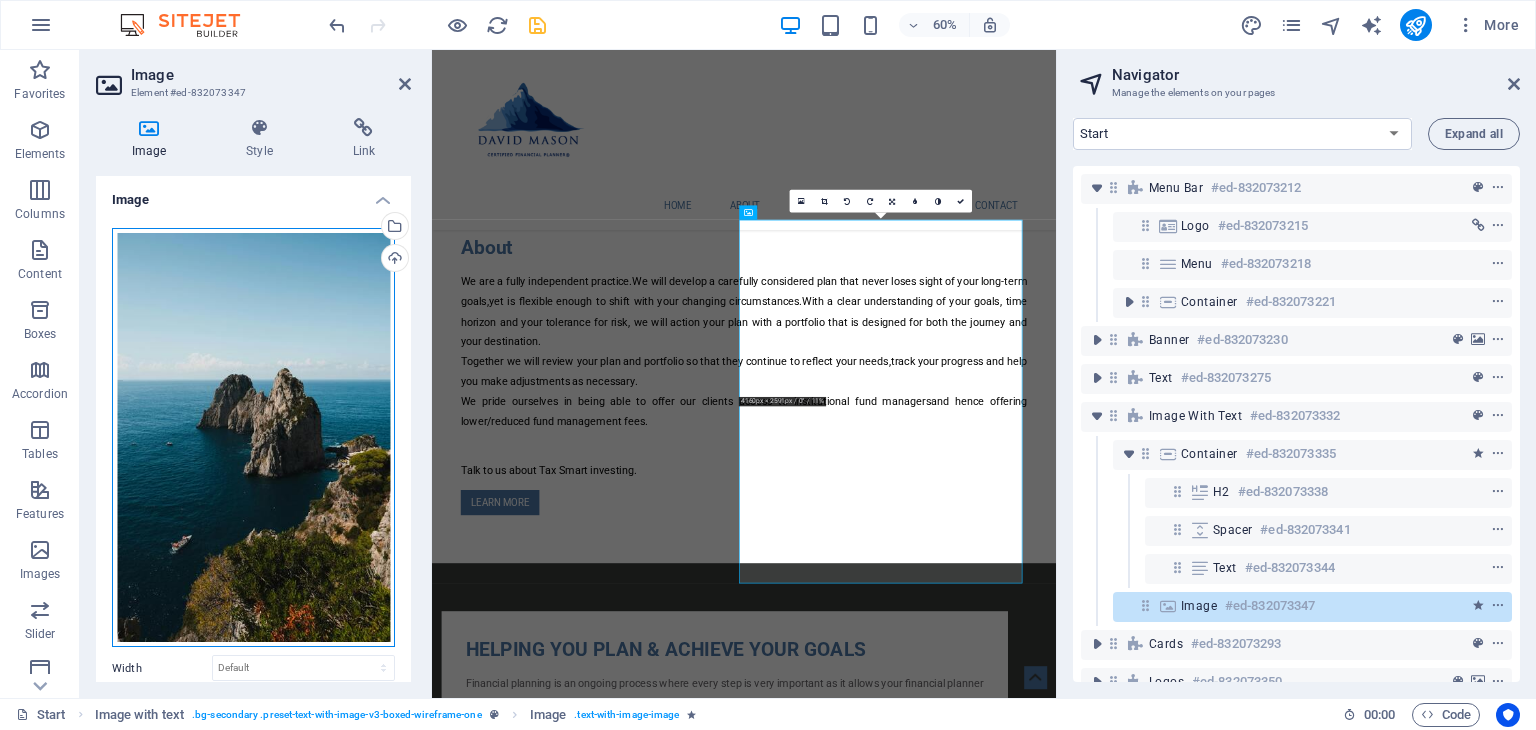 click on "Drag files here, click to choose files or select files from Files or our free stock photos & videos" at bounding box center [253, 438] 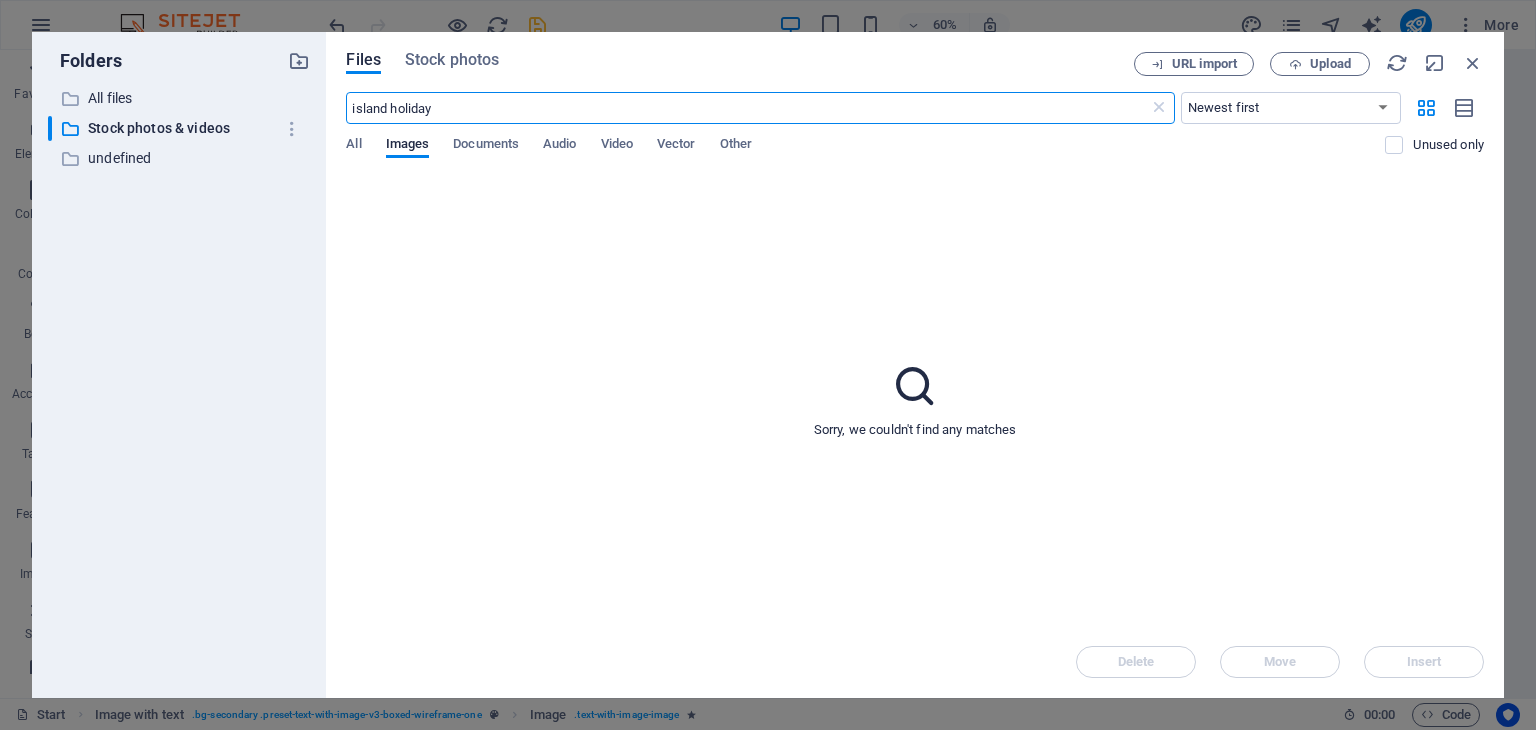 scroll, scrollTop: 3728, scrollLeft: 0, axis: vertical 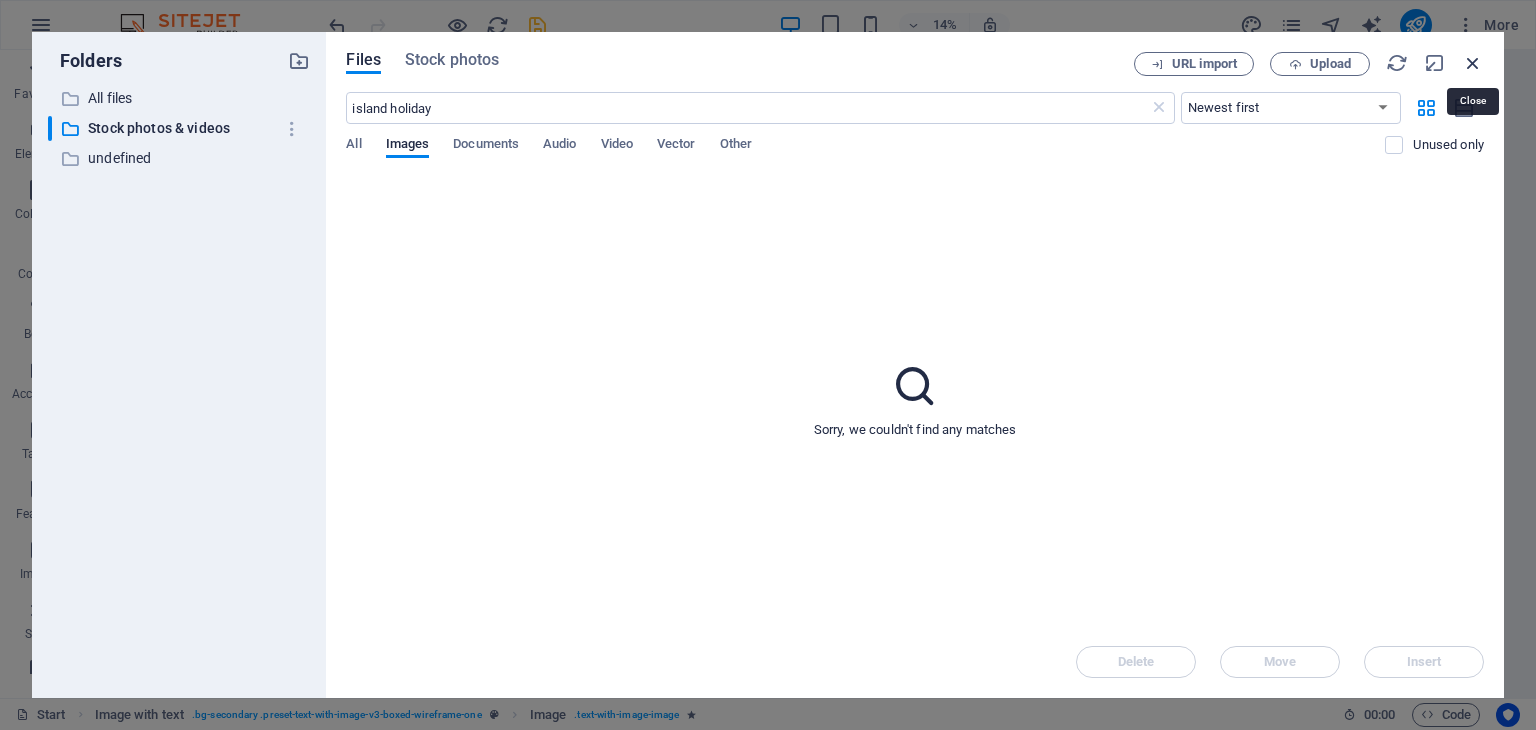 click at bounding box center (1473, 63) 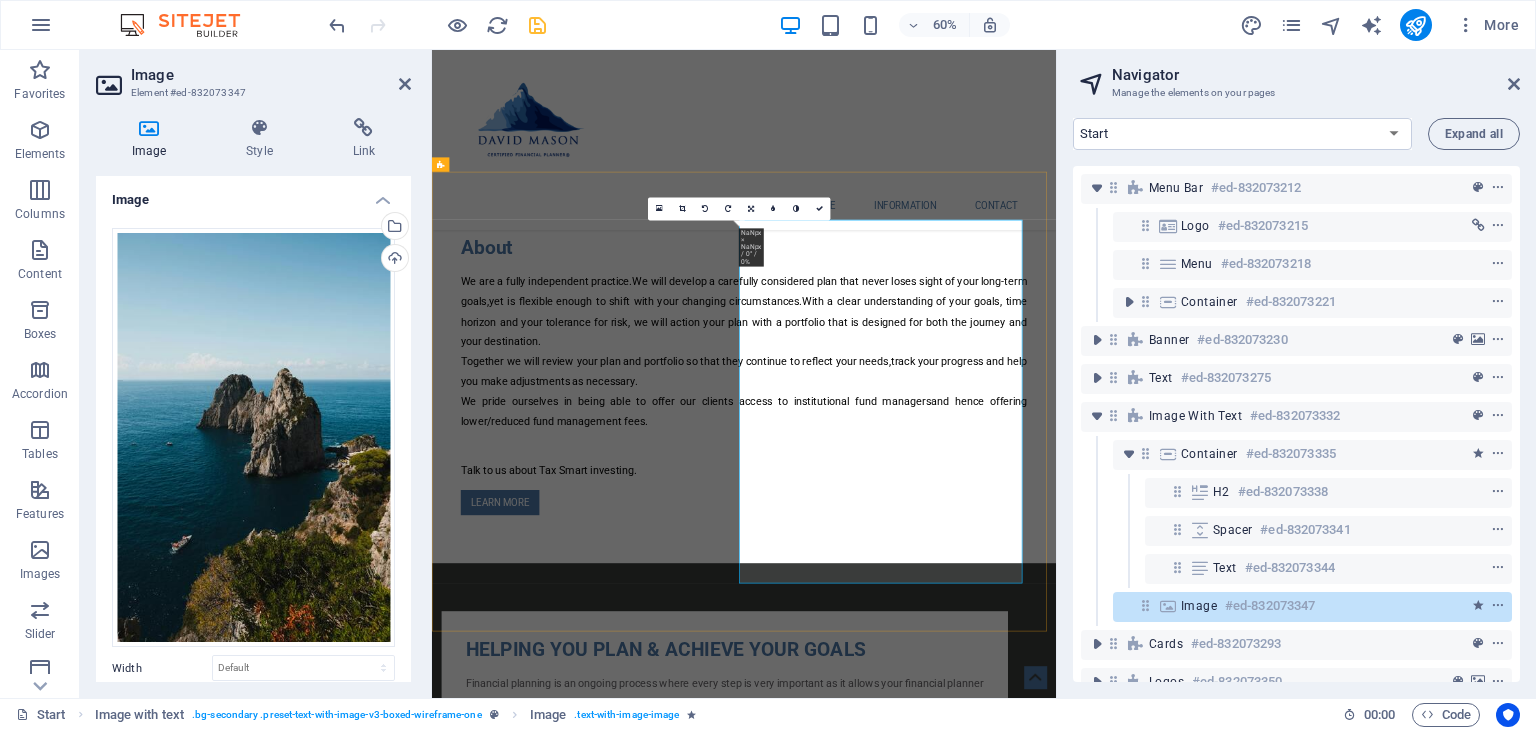 click at bounding box center (920, 2078) 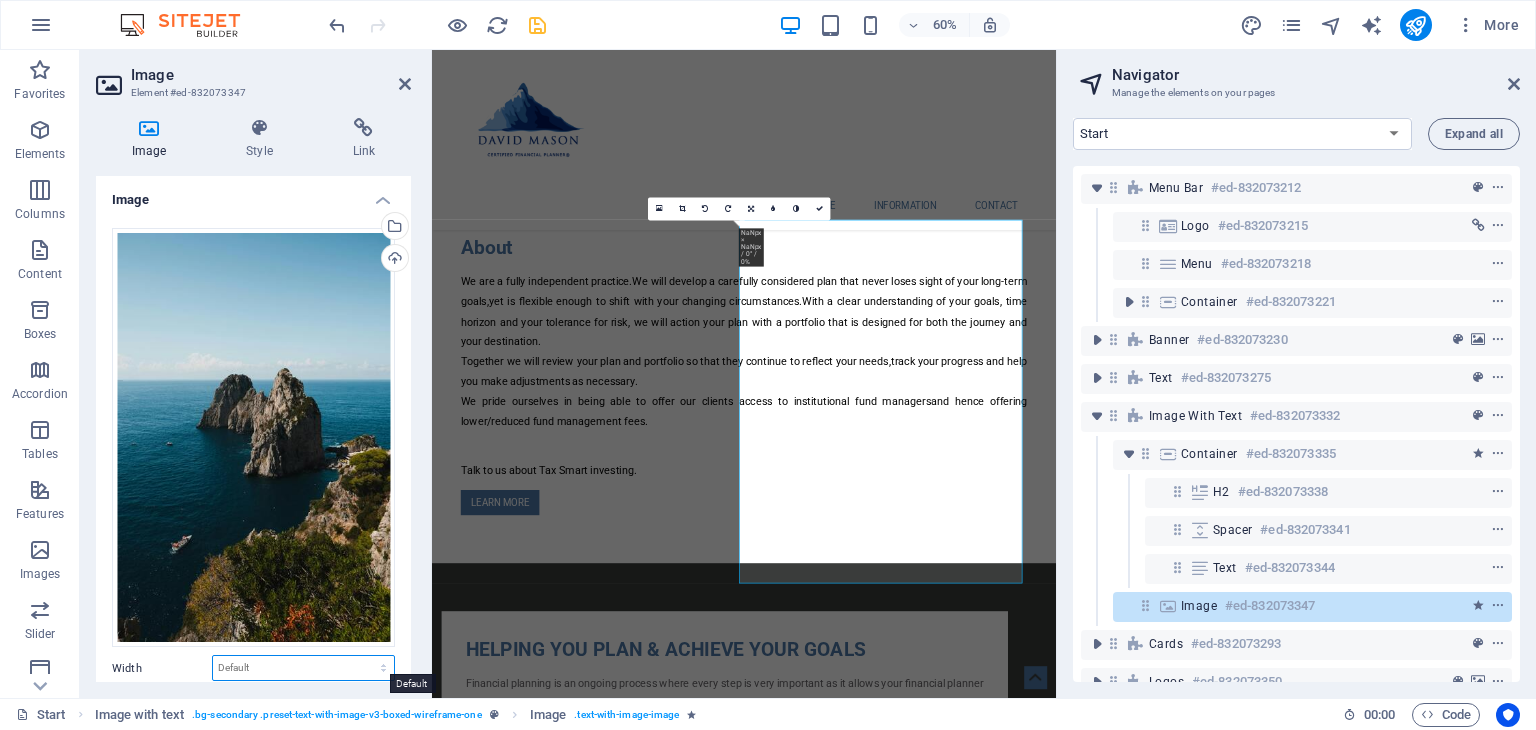 click on "Default auto px rem % em vh vw" at bounding box center [303, 668] 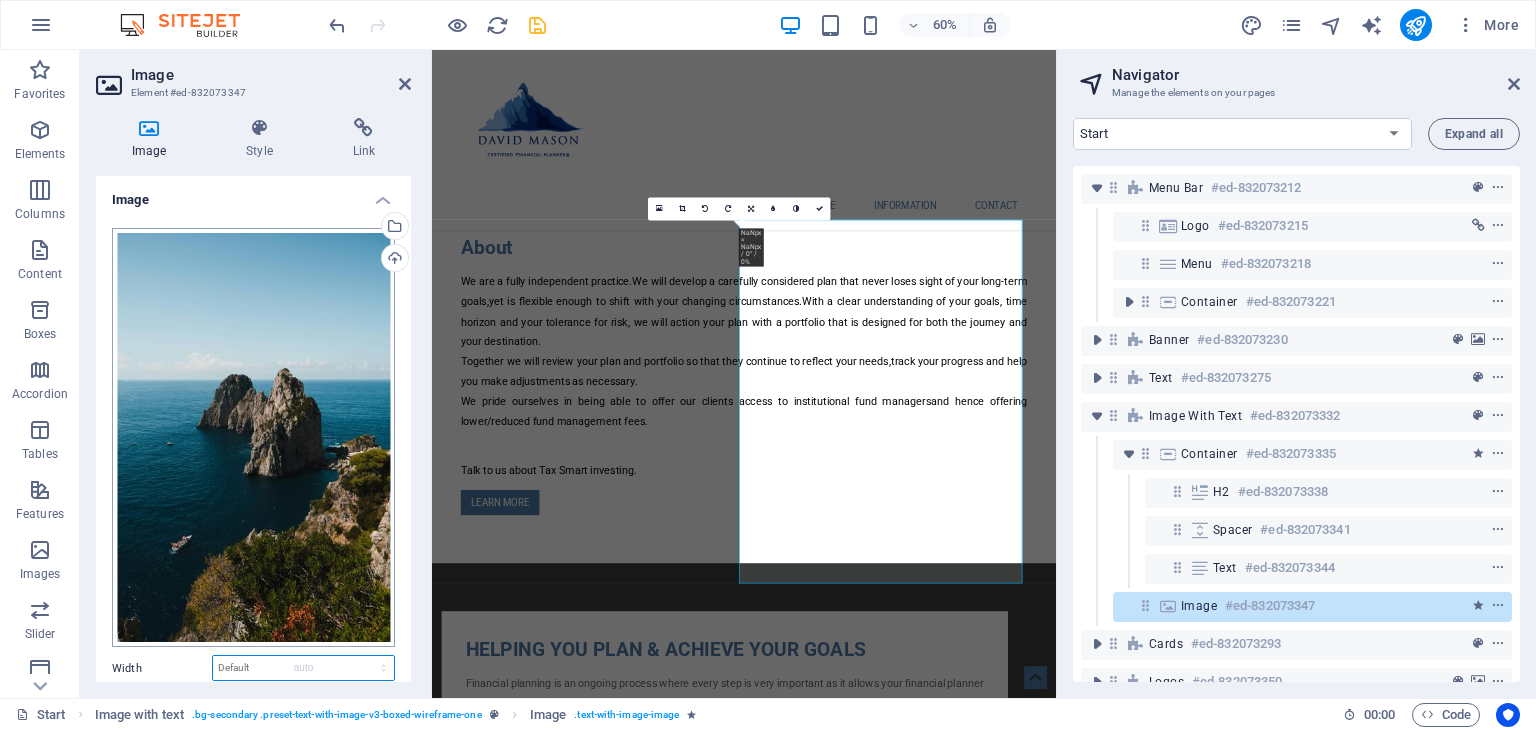 click on "Default auto px rem % em vh vw" at bounding box center (303, 668) 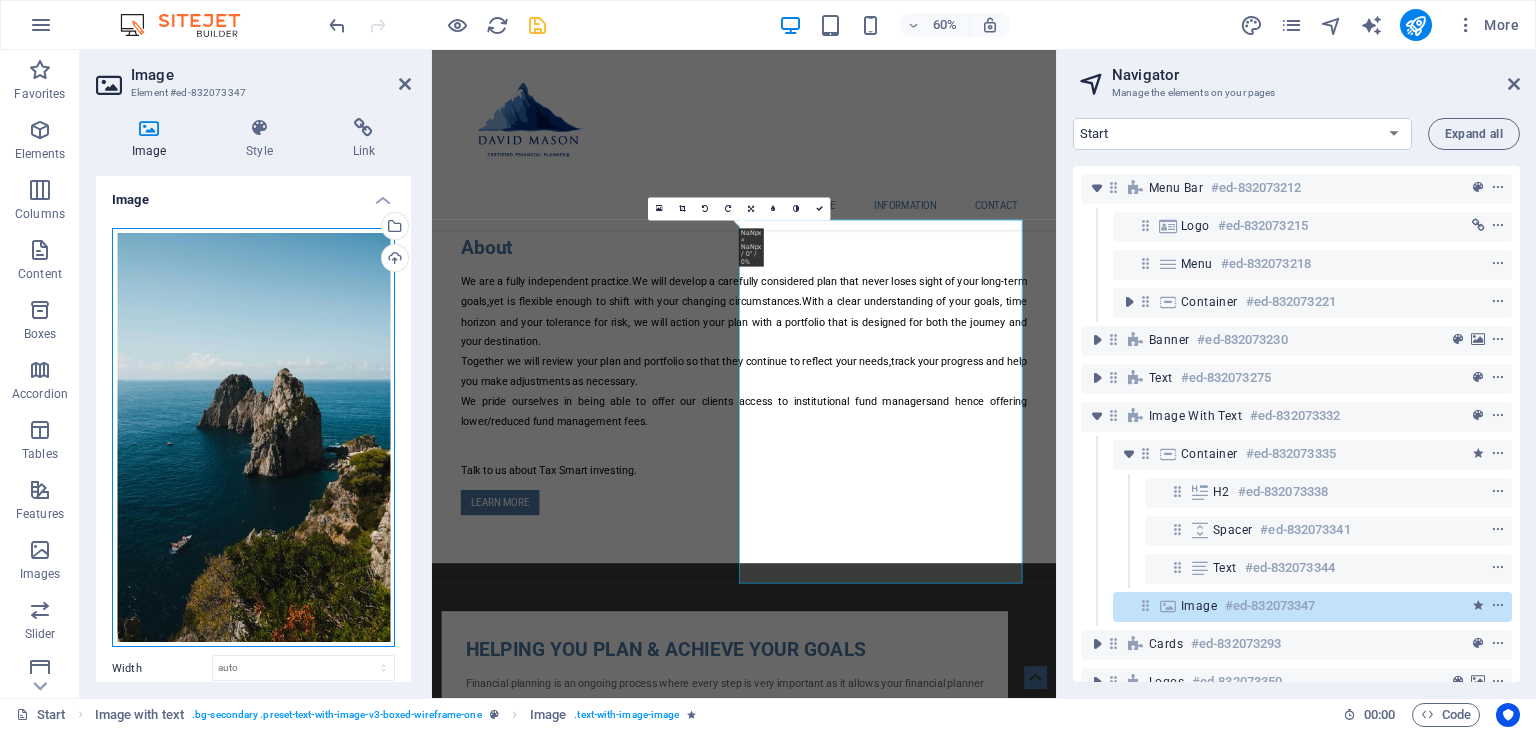 click on "Drag files here, click to choose files or select files from Files or our free stock photos & videos" at bounding box center [253, 438] 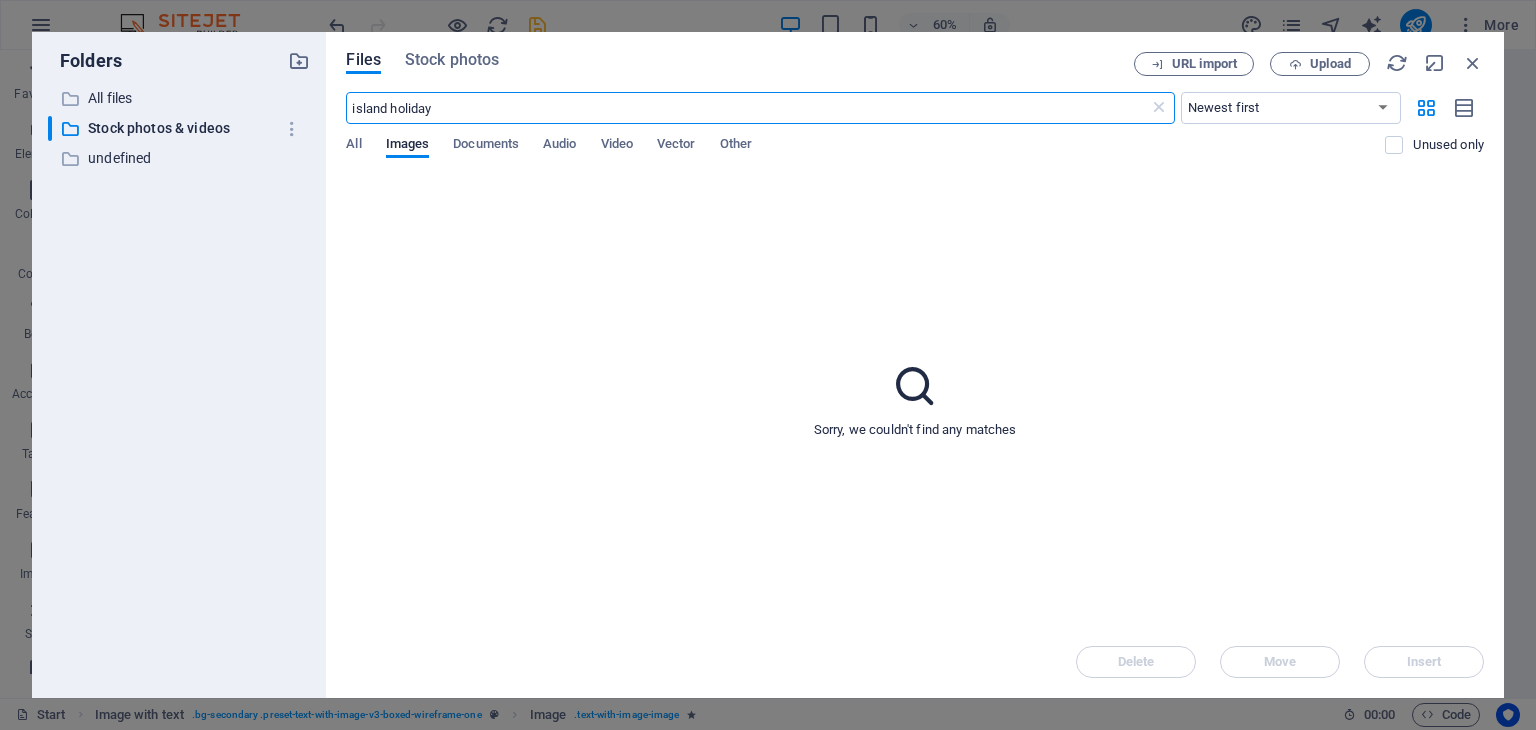click on "Investment Facilitators Start Favorites Elements Columns Content Boxes Accordion Tables Features Images Slider Header Footer Forms Marketing Collections Image Element #ed-832073347 Image Style Link Image Drag files here, click to choose files or select files from Files or our free stock photos & videos Select files from the file manager, stock photos, or upload file(s) Upload Width Default auto px rem % em vh vw Fit image Automatically fit image to a fixed width and height Height Default auto px Alignment Lazyload Loading images after the page loads improves page speed. Responsive Automatically load retina image and smartphone optimized sizes. Lightbox Use as headline The image will be wrapped in an H1 headline tag. Useful for giving alternative text the weight of an H1 headline, e.g. for the logo. Leave unchecked if uncertain. Optimized Images are compressed to improve page speed. Position Direction Custom X offset 50 px rem % vh" at bounding box center [768, 365] 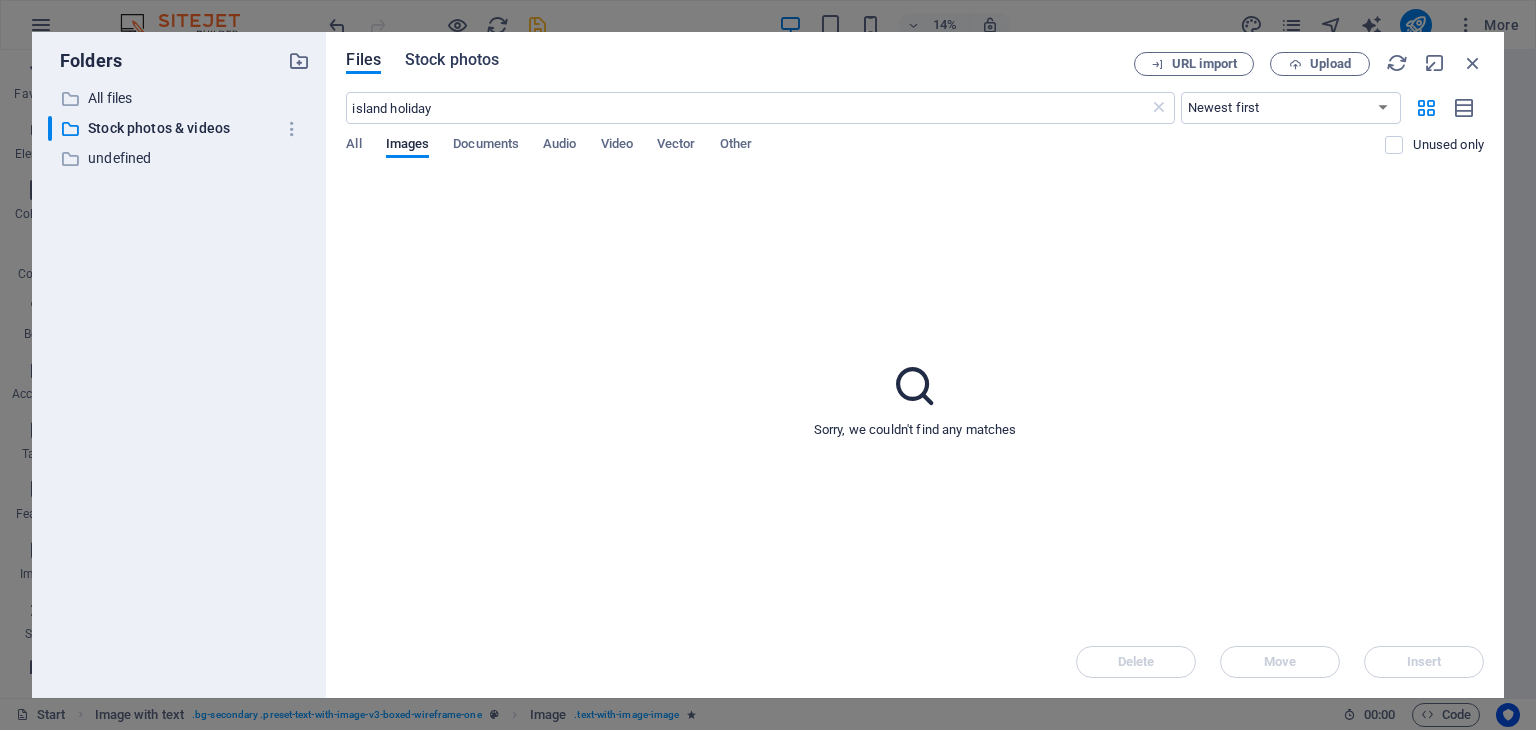 click on "Stock photos" at bounding box center (452, 60) 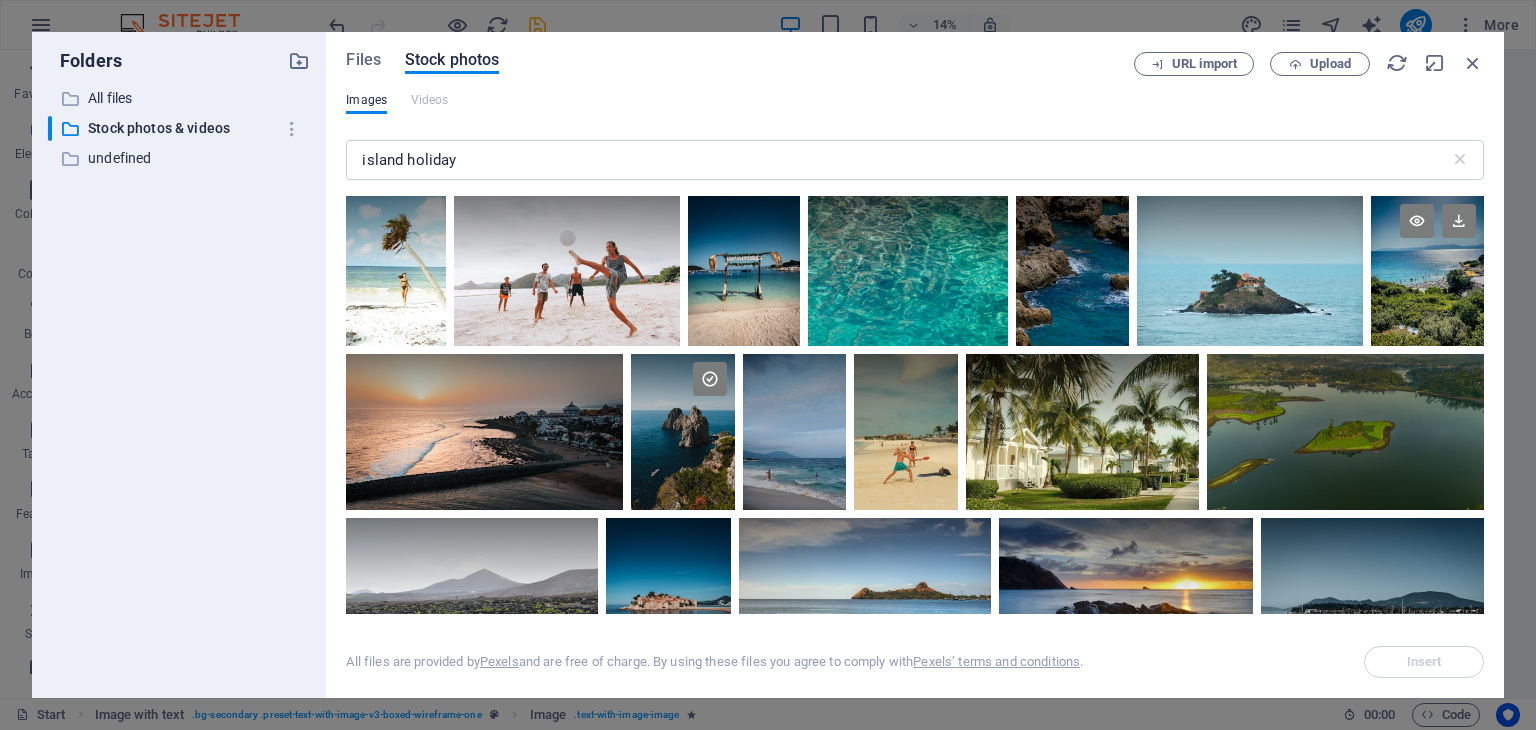 click at bounding box center [1427, 271] 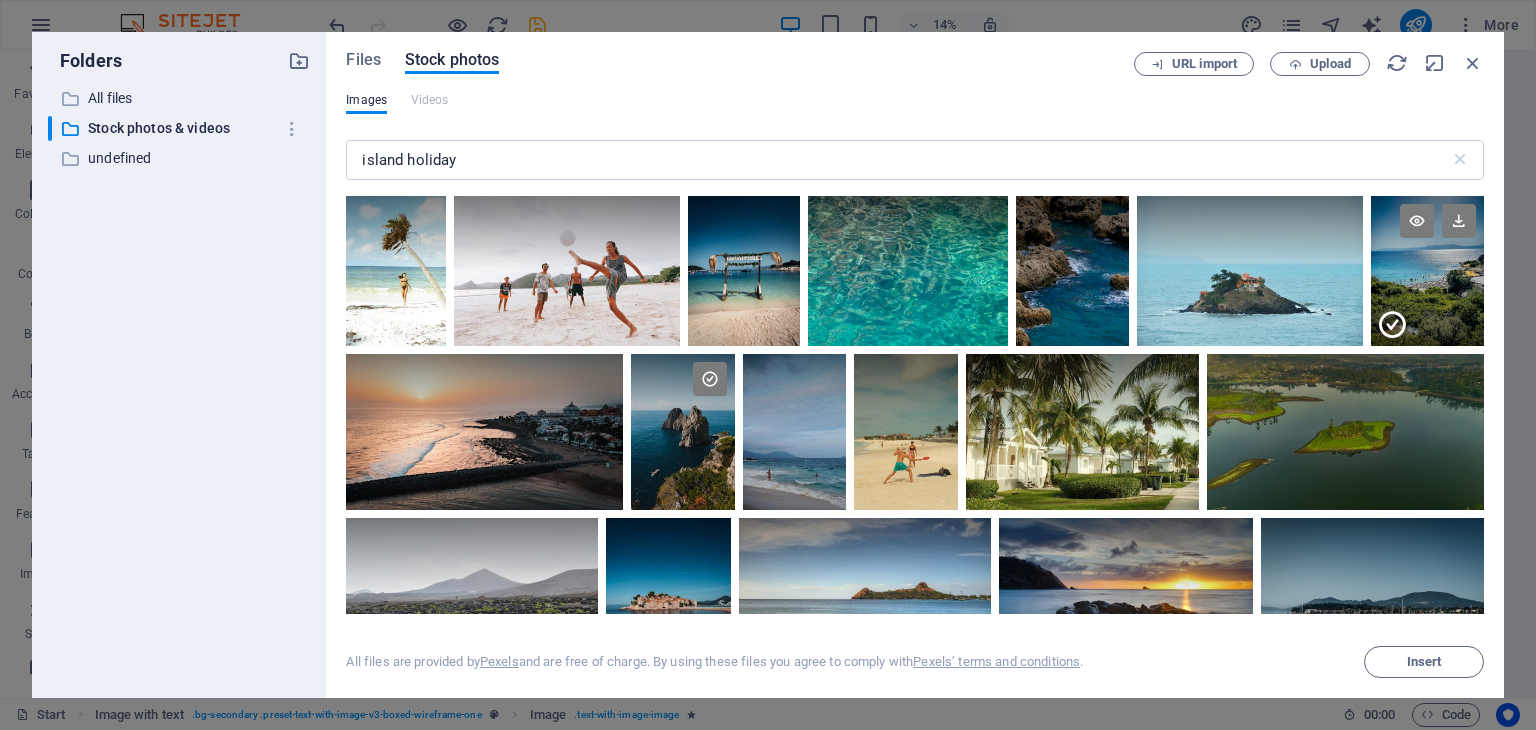 click at bounding box center (1427, 308) 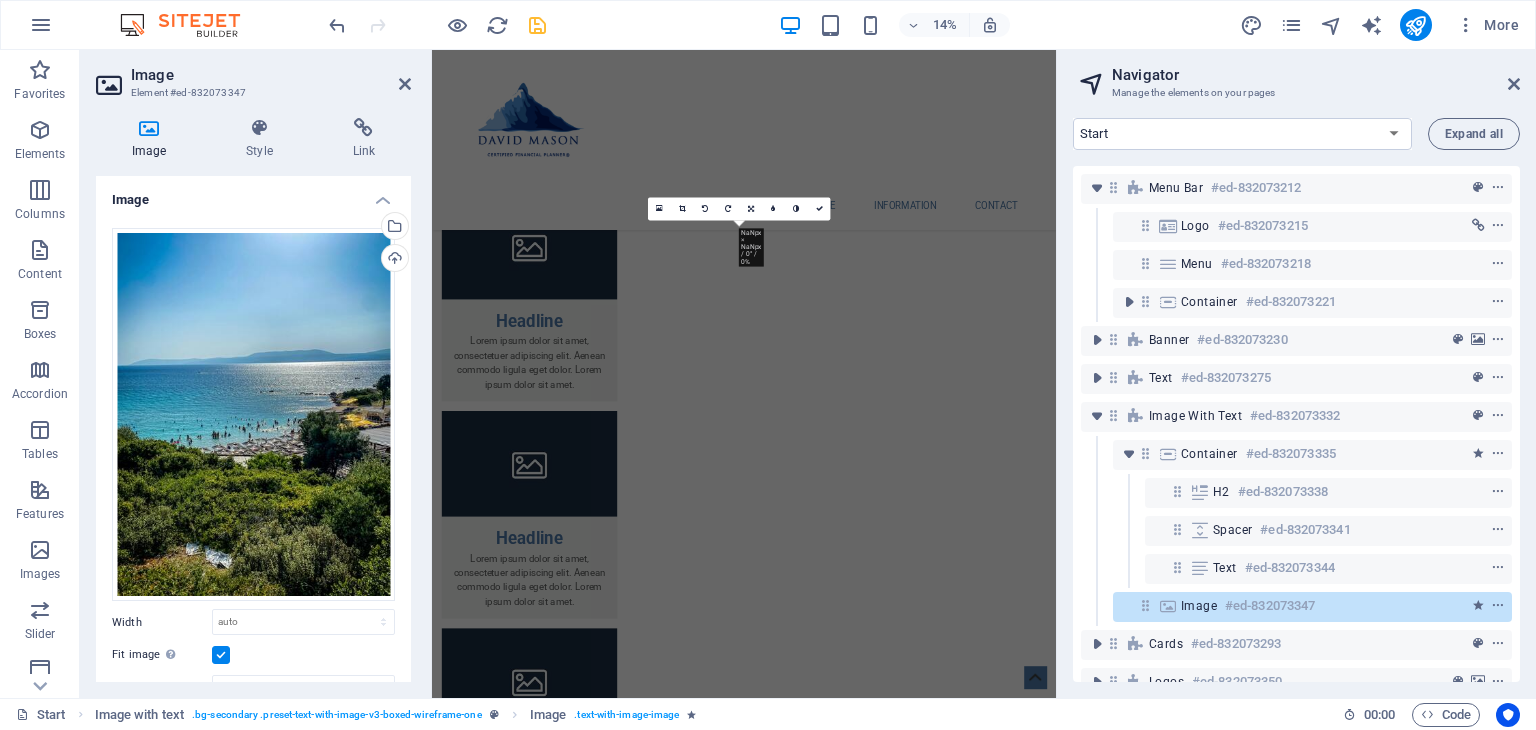 scroll, scrollTop: 1182, scrollLeft: 0, axis: vertical 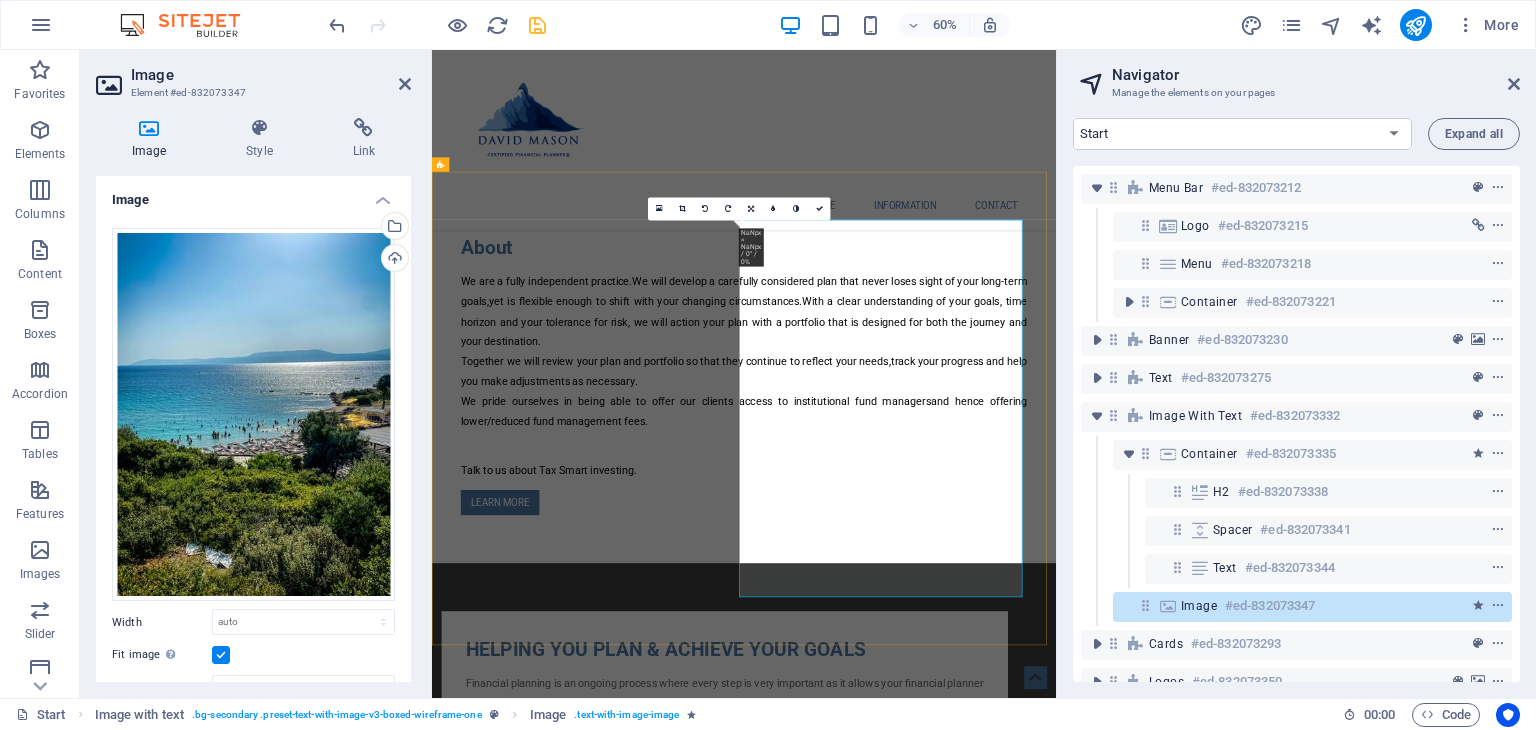 click at bounding box center (920, 1993) 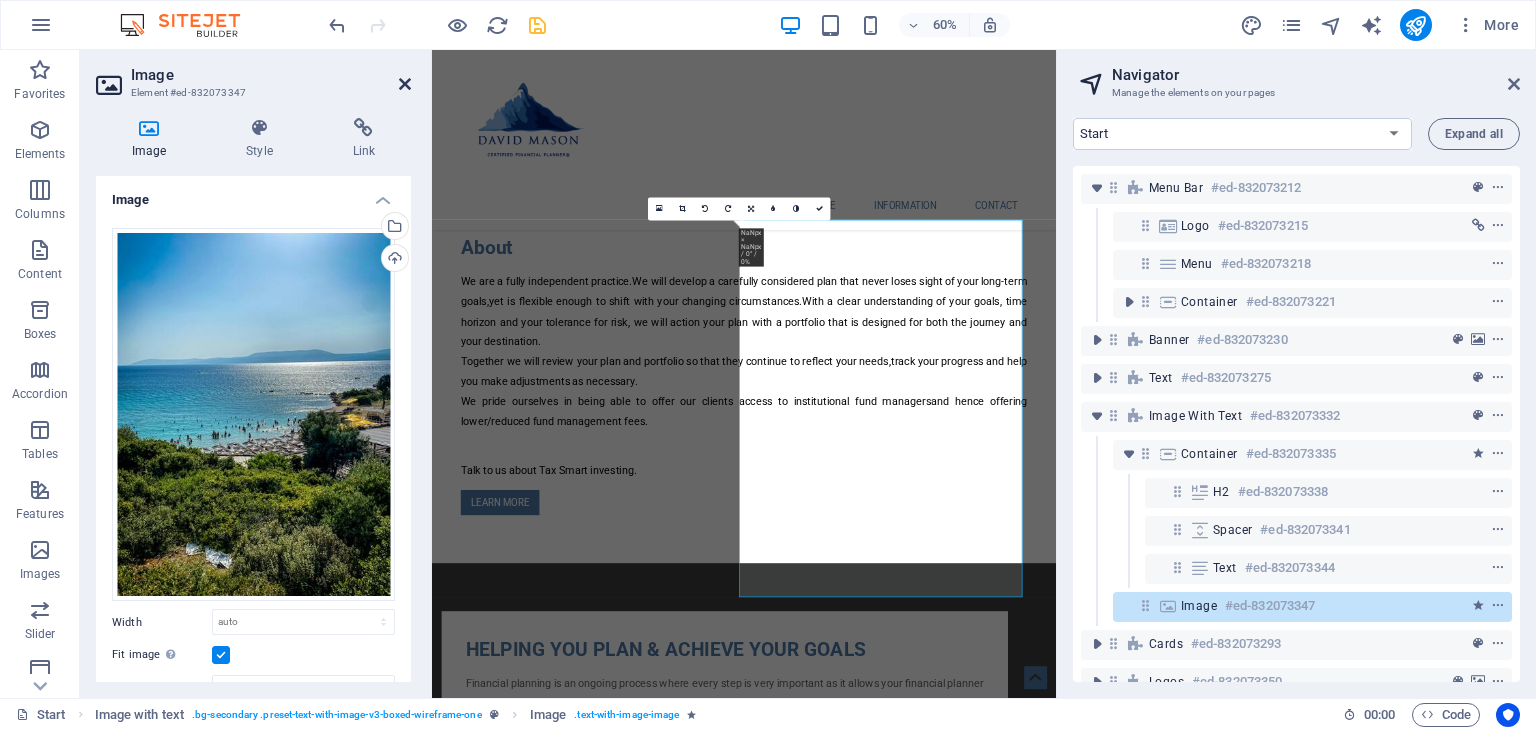 click at bounding box center [405, 84] 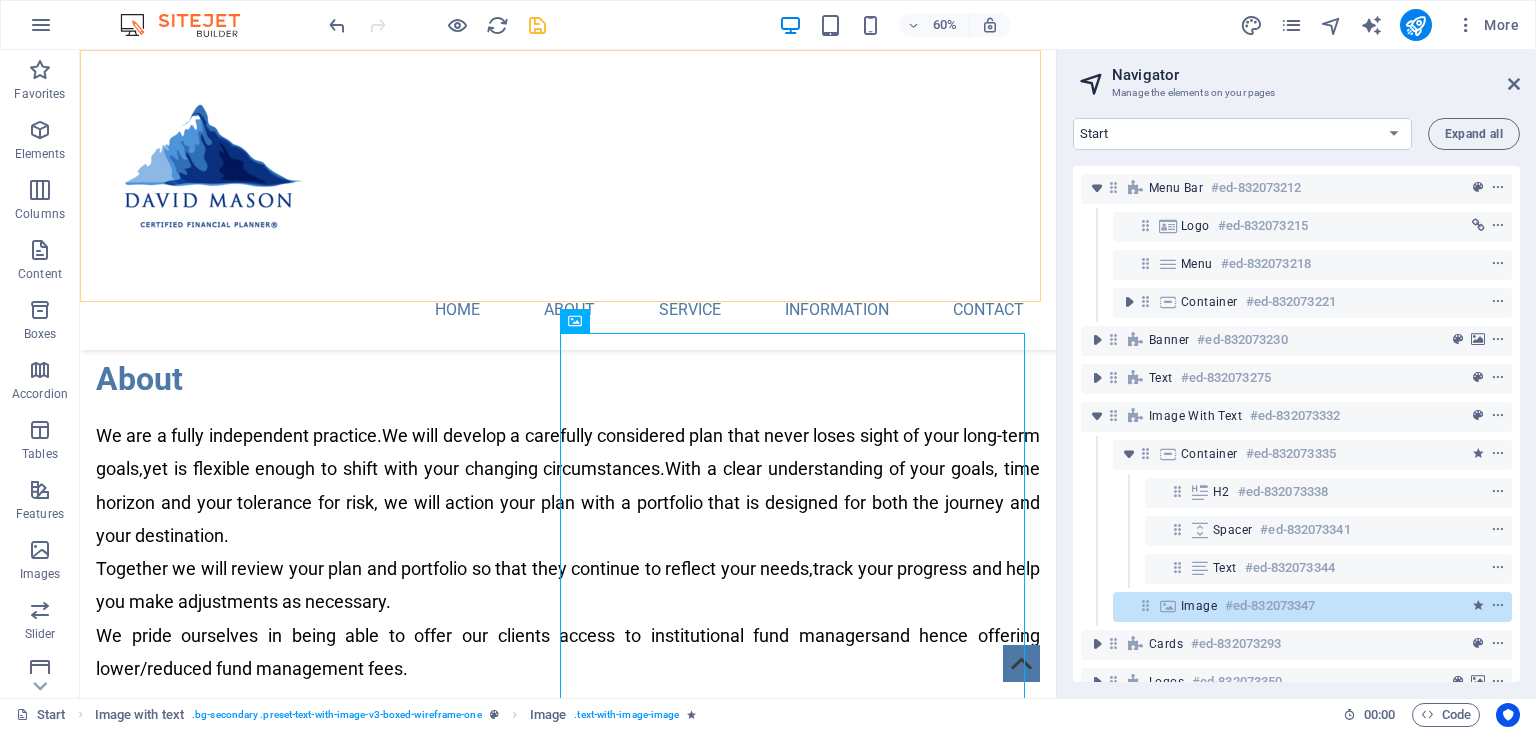 scroll, scrollTop: 989, scrollLeft: 0, axis: vertical 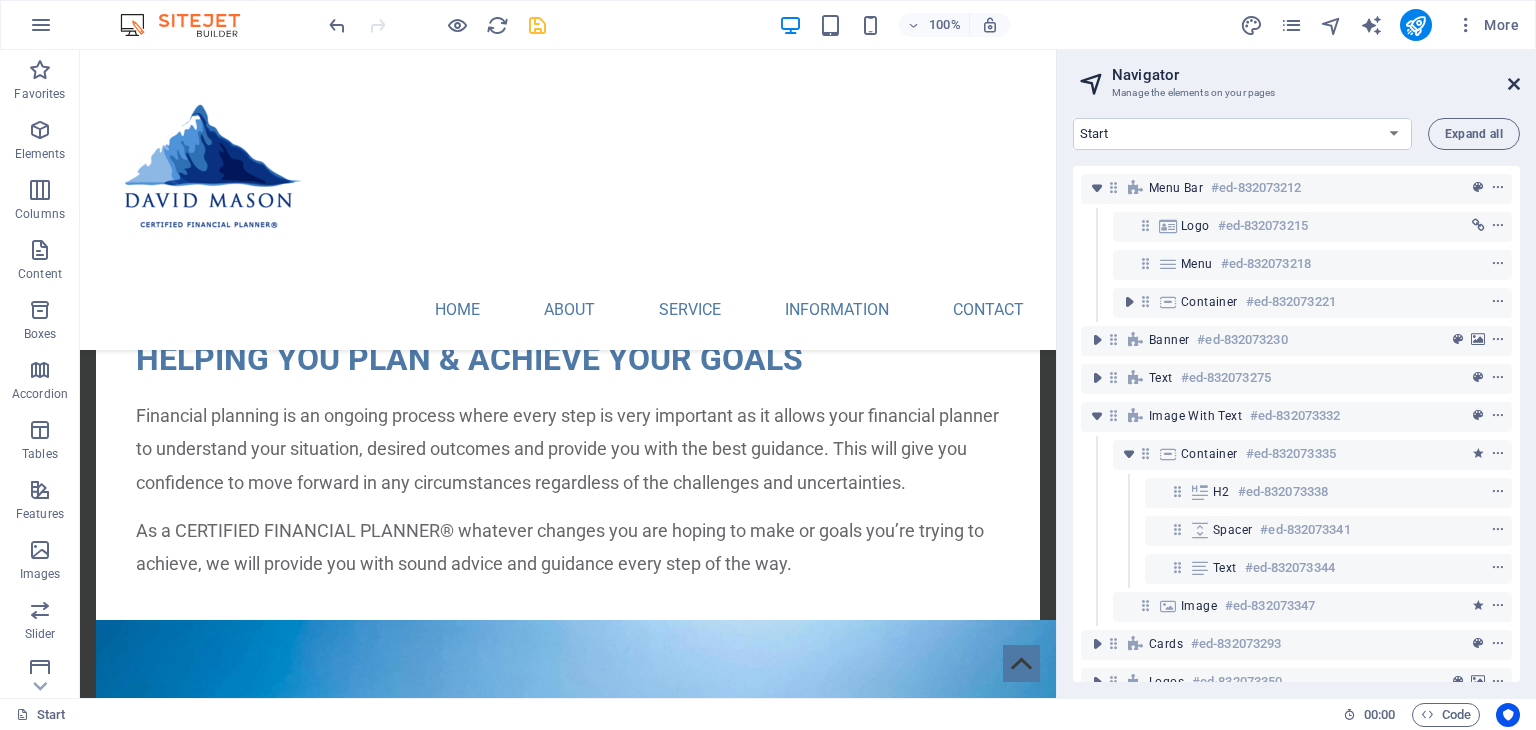 click at bounding box center (1514, 84) 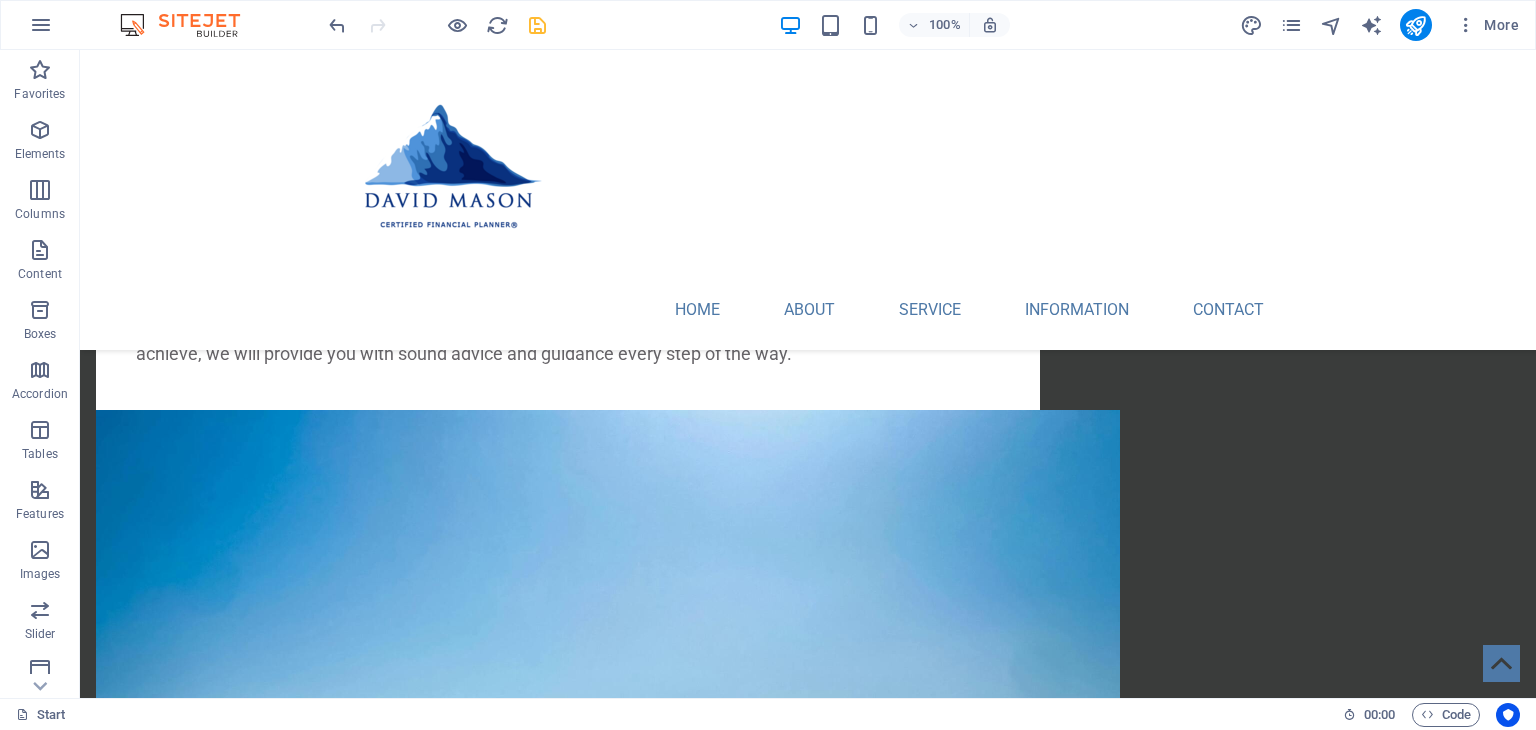 scroll, scrollTop: 1818, scrollLeft: 0, axis: vertical 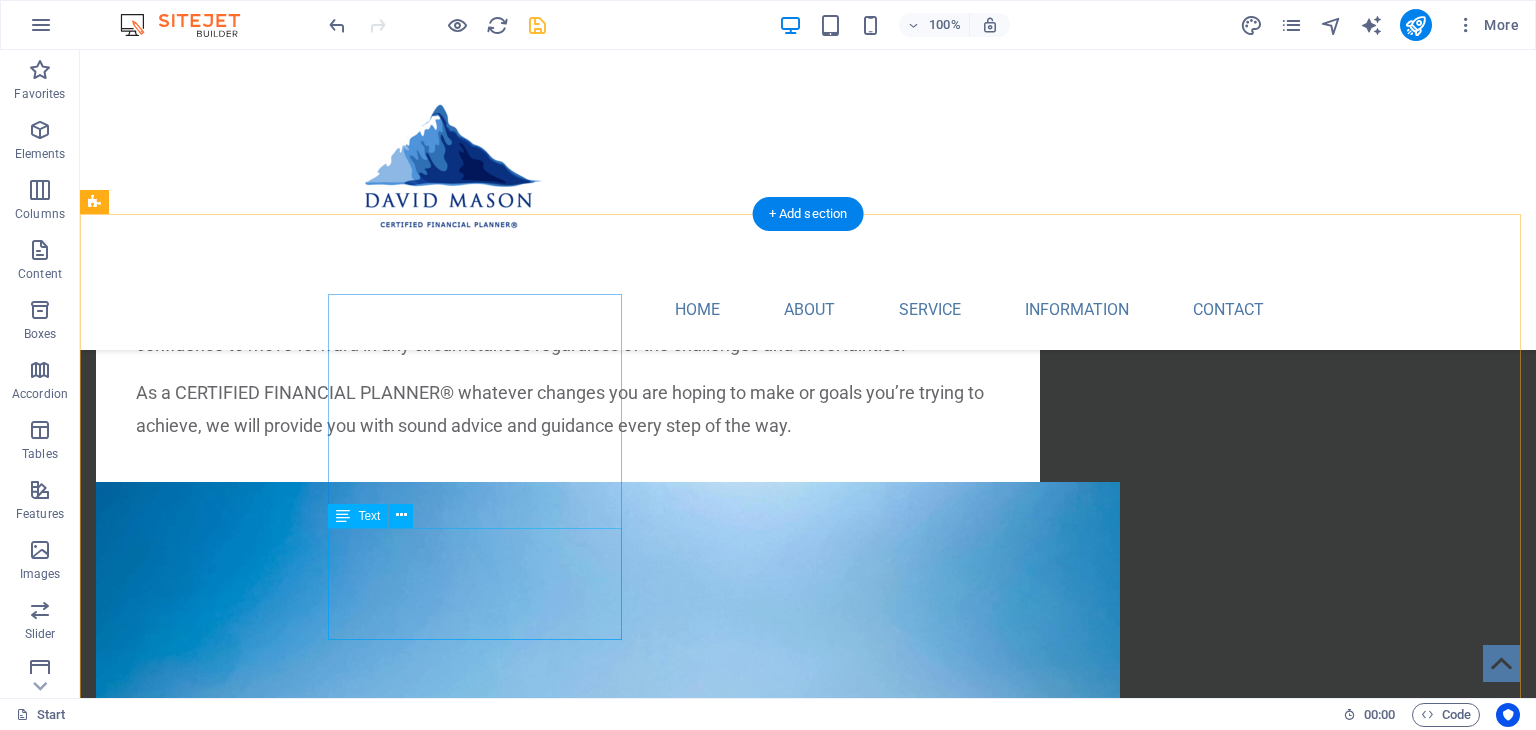 click on "Lorem ipsum dolor sit amet, consectetuer adipiscing elit. Aenean commodo ligula eget dolor. Lorem ipsum dolor sit amet." at bounding box center [242, 2298] 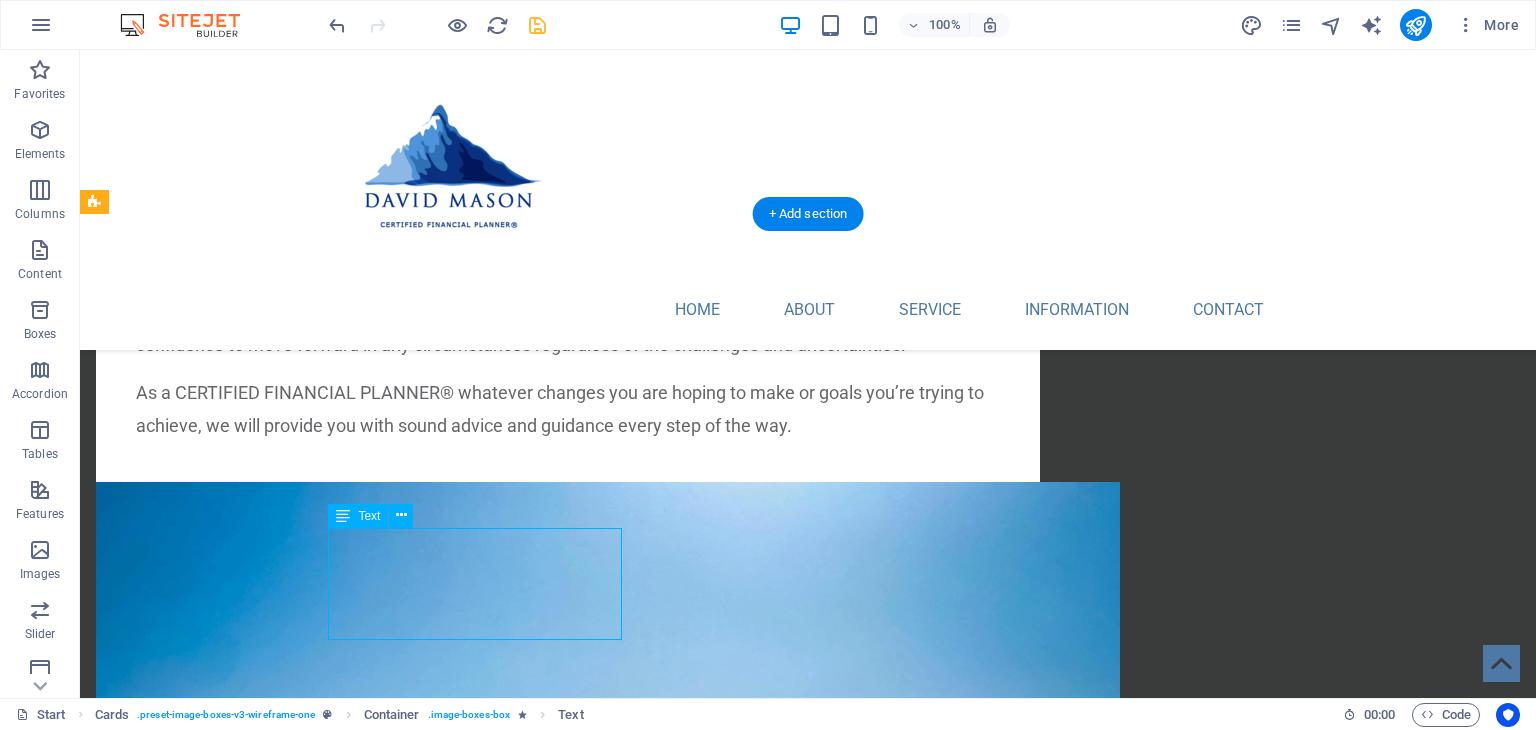 click on "Lorem ipsum dolor sit amet, consectetuer adipiscing elit. Aenean commodo ligula eget dolor. Lorem ipsum dolor sit amet." at bounding box center (242, 2298) 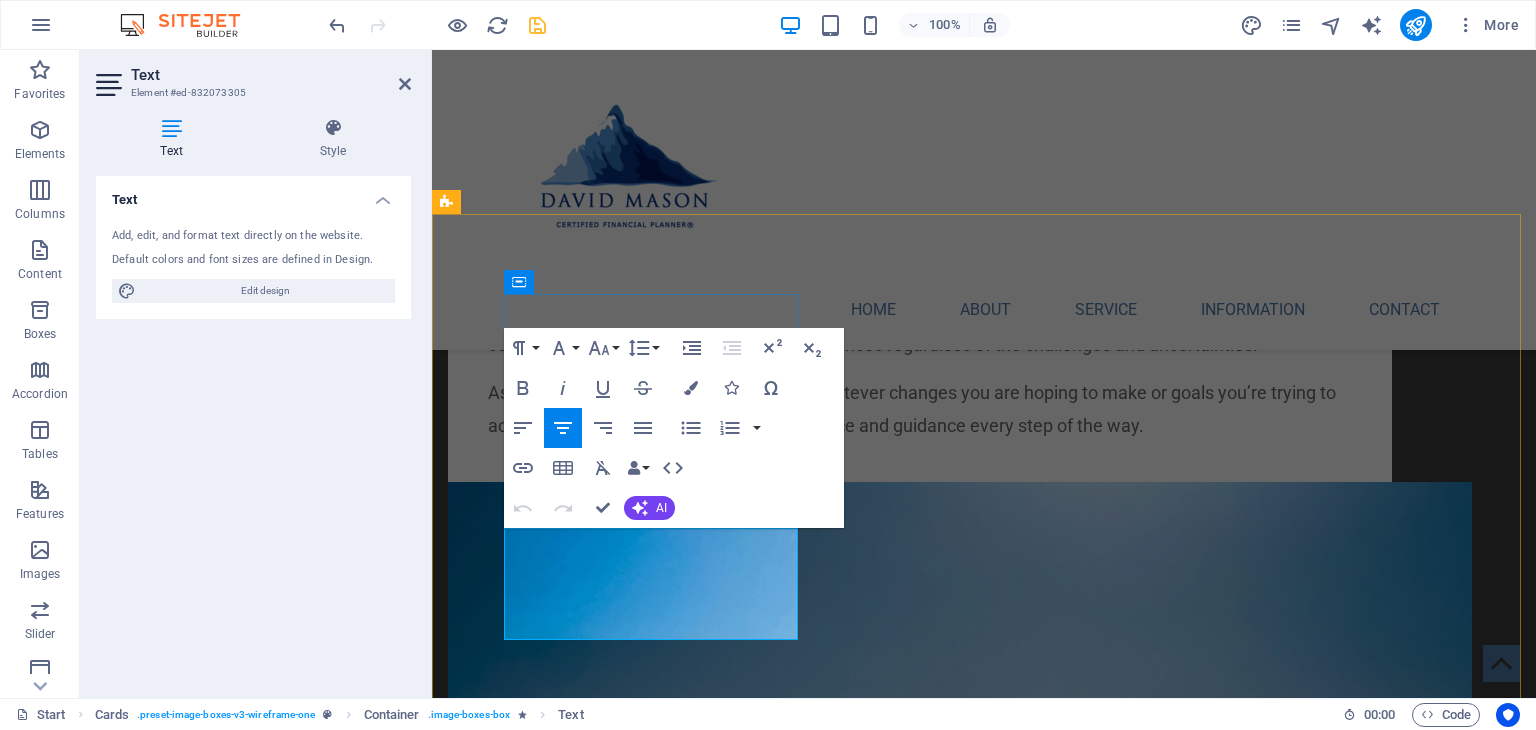 drag, startPoint x: 734, startPoint y: 617, endPoint x: 511, endPoint y: 528, distance: 240.10414 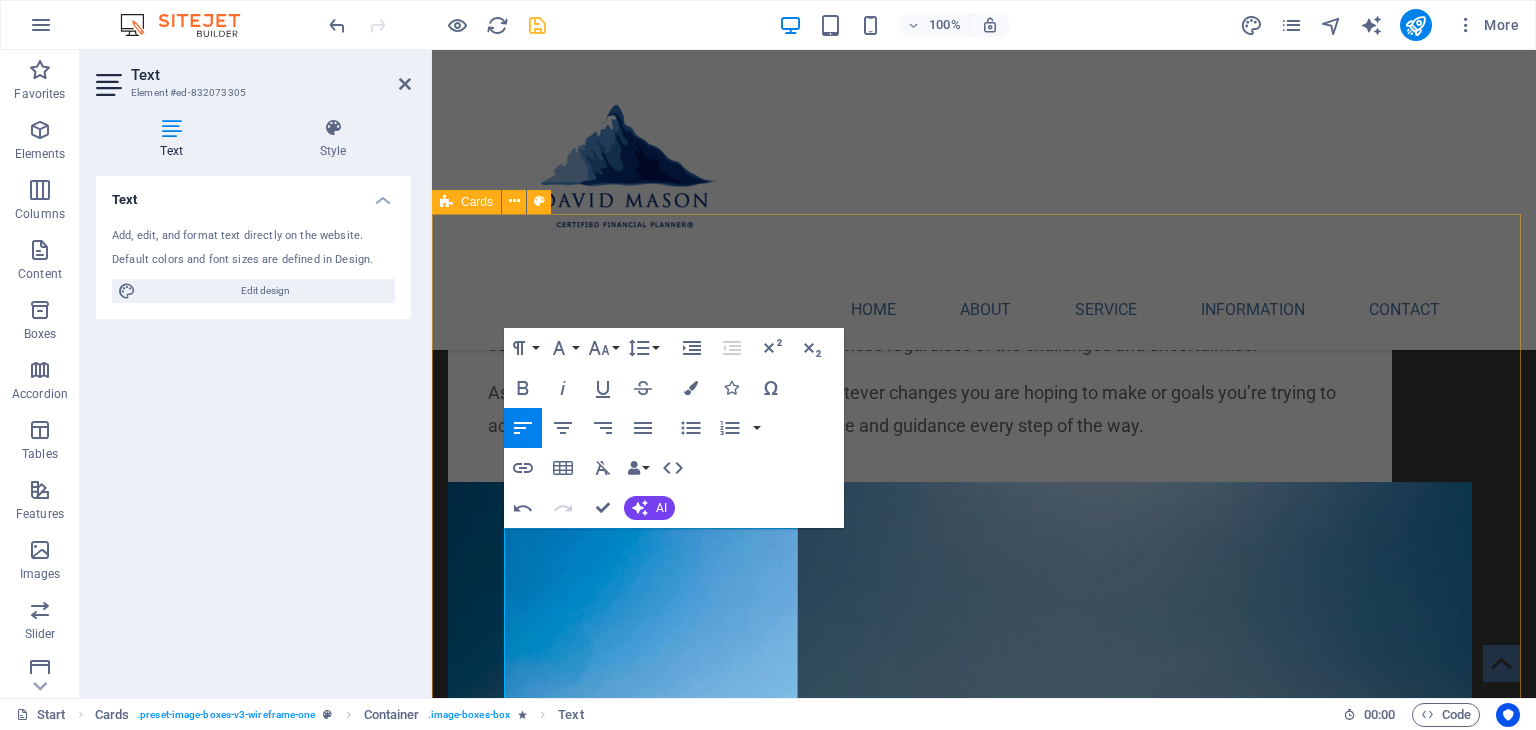 click on "Headline My goal is to help all of my clients reach their desired outcome by analyzing each scenario from a variety of angles and perspectives.  I keep your best interests in mind. Before retirement date we assist in structuring your finances so that, you will be able to receive your required monthly income at retirement. Through careful planning and models, we are able to determine the level of income that is sustainable through your retirement. We focus our efforts on retirement income that will be a growing income stream where possible. Headline Lorem ipsum dolor sit amet, consectetuer adipiscing elit. Aenean commodo ligula eget dolor. Lorem ipsum dolor sit amet. Headline Lorem ipsum dolor sit amet, consectetuer adipiscing elit. Aenean commodo ligula eget dolor. Lorem ipsum dolor sit amet." at bounding box center (984, 2826) 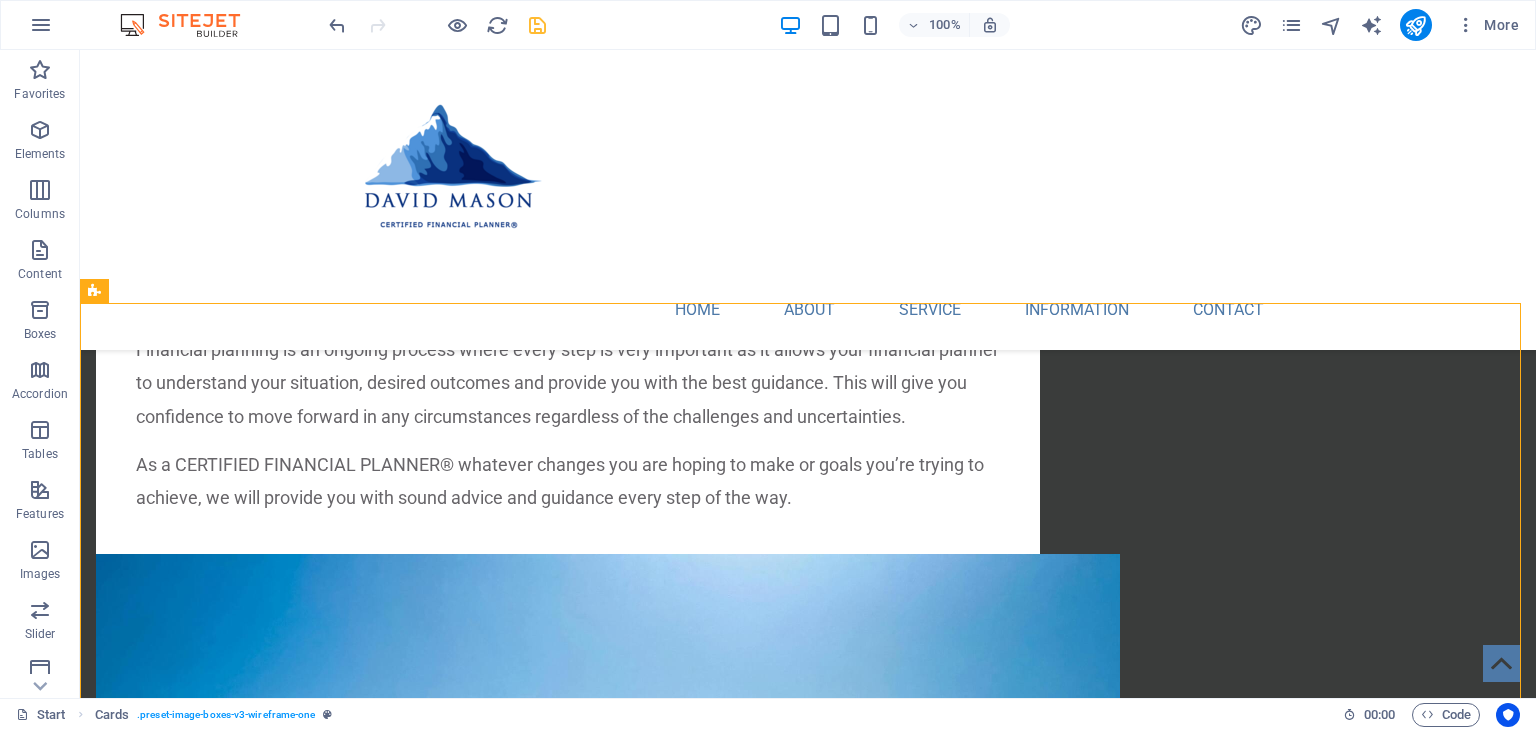 scroll, scrollTop: 1729, scrollLeft: 0, axis: vertical 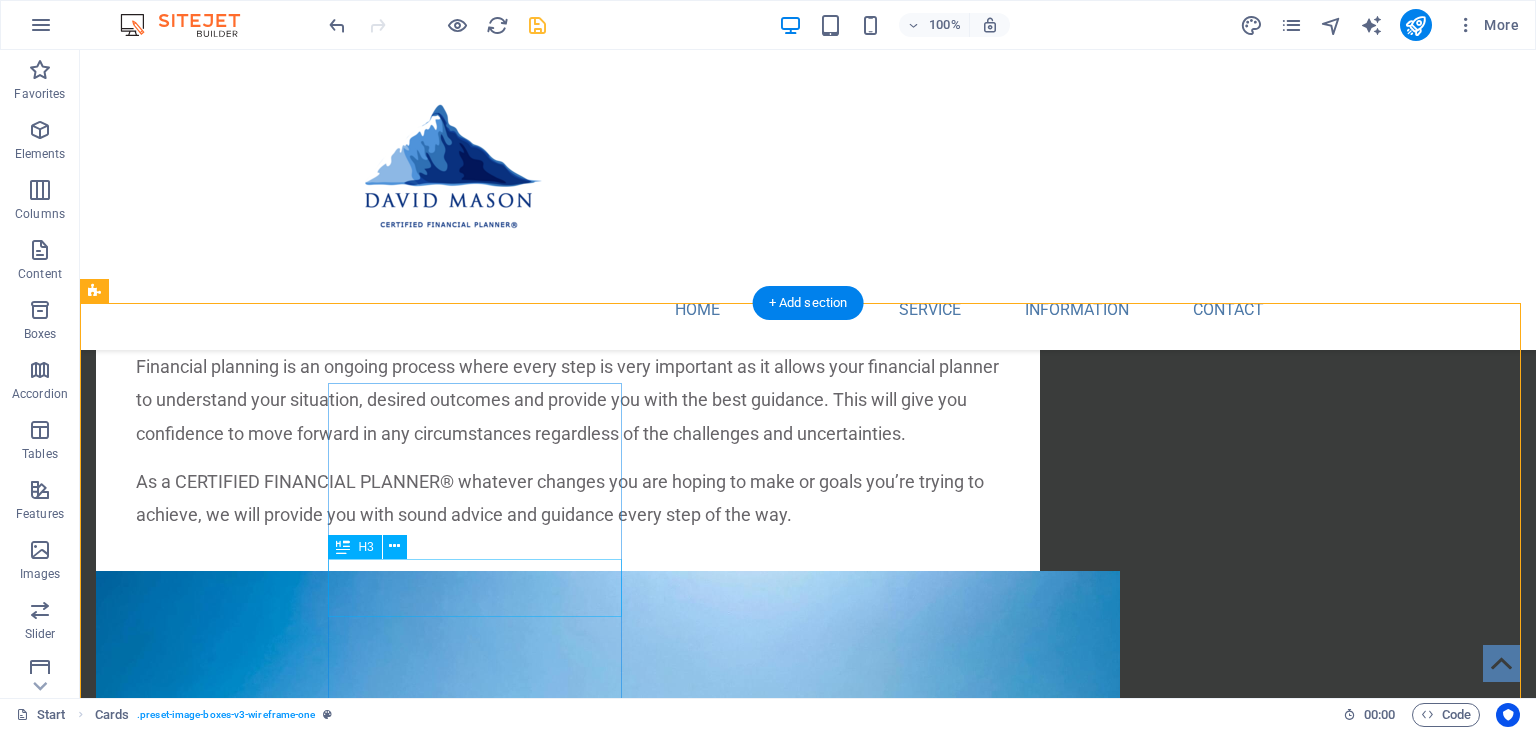 click on "Headline" at bounding box center (242, 2302) 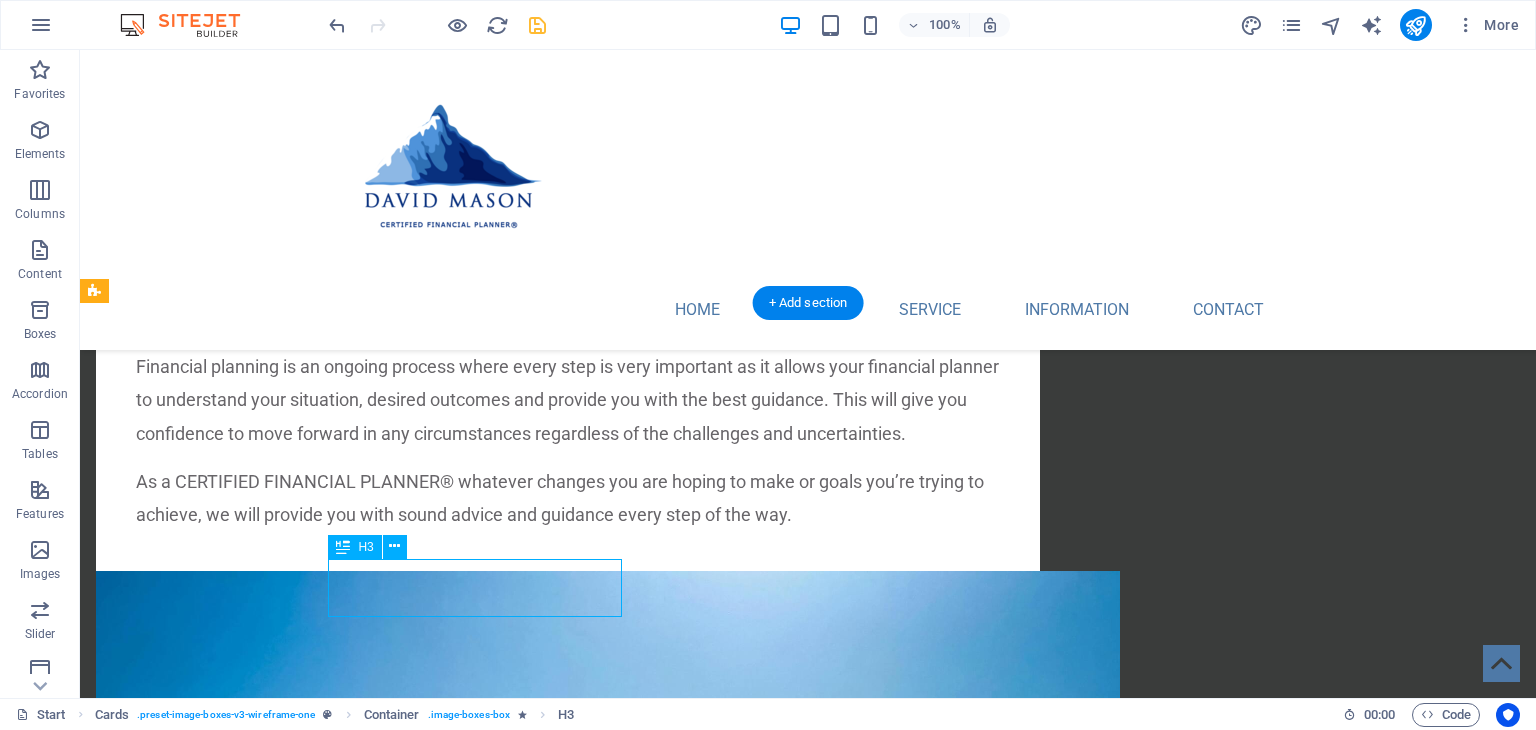 click on "Headline" at bounding box center (242, 2302) 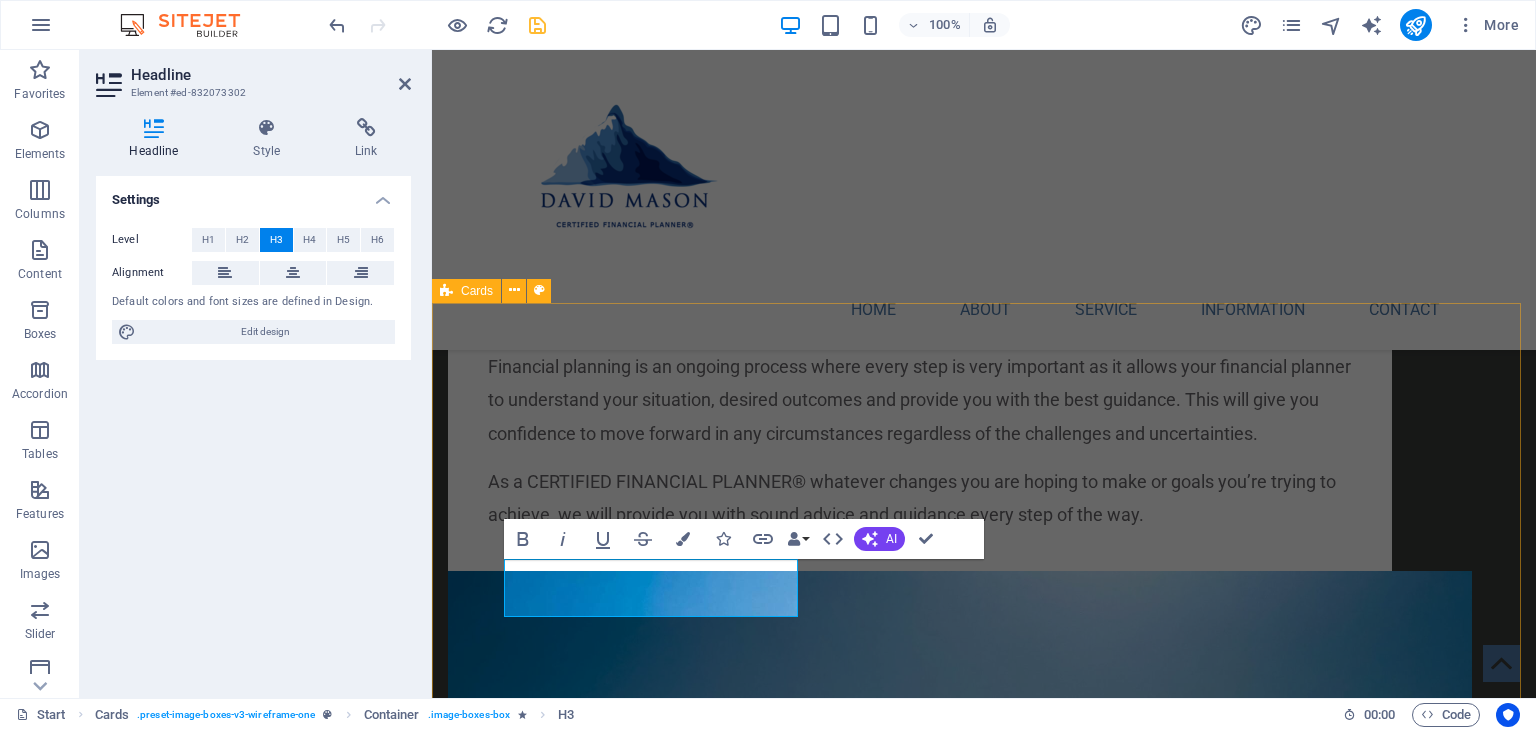 type 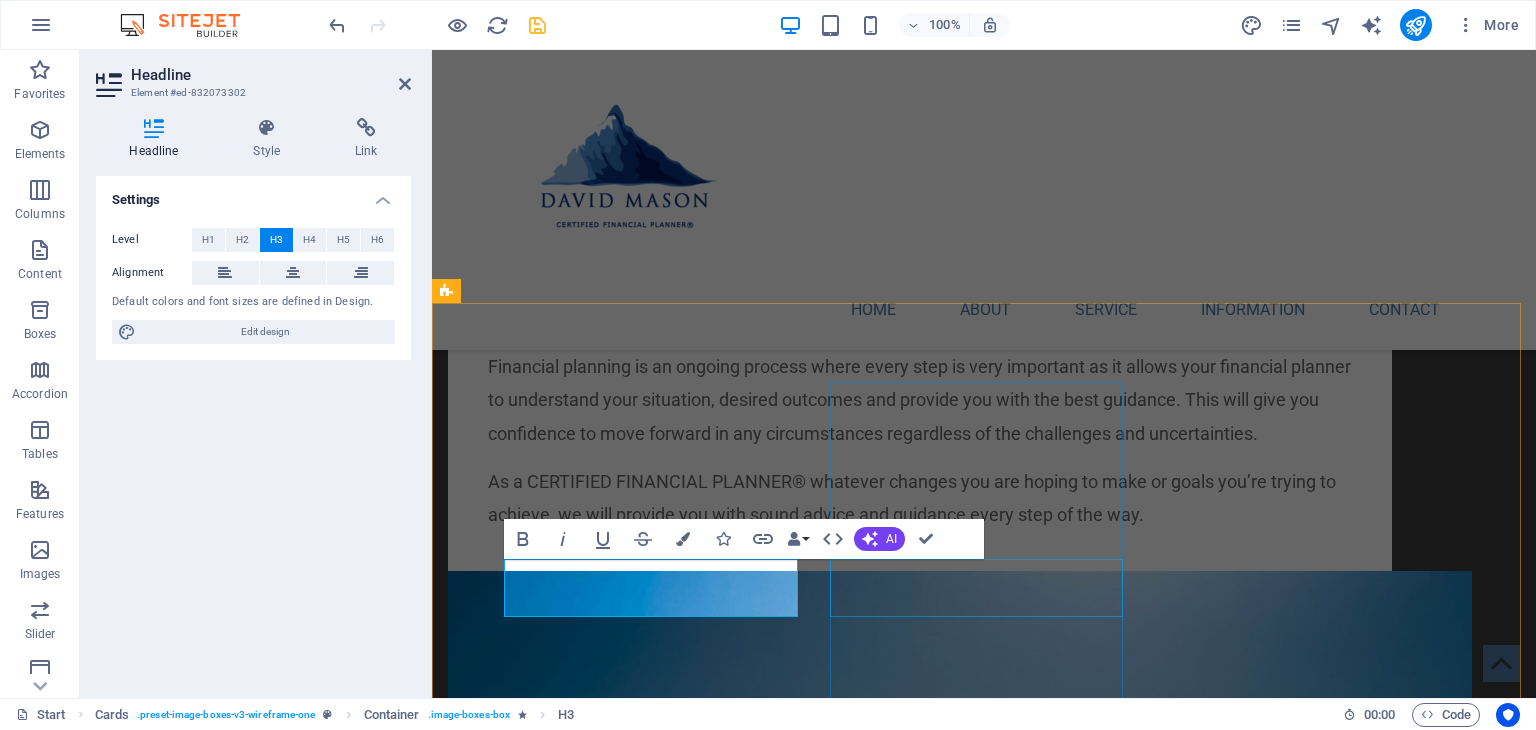 click on "Headline" at bounding box center (594, 3231) 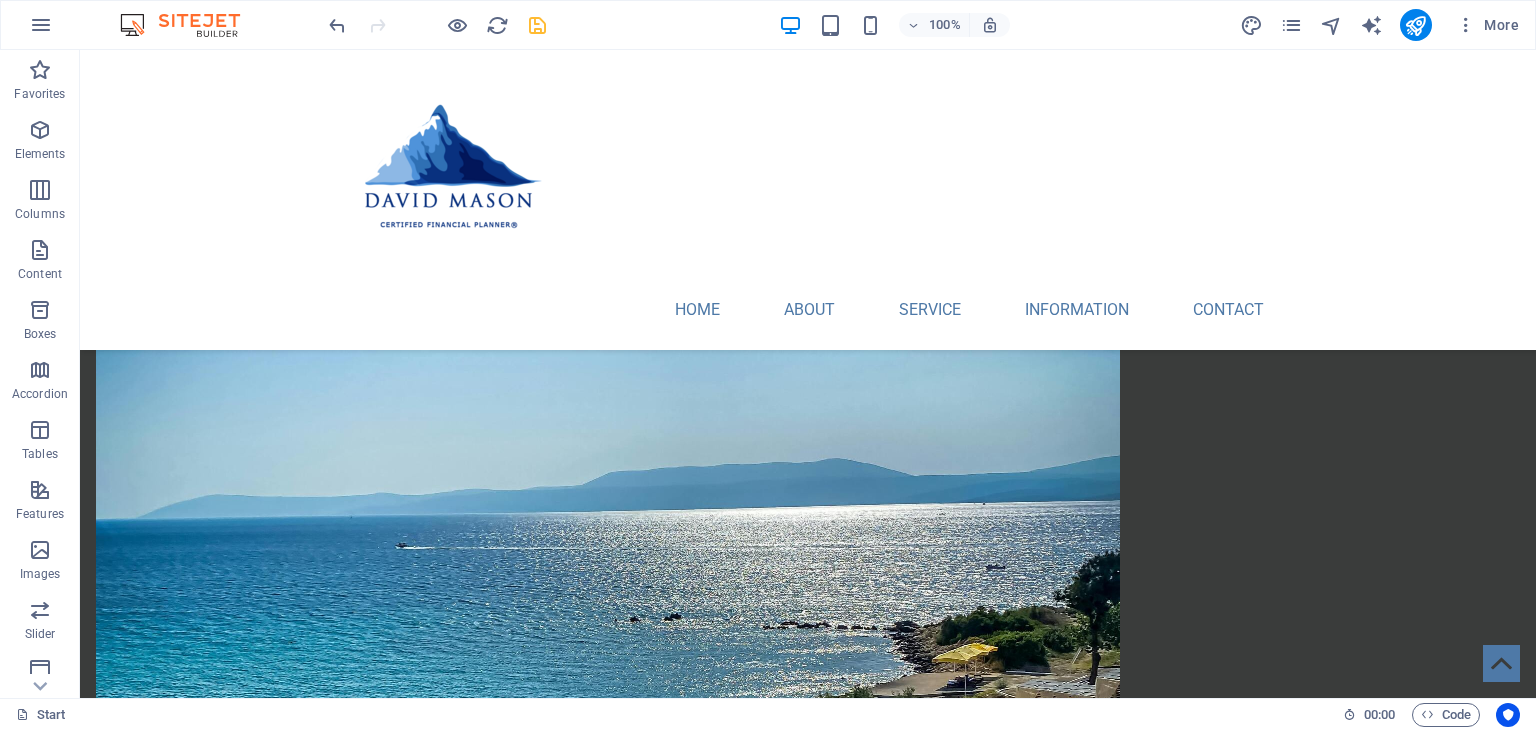 scroll, scrollTop: 2235, scrollLeft: 0, axis: vertical 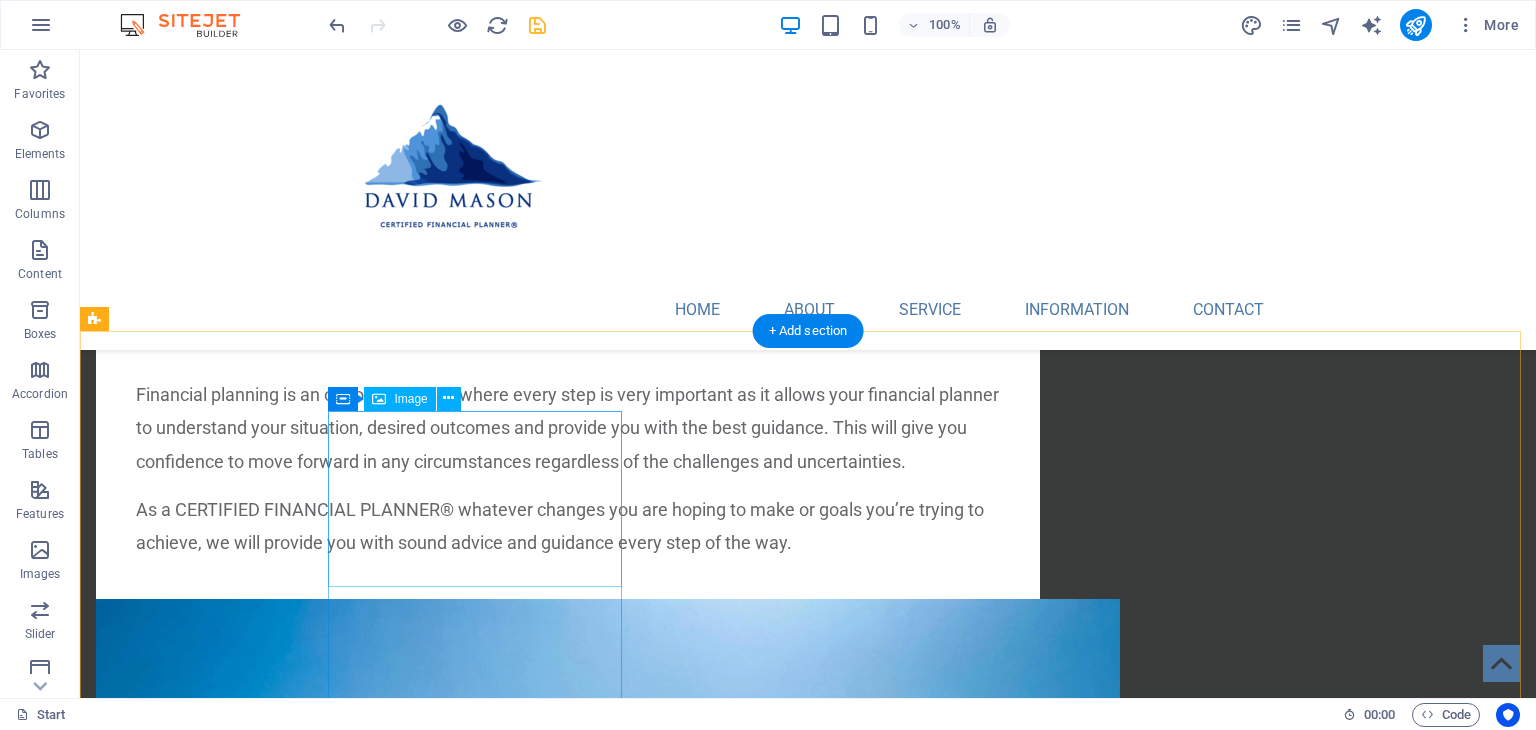 click at bounding box center (242, 2213) 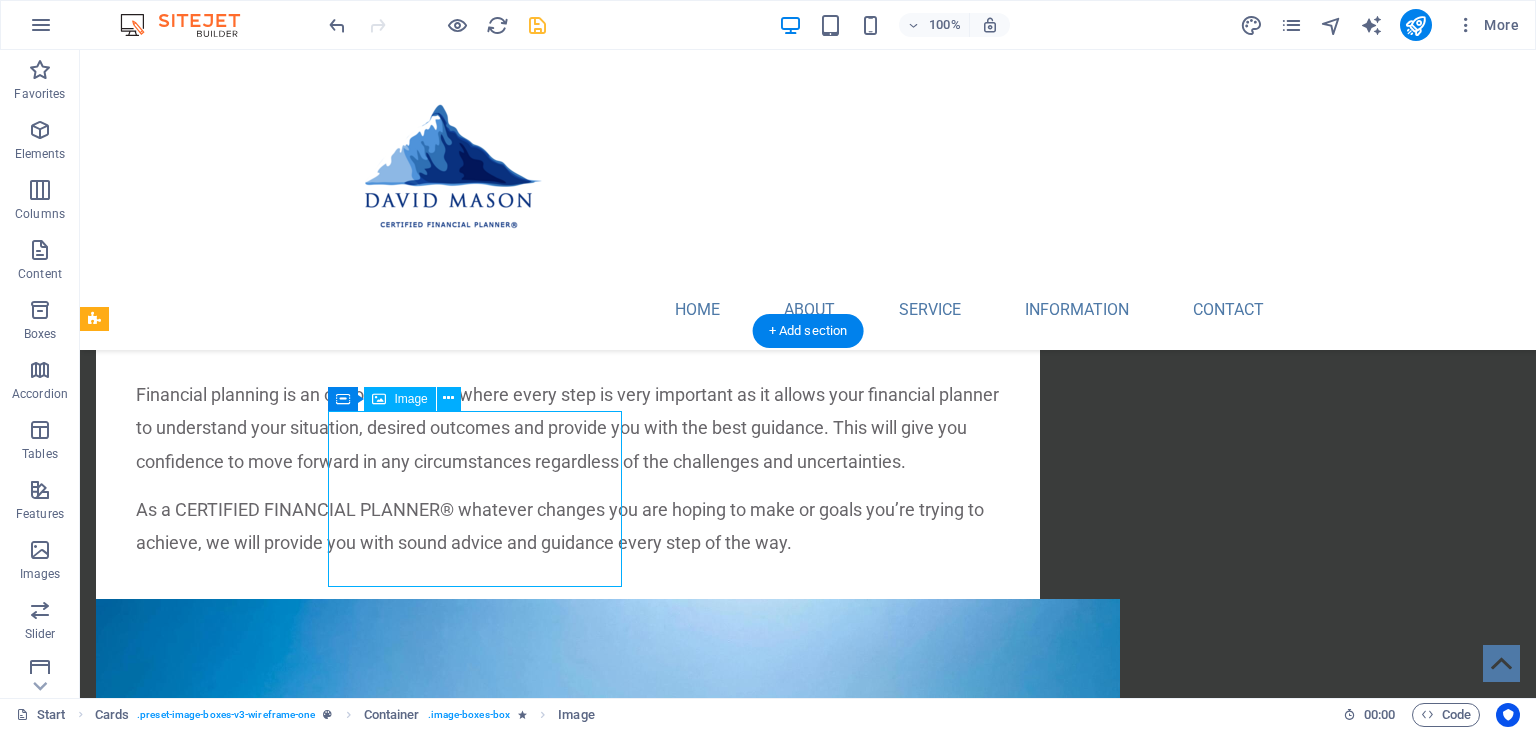 click at bounding box center [242, 2213] 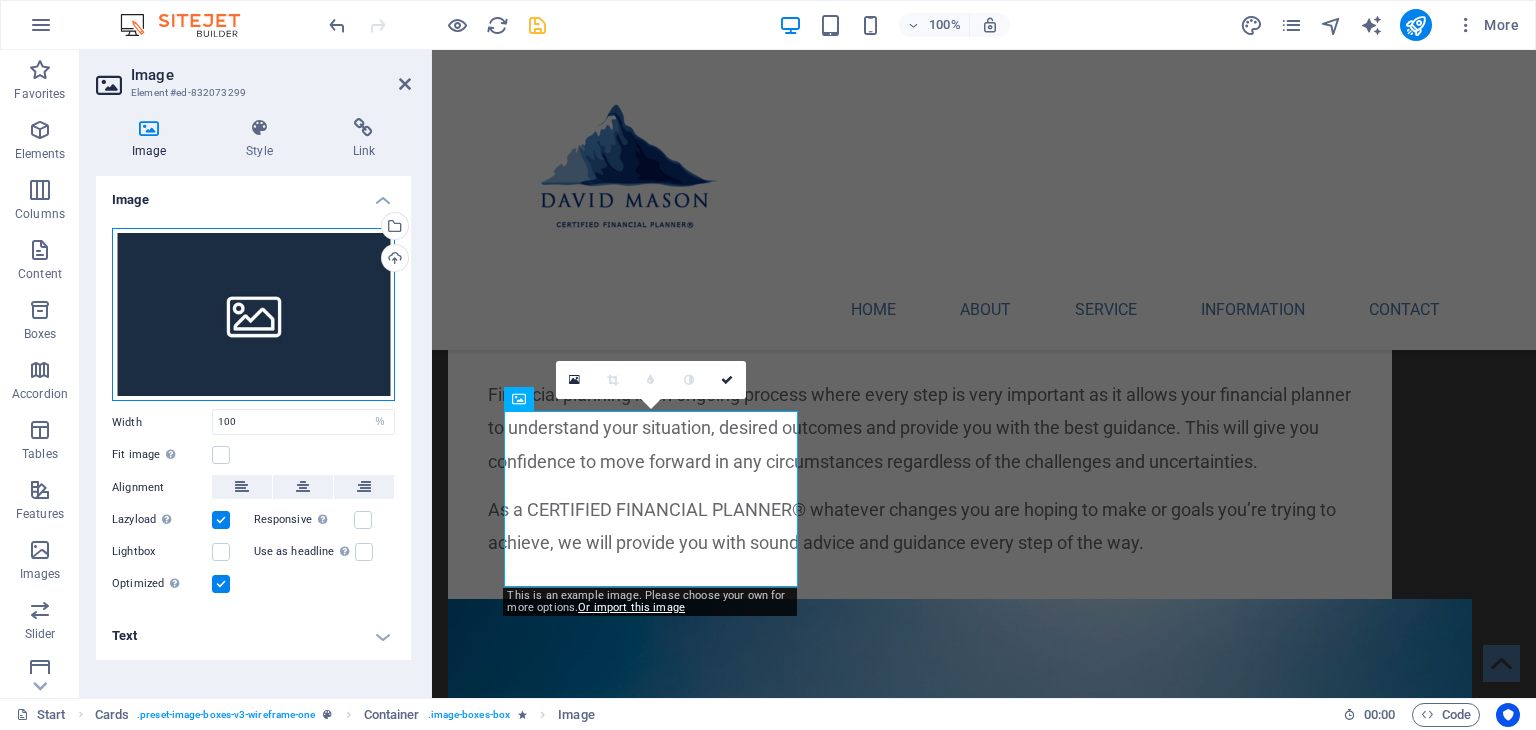 click on "Drag files here, click to choose files or select files from Files or our free stock photos & videos" at bounding box center (253, 315) 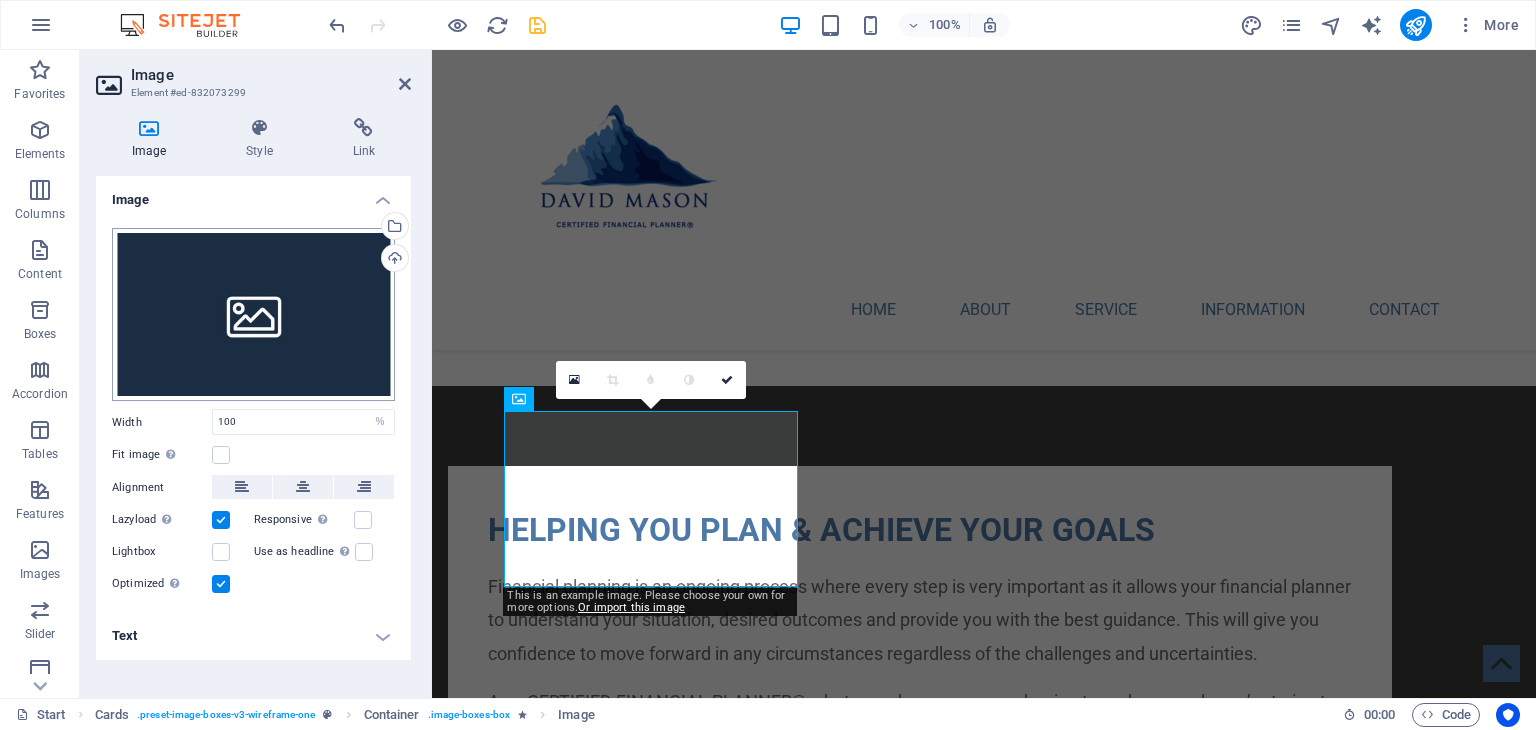 click on "Investment Facilitators Start Favorites Elements Columns Content Boxes Accordion Tables Features Images Slider Header Footer Forms Marketing Collections Image Element #ed-832073299 Image Style Link Image Drag files here, click to choose files or select files from Files or our free stock photos & videos Select files from the file manager, stock photos, or upload file(s) Upload Width 100 Default auto px rem % em vh vw Fit image Automatically fit image to a fixed width and height Height Default auto px Alignment Lazyload Loading images after the page loads improves page speed. Responsive Automatically load retina image and smartphone optimized sizes. Lightbox Use as headline The image will be wrapped in an H1 headline tag. Useful for giving alternative text the weight of an H1 headline, e.g. for the logo. Leave unchecked if uncertain. Optimized Images are compressed to improve page speed. Position Direction Custom X offset 50 px rem" at bounding box center (768, 365) 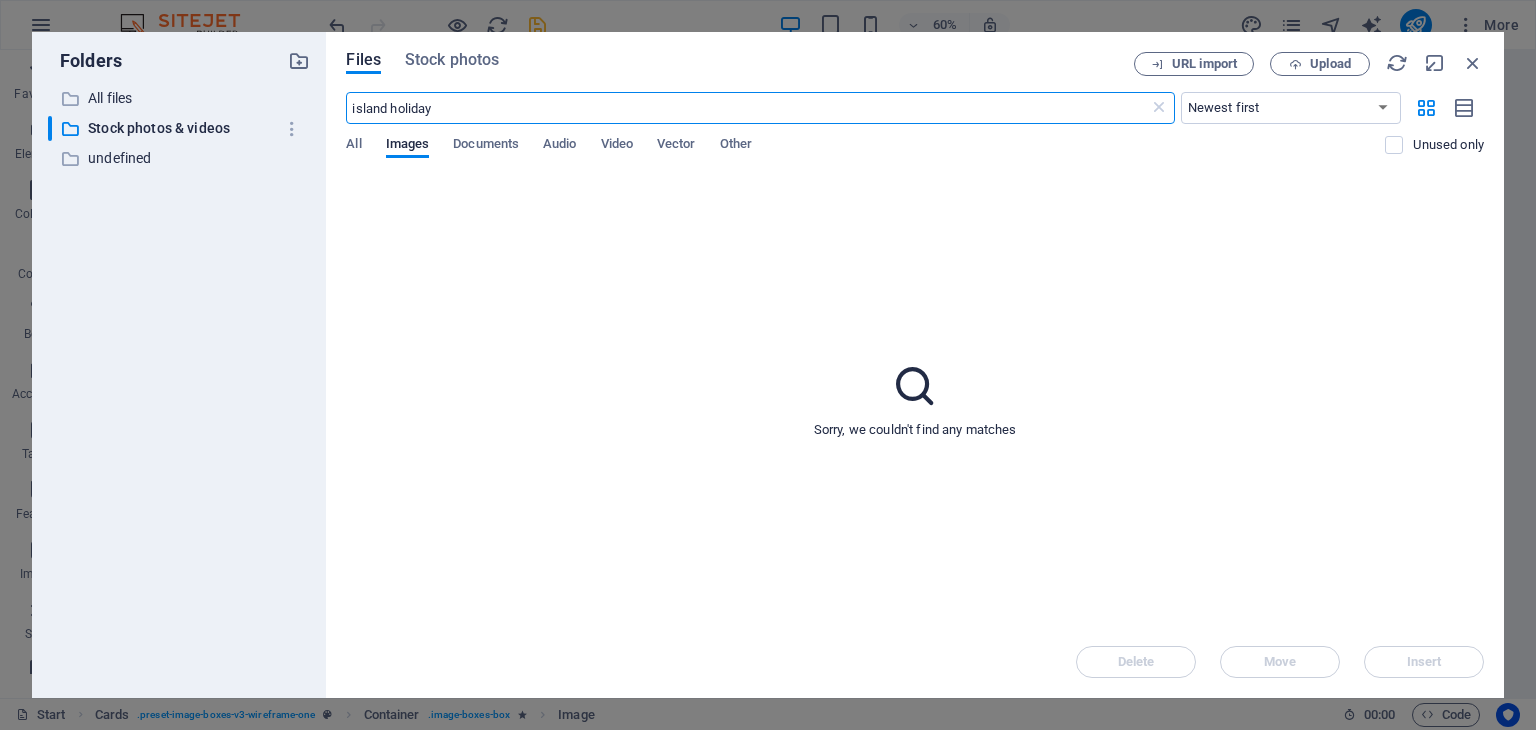 scroll, scrollTop: 1893, scrollLeft: 0, axis: vertical 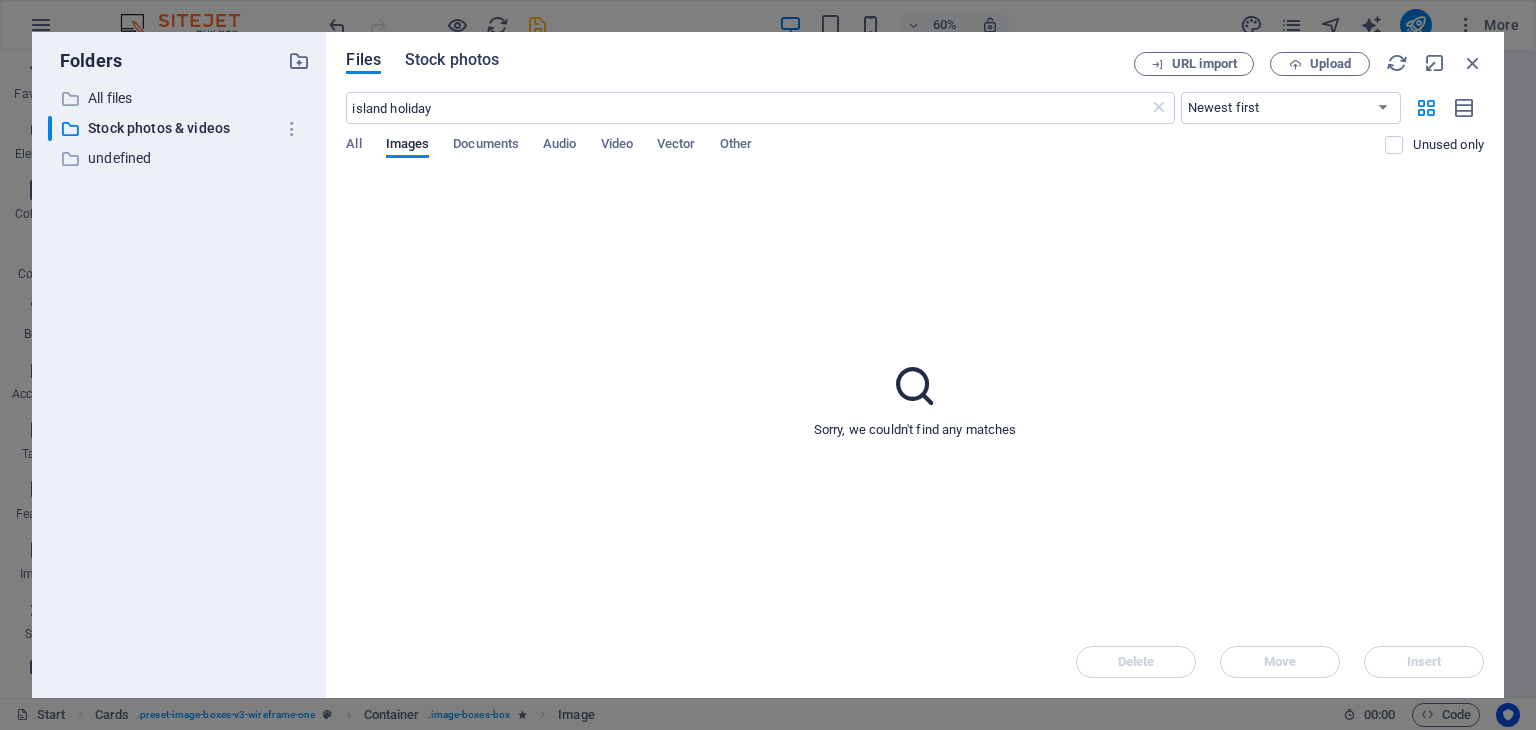 click on "Stock photos" at bounding box center (452, 60) 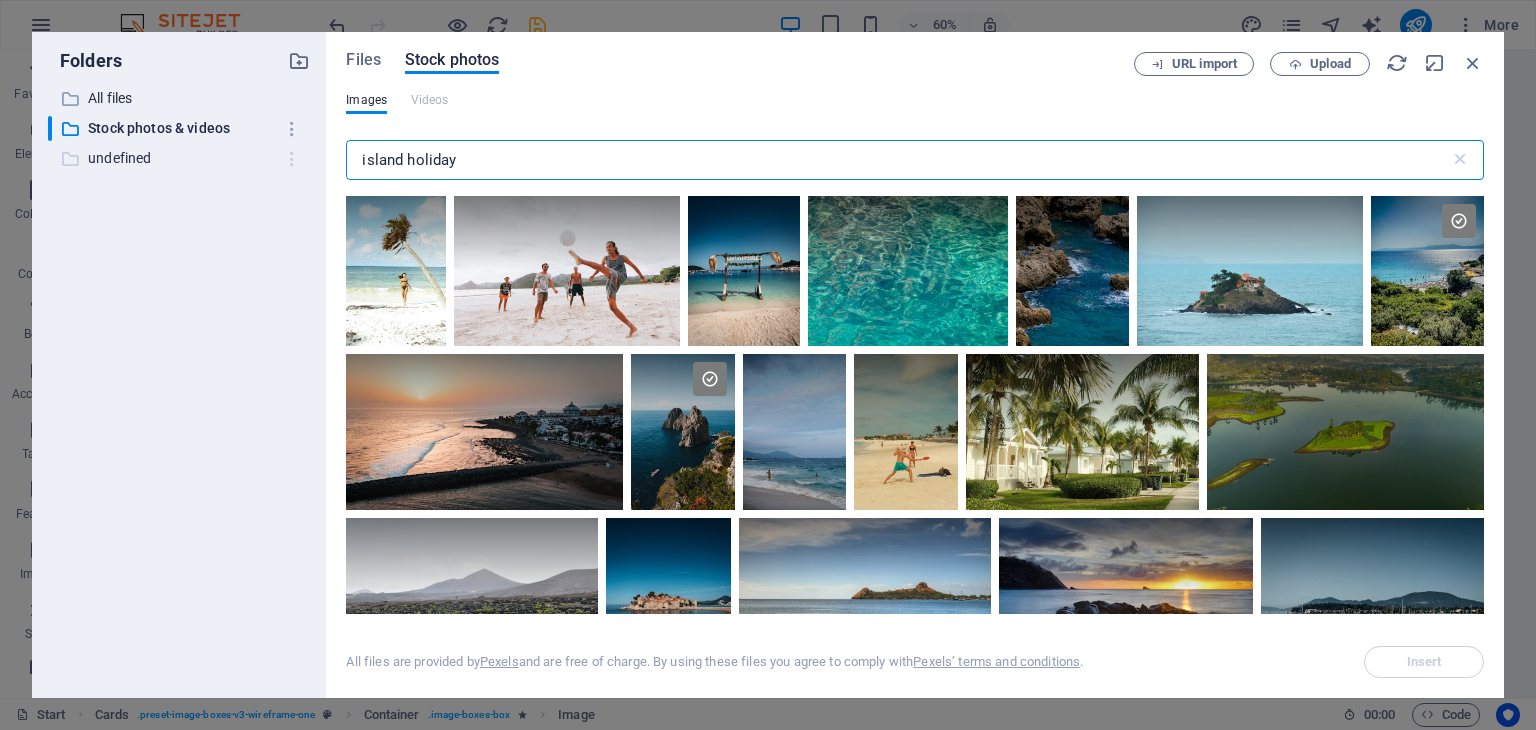 drag, startPoint x: 480, startPoint y: 159, endPoint x: 293, endPoint y: 148, distance: 187.32326 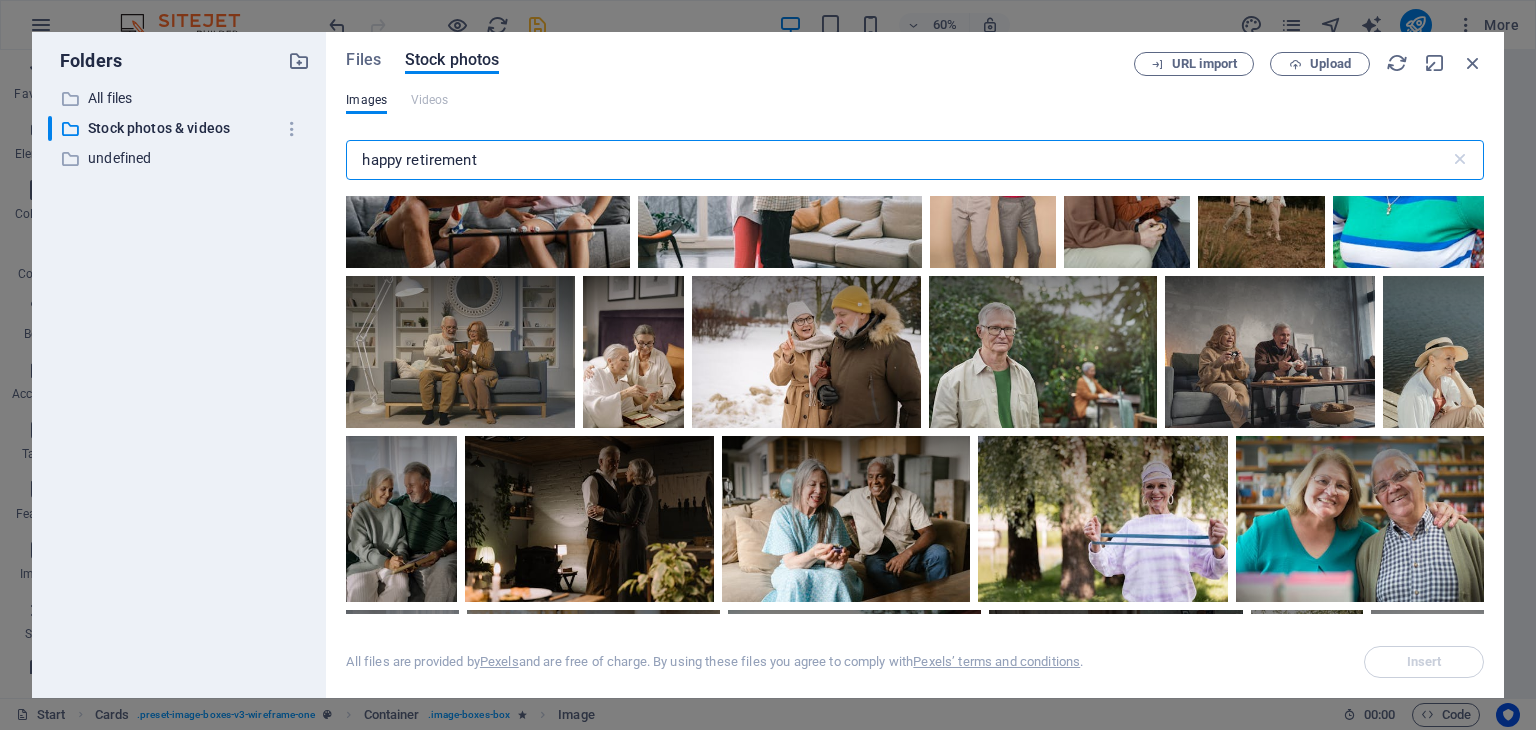scroll, scrollTop: 3527, scrollLeft: 0, axis: vertical 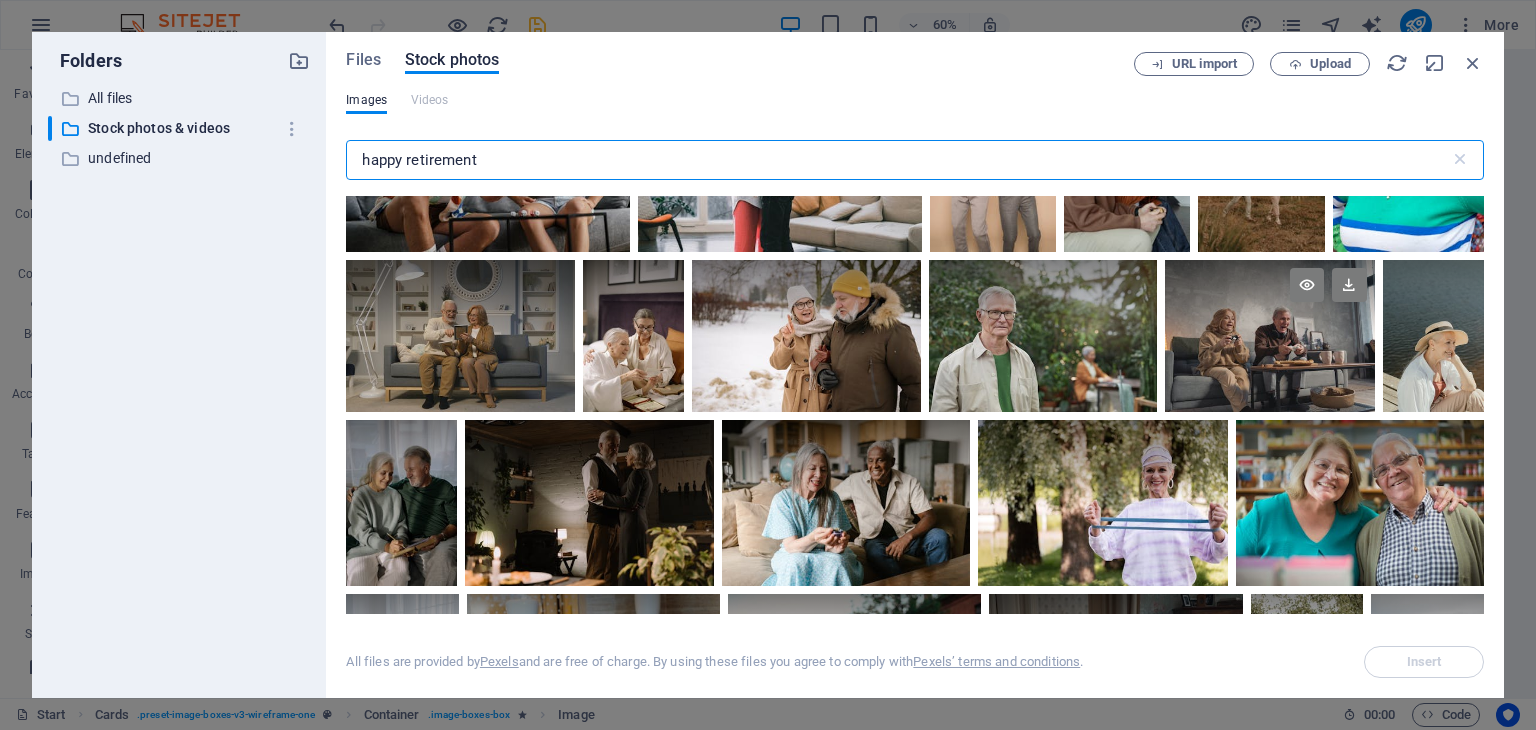type on "happy retirement" 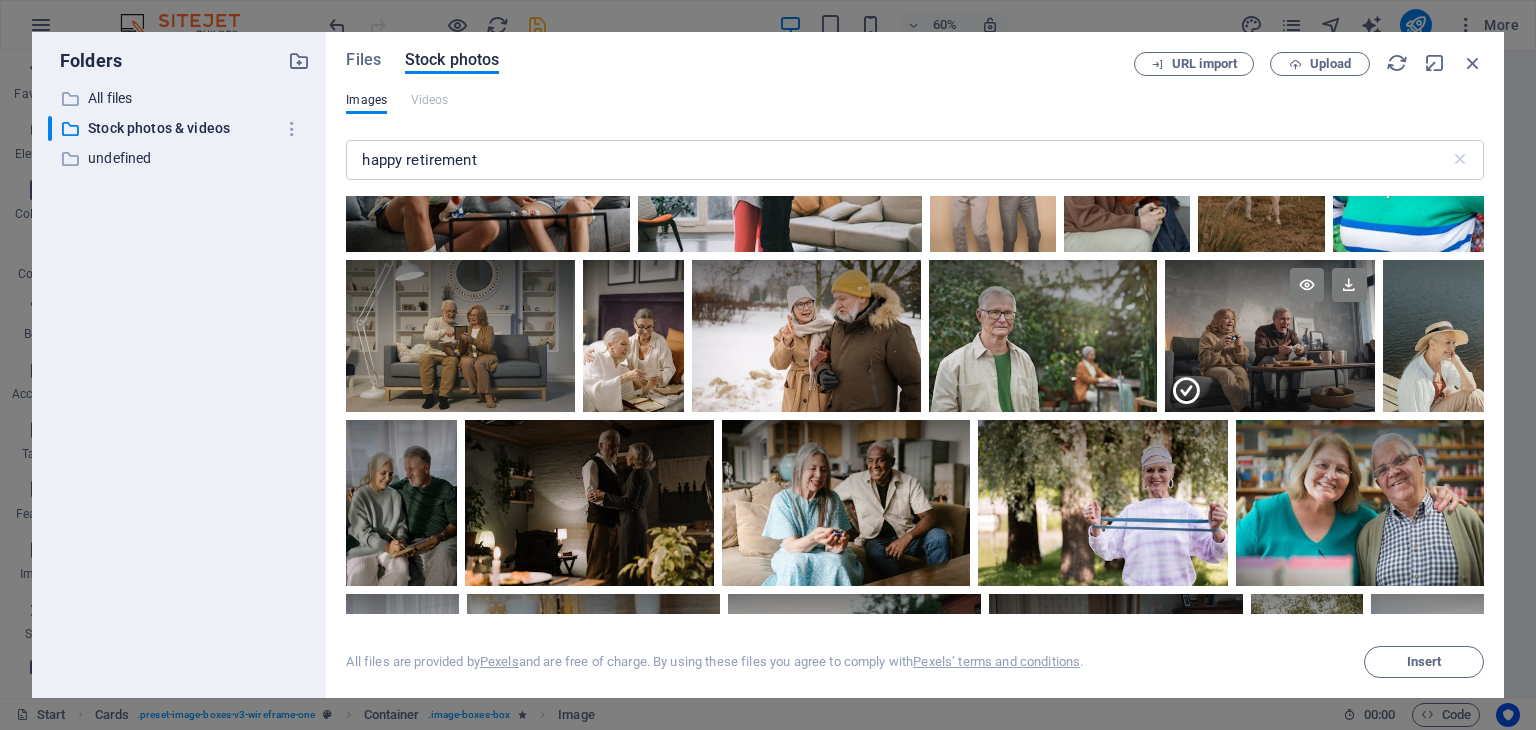 click at bounding box center [1269, 374] 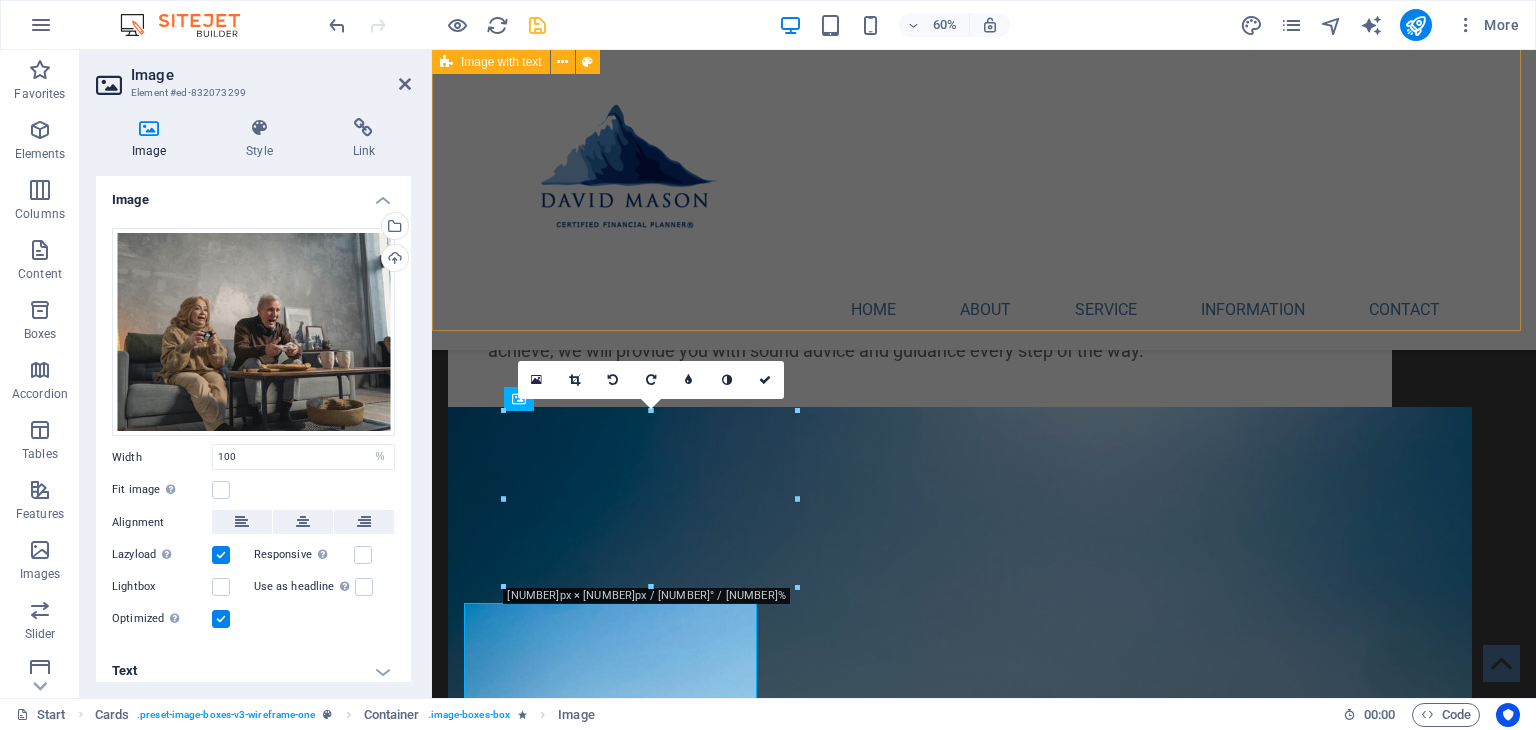 scroll, scrollTop: 1701, scrollLeft: 0, axis: vertical 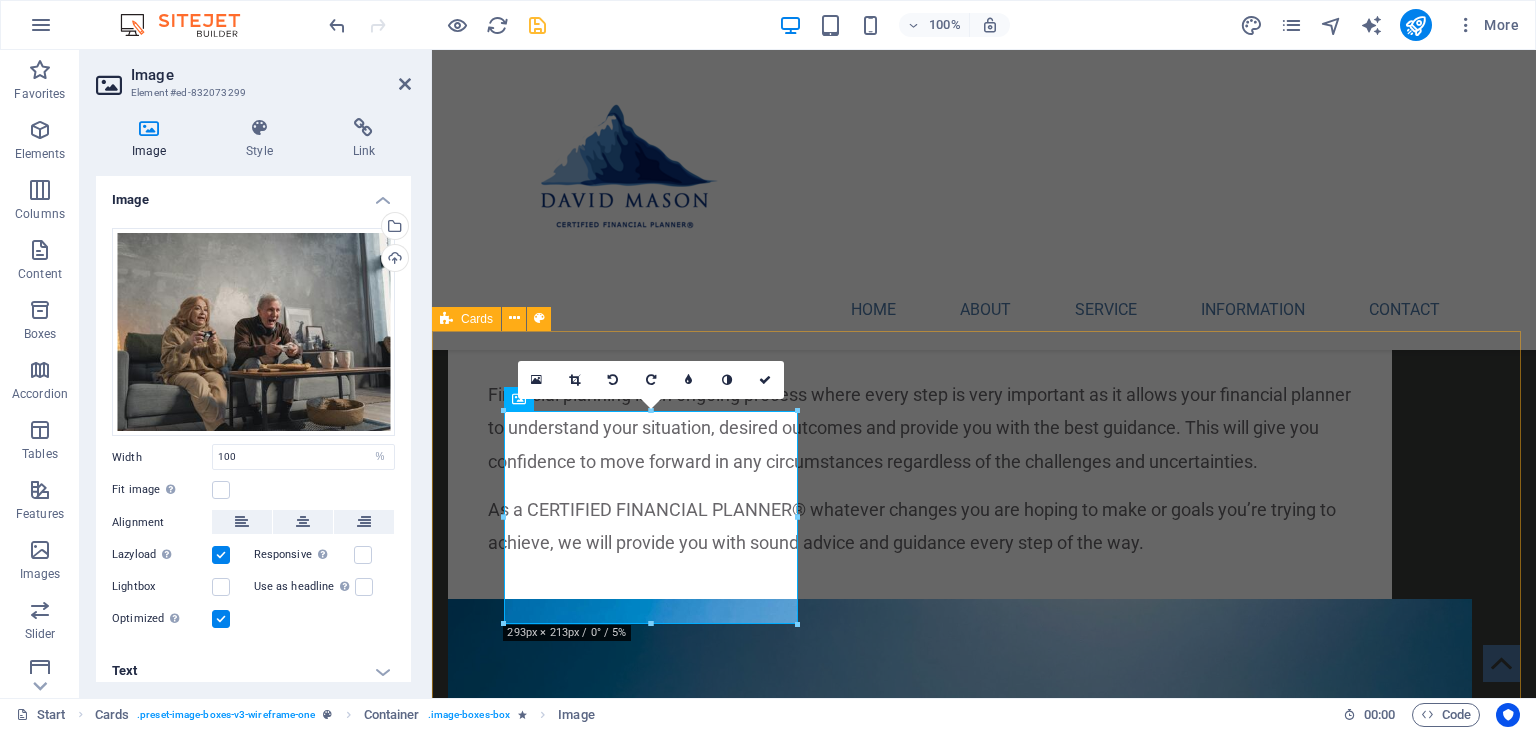 click on "Retirement My goal is to help all of my clients reach their desired outcome by analyzing each scenario from a variety of angles and perspectives. I keep your best interests in mind. Before retirement date we assist in structuring your finances so that, you will be able to receive your required monthly income at retirement. Through careful planning and models, we are able to determine the level of income that is sustainable through your retirement. We focus our efforts on retirement income that will be a growing income stream where possible. Headline Lorem ipsum dolor sit amet, consectetuer adipiscing elit. Aenean commodo ligula eget dolor. Lorem ipsum dolor sit amet. Headline Lorem ipsum dolor sit amet, consectetuer adipiscing elit. Aenean commodo ligula eget dolor. Lorem ipsum dolor sit amet." at bounding box center [984, 2962] 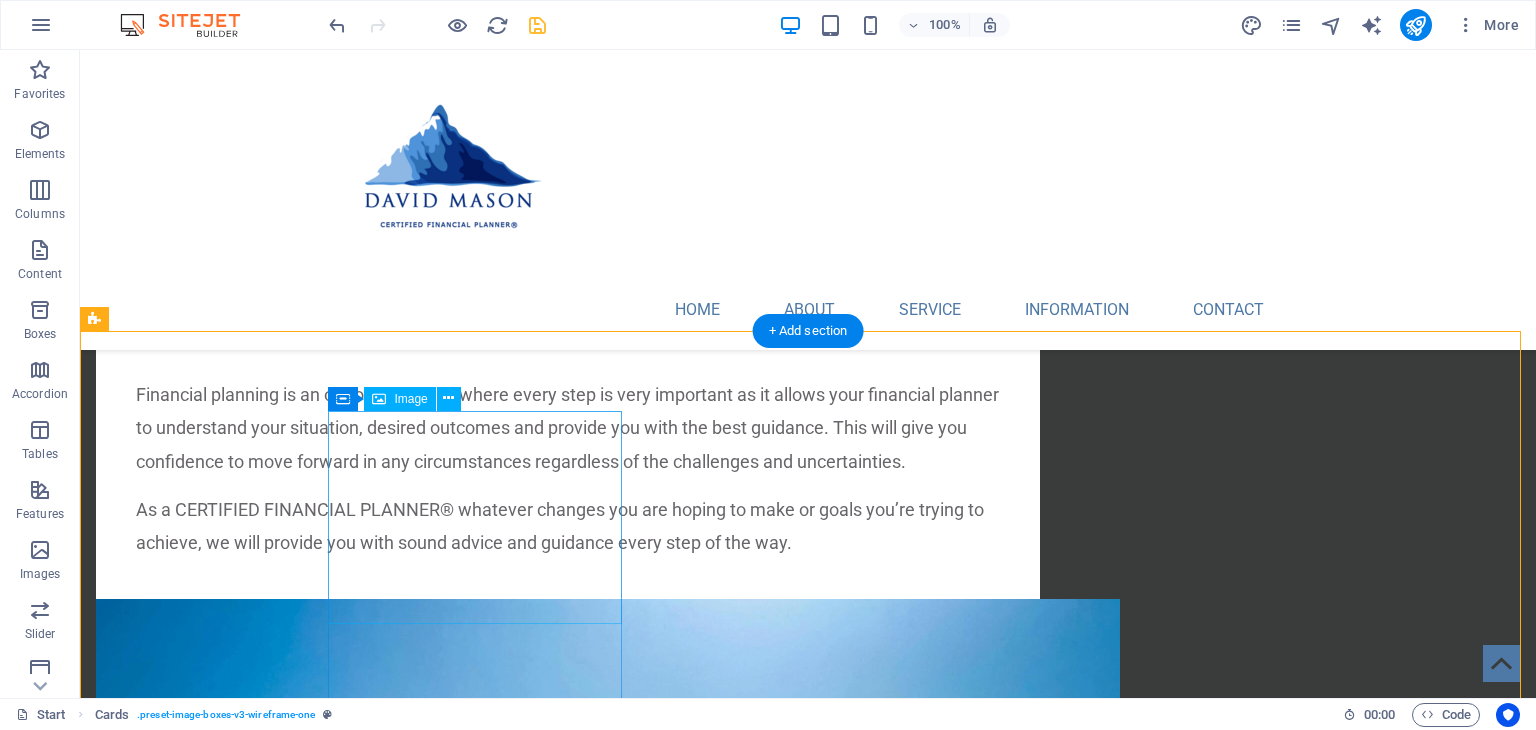 click at bounding box center (242, 2231) 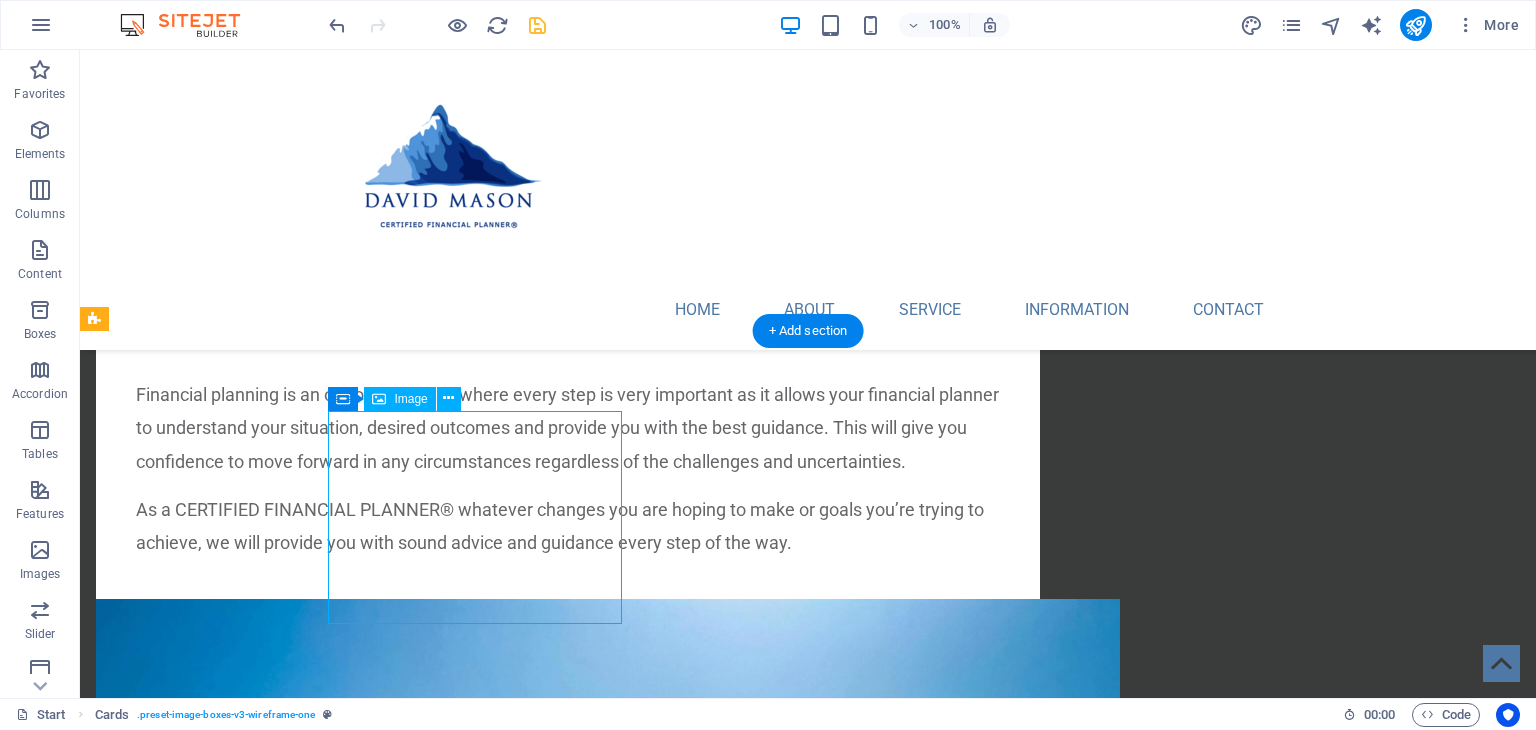 click at bounding box center [242, 2231] 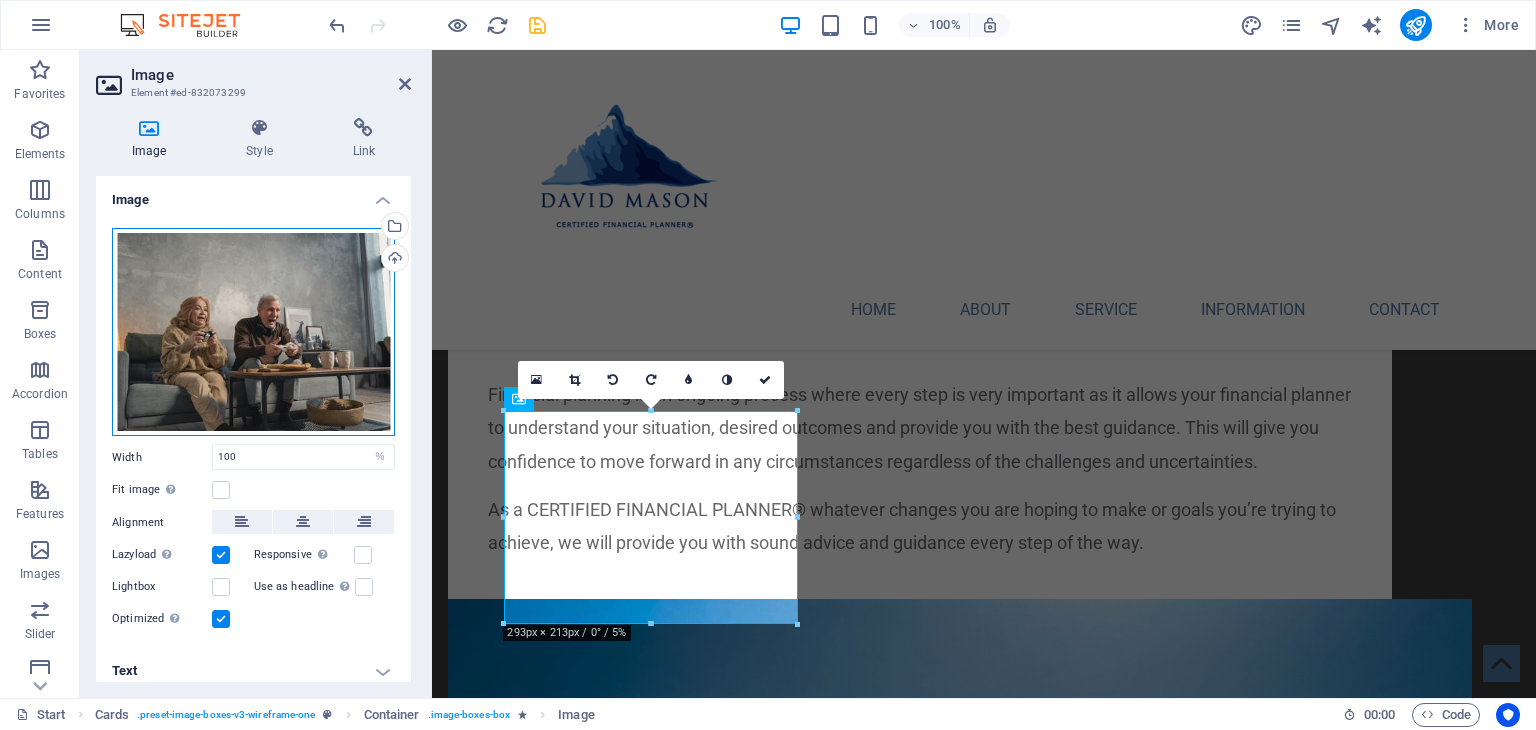 click on "Drag files here, click to choose files or select files from Files or our free stock photos & videos" at bounding box center [253, 332] 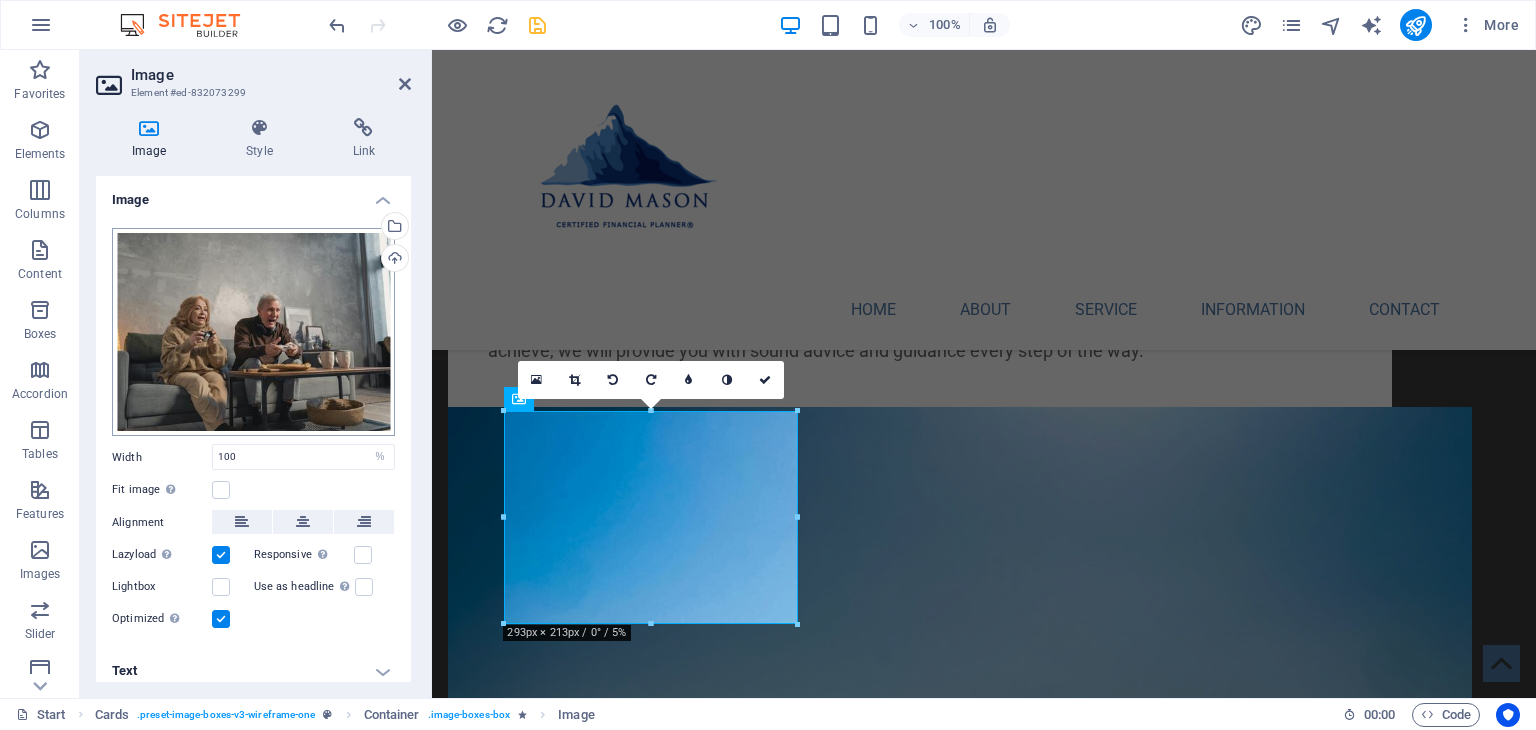 click on "Investment Facilitators Start Favorites Elements Columns Content Boxes Accordion Tables Features Images Slider Header Footer Forms Marketing Collections Image Element #ed-832073299 Image Style Link Image Drag files here, click to choose files or select files from Files or our free stock photos & videos Select files from the file manager, stock photos, or upload file(s) Upload Width 100 Default auto px rem % em vh vw Fit image Automatically fit image to a fixed width and height Height Default auto px Alignment Lazyload Loading images after the page loads improves page speed. Responsive Automatically load retina image and smartphone optimized sizes. Lightbox Use as headline The image will be wrapped in an H1 headline tag. Useful for giving alternative text the weight of an H1 headline, e.g. for the logo. Leave unchecked if uncertain. Optimized Images are compressed to improve page speed. Position Direction Custom X offset 50 px rem" at bounding box center [768, 365] 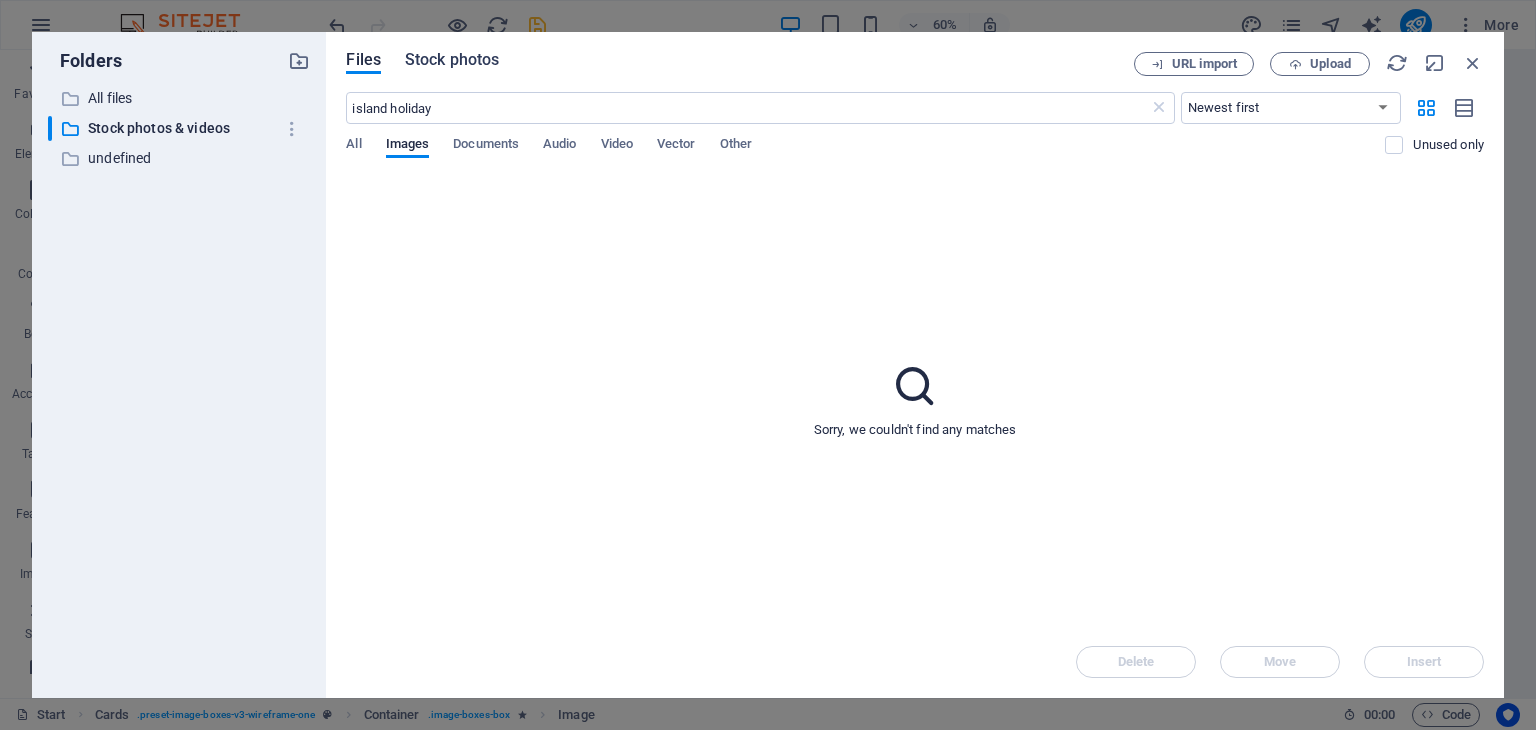 click on "Stock photos" at bounding box center [452, 60] 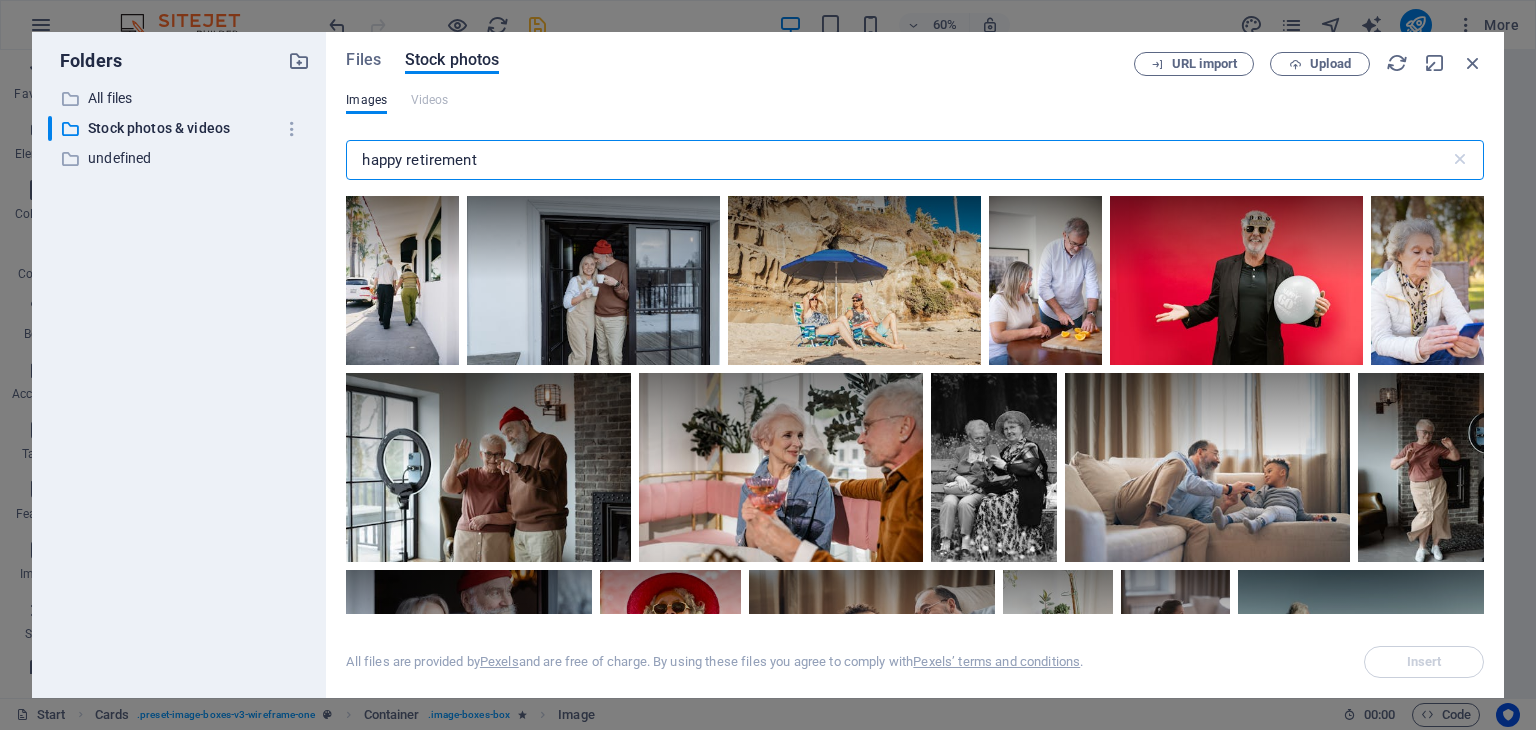 click on "happy retirement" at bounding box center (897, 160) 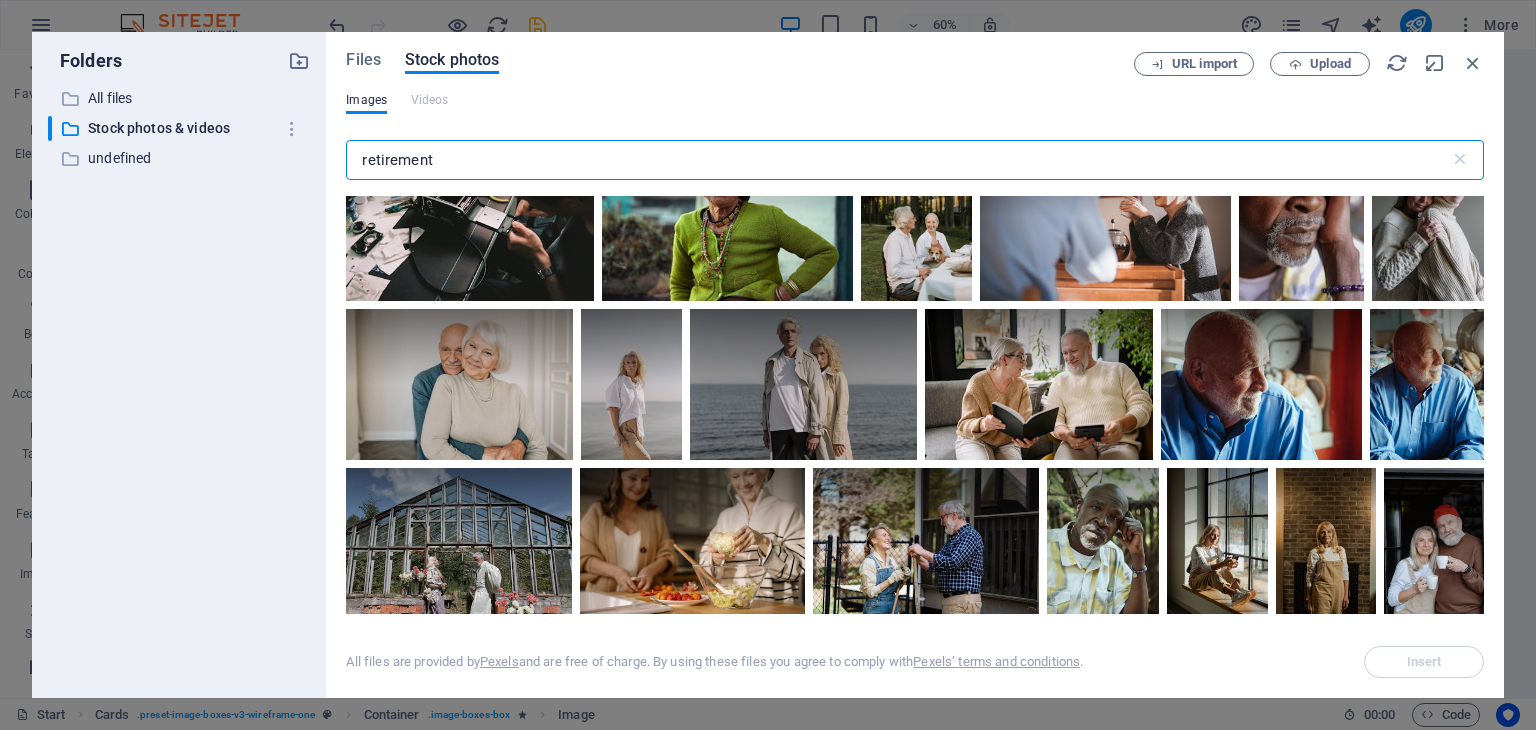 scroll, scrollTop: 2843, scrollLeft: 0, axis: vertical 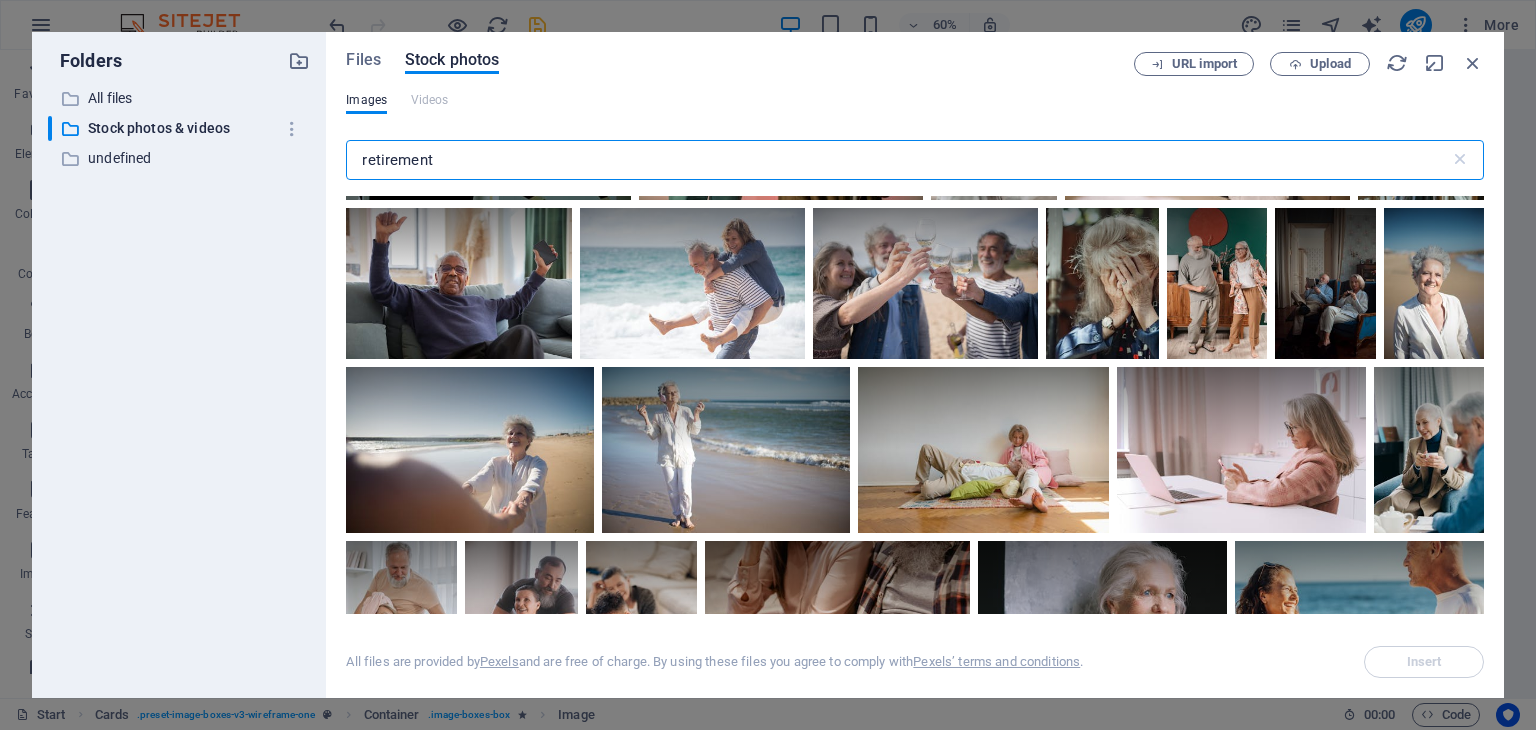 type on "retirement" 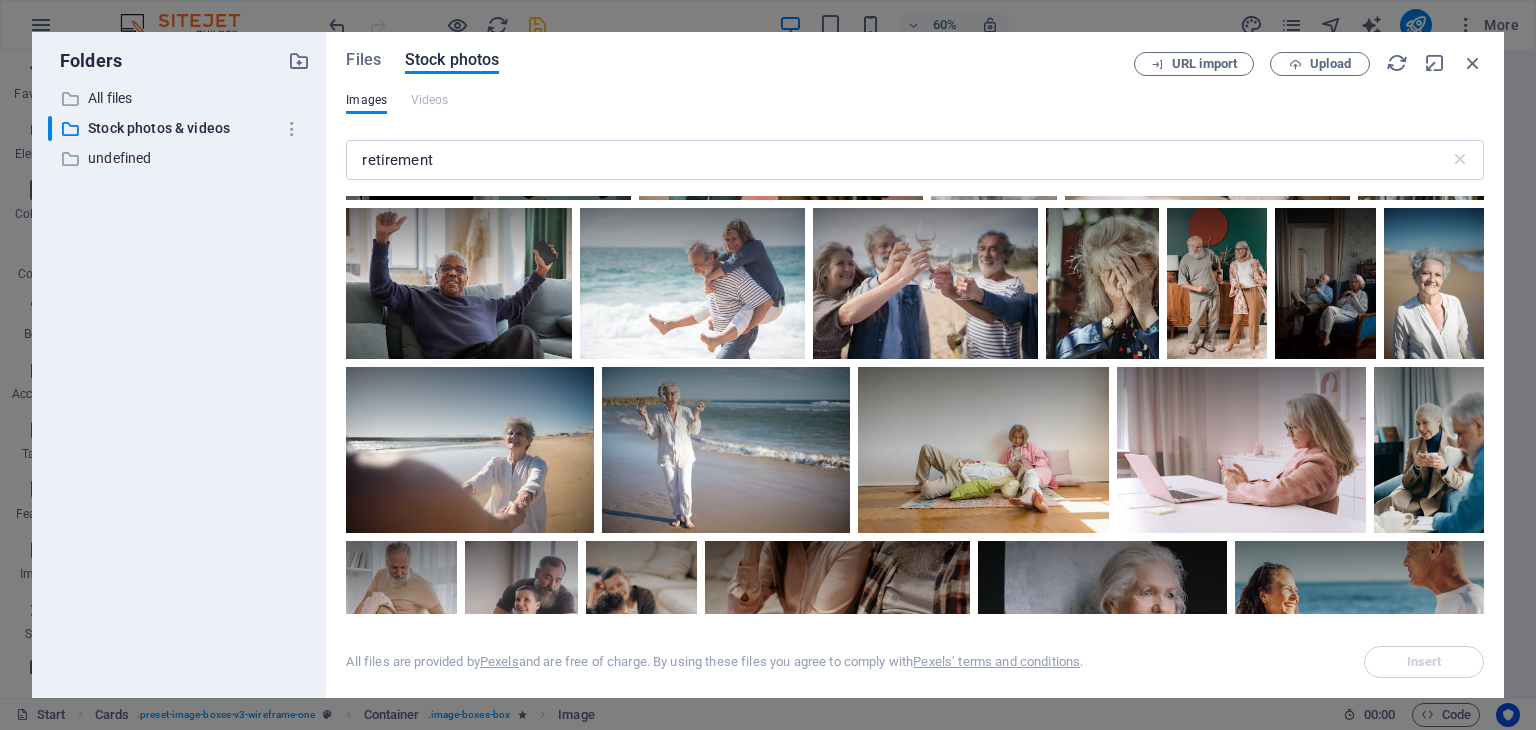 drag, startPoint x: 1459, startPoint y: 713, endPoint x: 1452, endPoint y: 745, distance: 32.75668 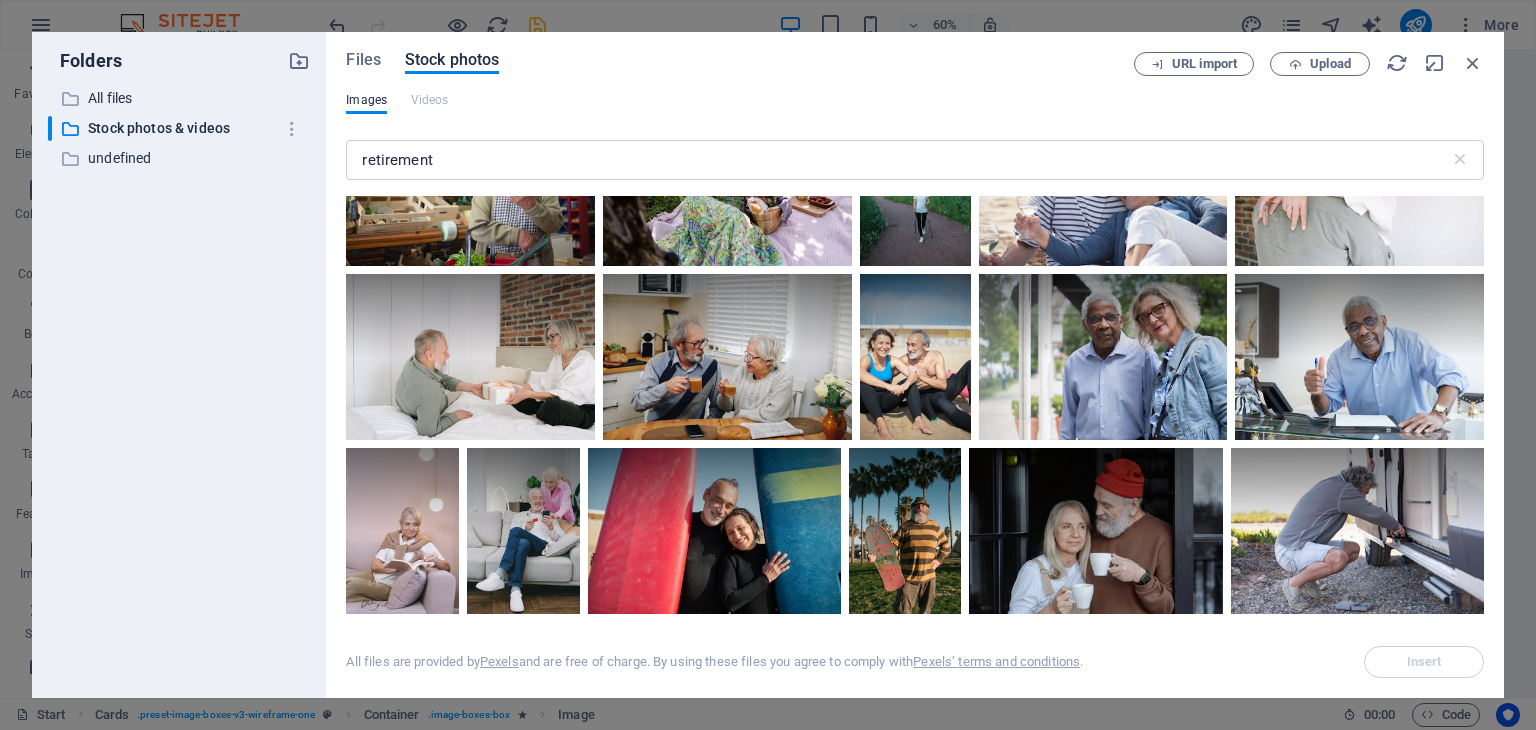 scroll, scrollTop: 10786, scrollLeft: 0, axis: vertical 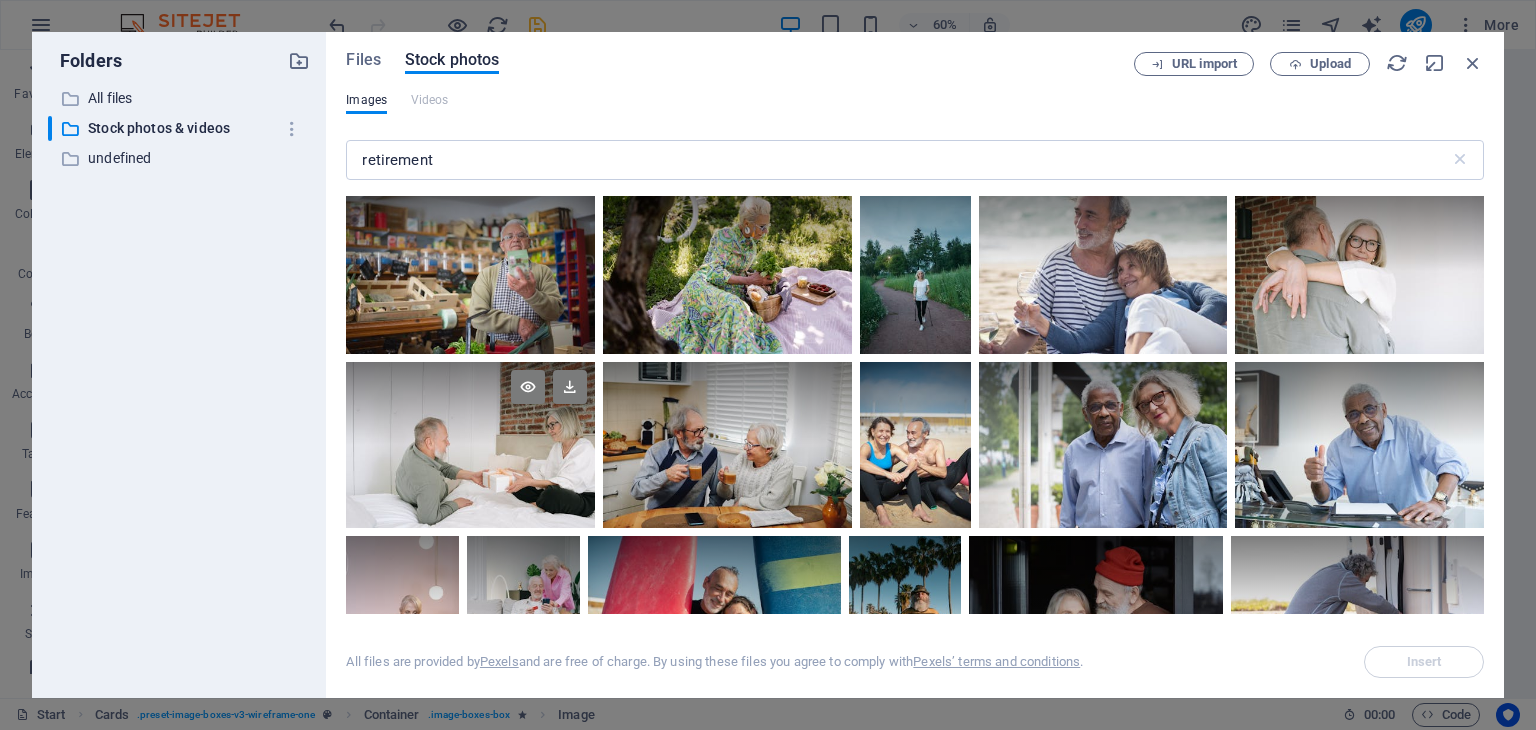 click at bounding box center [470, 445] 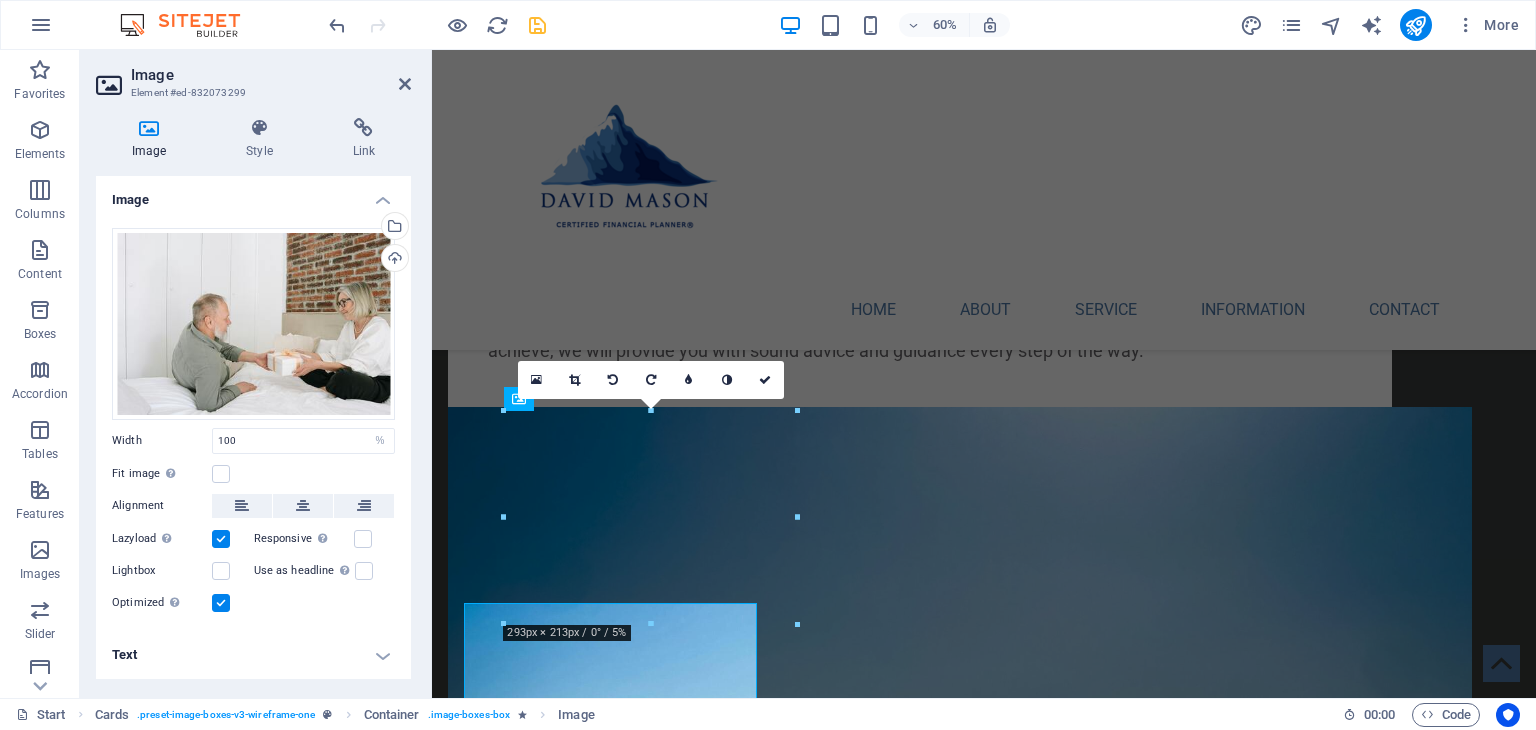 scroll, scrollTop: 1701, scrollLeft: 0, axis: vertical 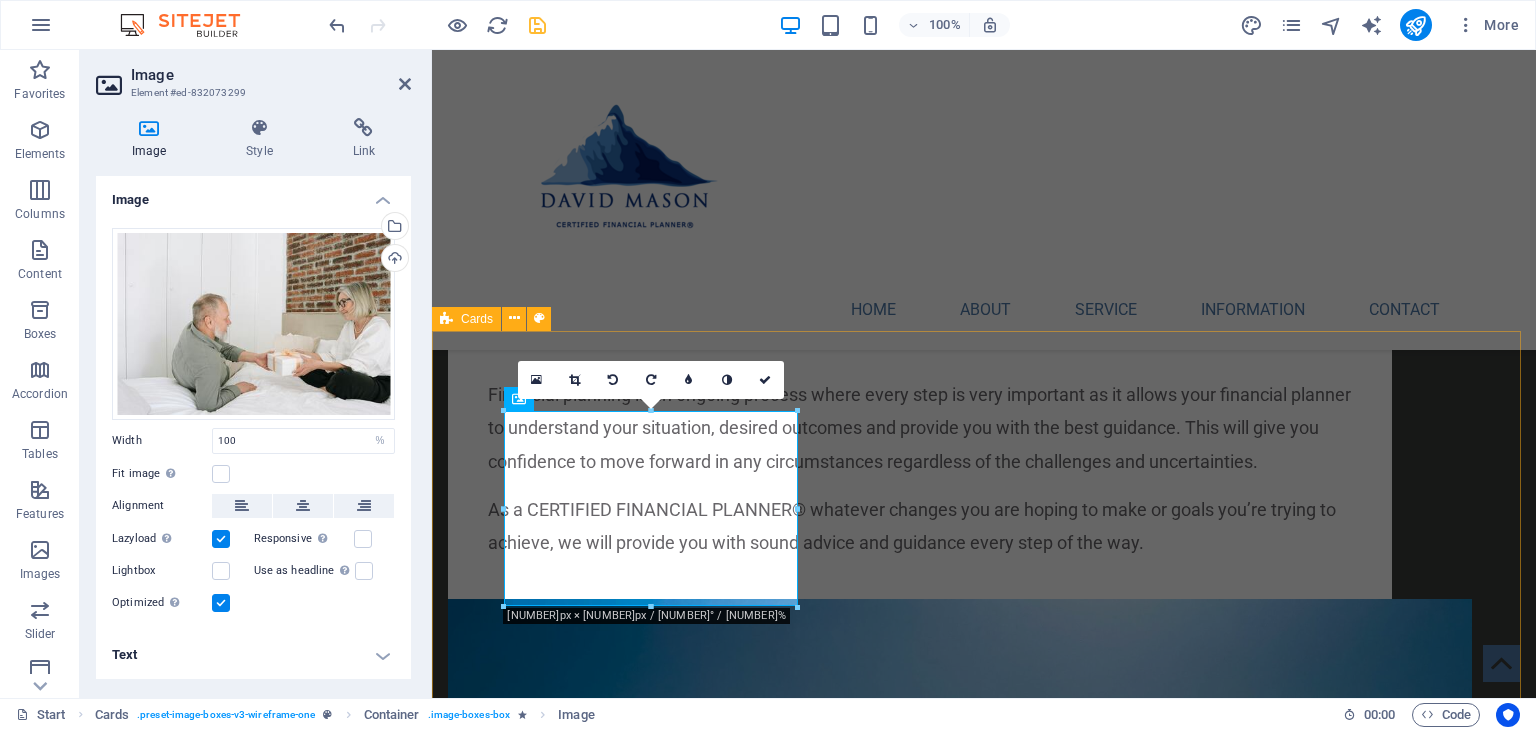 click on "Retirement My goal is to help all of my clients reach their desired outcome by analyzing each scenario from a variety of angles and perspectives. I keep your best interests in mind. Before retirement date we assist in structuring your finances so that, you will be able to receive your required monthly income at retirement. Through careful planning and models, we are able to determine the level of income that is sustainable through your retirement. We focus our efforts on retirement income that will be a growing income stream where possible. Headline Lorem ipsum dolor sit amet, consectetuer adipiscing elit. Aenean commodo ligula eget dolor. Lorem ipsum dolor sit amet. Headline Lorem ipsum dolor sit amet, consectetuer adipiscing elit. Aenean commodo ligula eget dolor. Lorem ipsum dolor sit amet." at bounding box center [984, 2953] 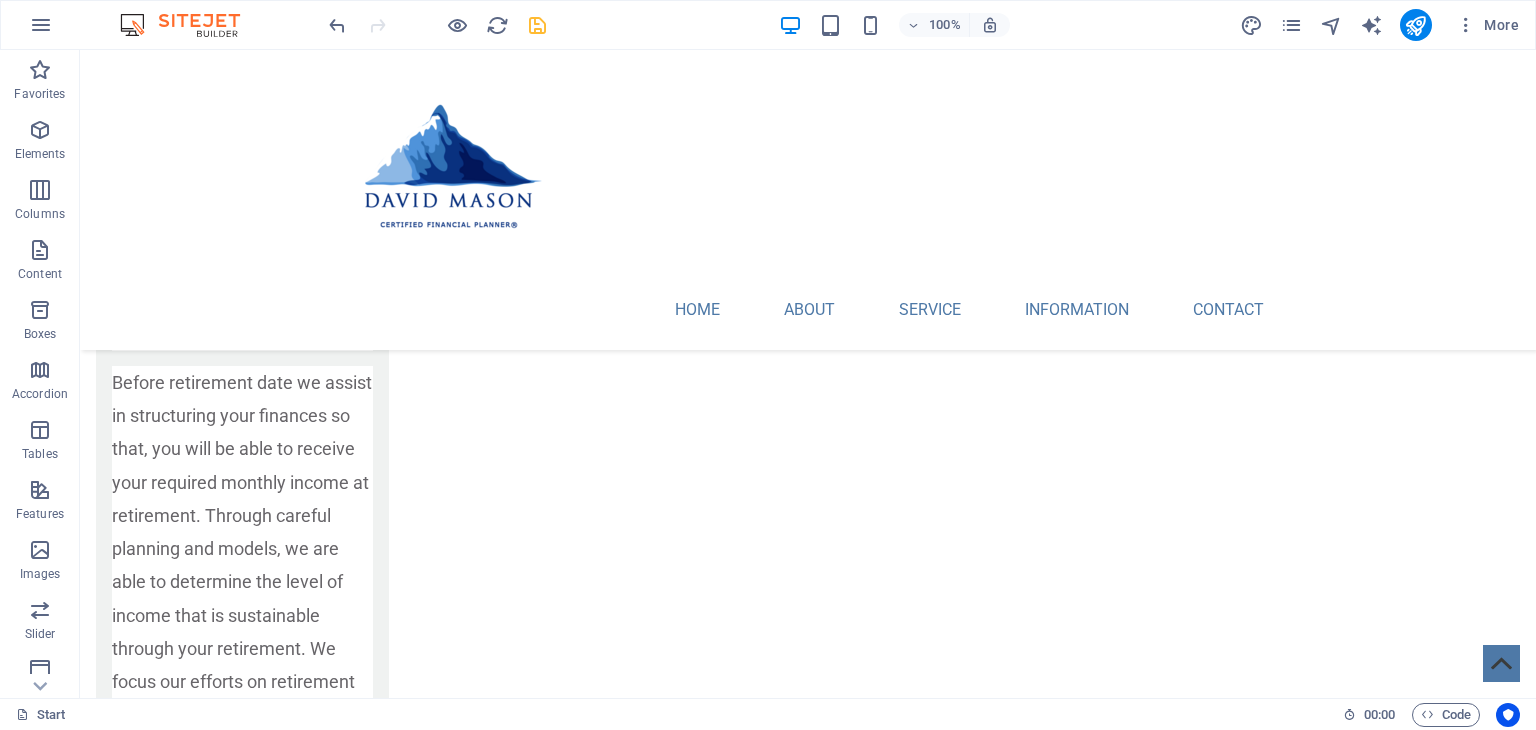 scroll, scrollTop: 3968, scrollLeft: 0, axis: vertical 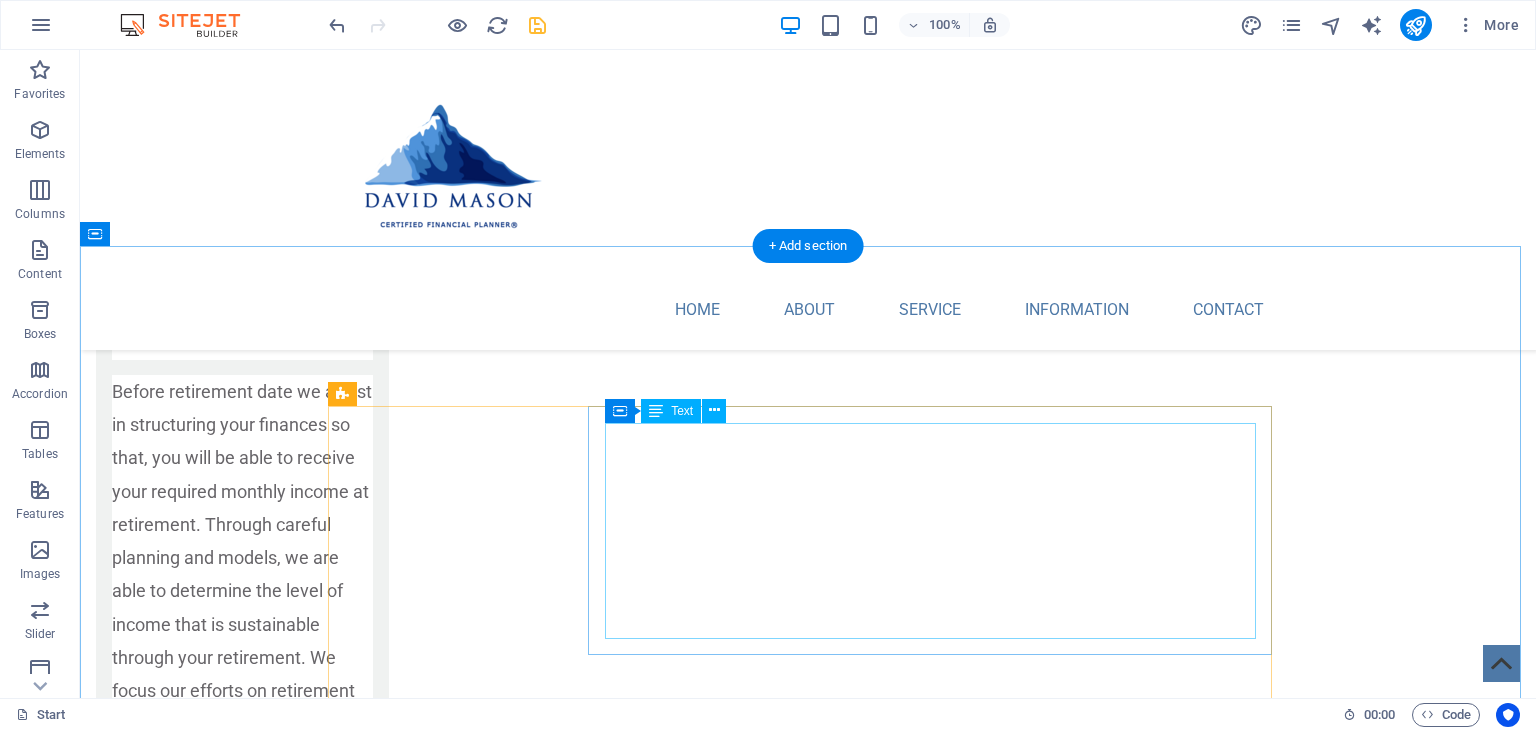 click on "Lorem ipsum dolor sit amet, consectetur adipisicing elit. Maiores ipsum repellat minus nihil. Labore, delectus, nam dignissimos ea repudiandae minima voluptatum magni pariatur possimus quia accusamus harum facilis corporis animi nisi. Enim, pariatur, impedit quia repellat harum ipsam laboriosam voluptas dicta illum nisi obcaecati reprehenderit quis placeat recusandae tenetur aperiam. Lorem ipsum dolor sit amet, consectetur adipisicing elit. Maiores ipsum repellat minus nihil. Labore, delectus, nam dignissimos ea repudiandae minima voluptatum magni pariatur possimus quia accusamus harum facilis corporis animi nisi. Enim, pariatur, impedit quia repellat harum ipsam laboriosam voluptas dicta illum nisi obcaecati reprehenderit quis placeat recusandae tenetur aperiam." at bounding box center [938, 4718] 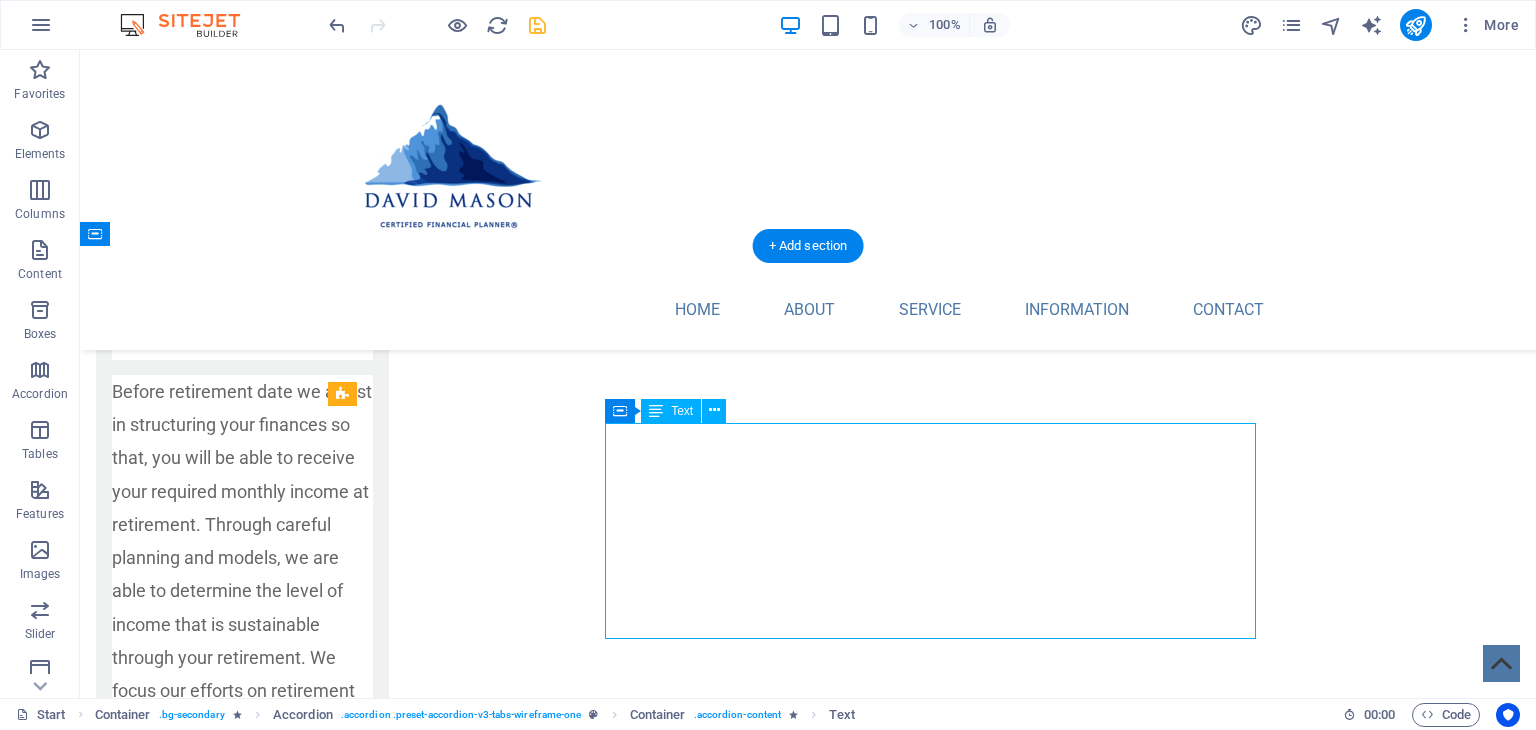 click on "Lorem ipsum dolor sit amet, consectetur adipisicing elit. Maiores ipsum repellat minus nihil. Labore, delectus, nam dignissimos ea repudiandae minima voluptatum magni pariatur possimus quia accusamus harum facilis corporis animi nisi. Enim, pariatur, impedit quia repellat harum ipsam laboriosam voluptas dicta illum nisi obcaecati reprehenderit quis placeat recusandae tenetur aperiam. Lorem ipsum dolor sit amet, consectetur adipisicing elit. Maiores ipsum repellat minus nihil. Labore, delectus, nam dignissimos ea repudiandae minima voluptatum magni pariatur possimus quia accusamus harum facilis corporis animi nisi. Enim, pariatur, impedit quia repellat harum ipsam laboriosam voluptas dicta illum nisi obcaecati reprehenderit quis placeat recusandae tenetur aperiam." at bounding box center [938, 4718] 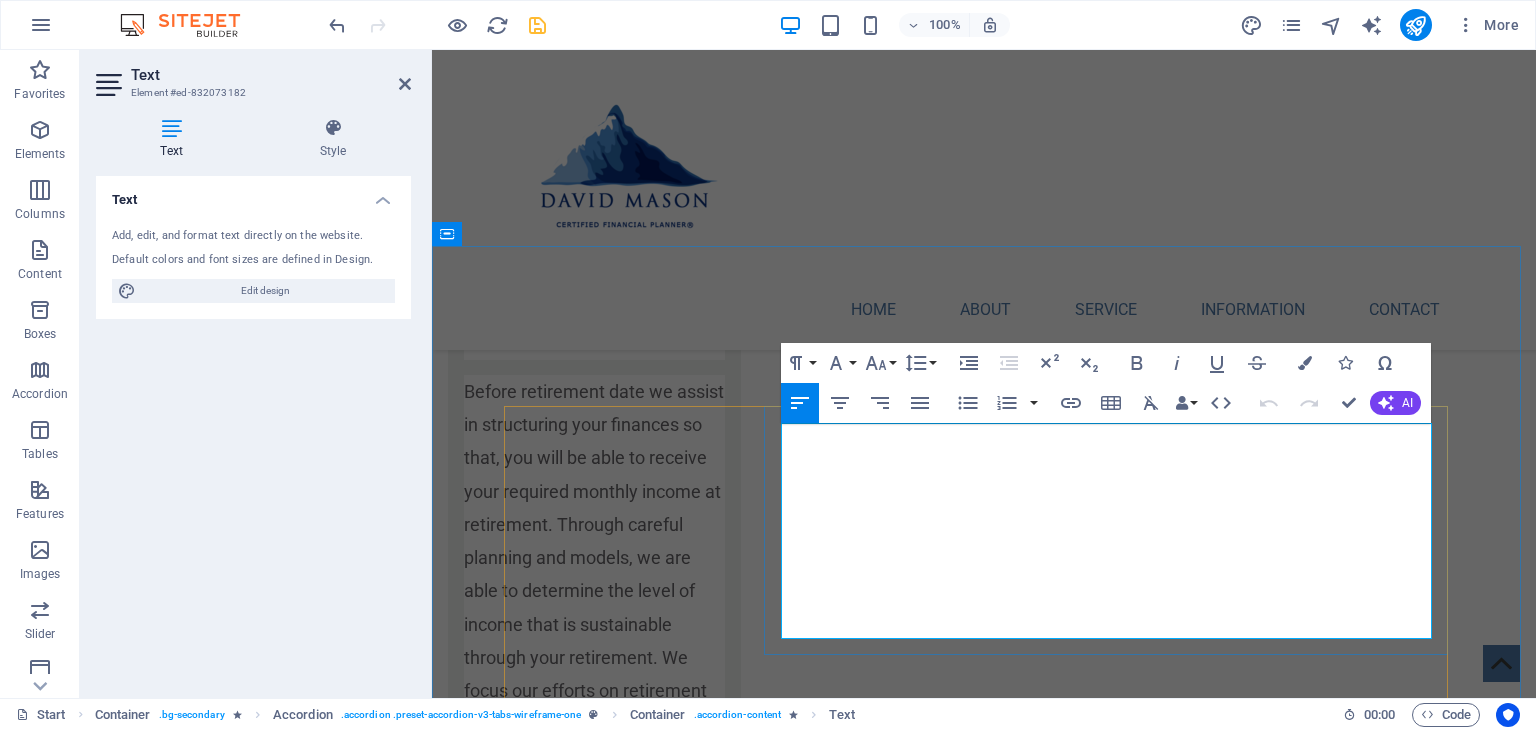 drag, startPoint x: 781, startPoint y: 435, endPoint x: 1280, endPoint y: 637, distance: 538.3354 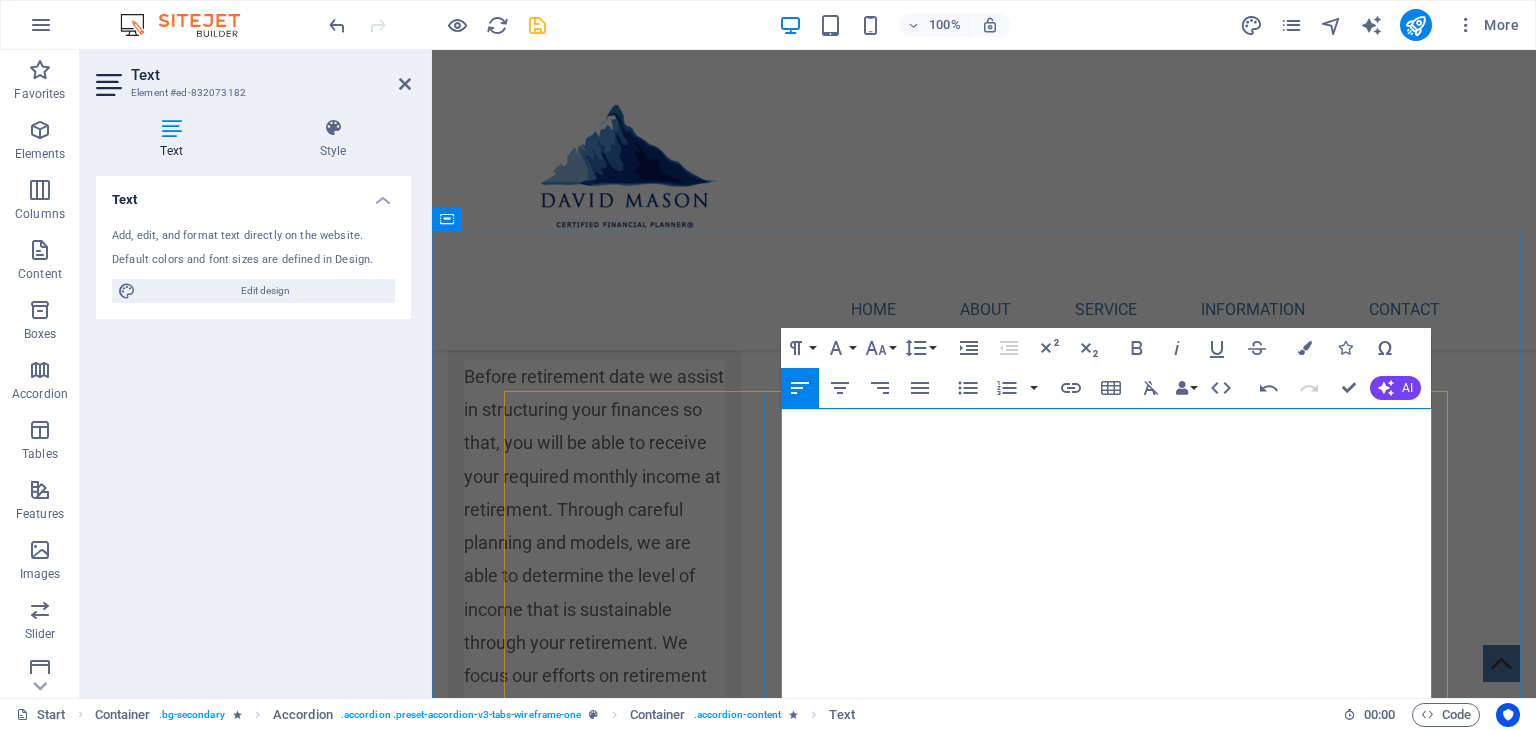 click on "Our goal is to help you reach your desired outcome by analyzing each scenario from a variety of angles and perspectives. We keep your best interests in mind. ​Before retirement date we assist in structuring your finances so that, you will be able to receive your required monthly income at retirement. Retirement is the next important step towards a happy future." at bounding box center (1114, 4693) 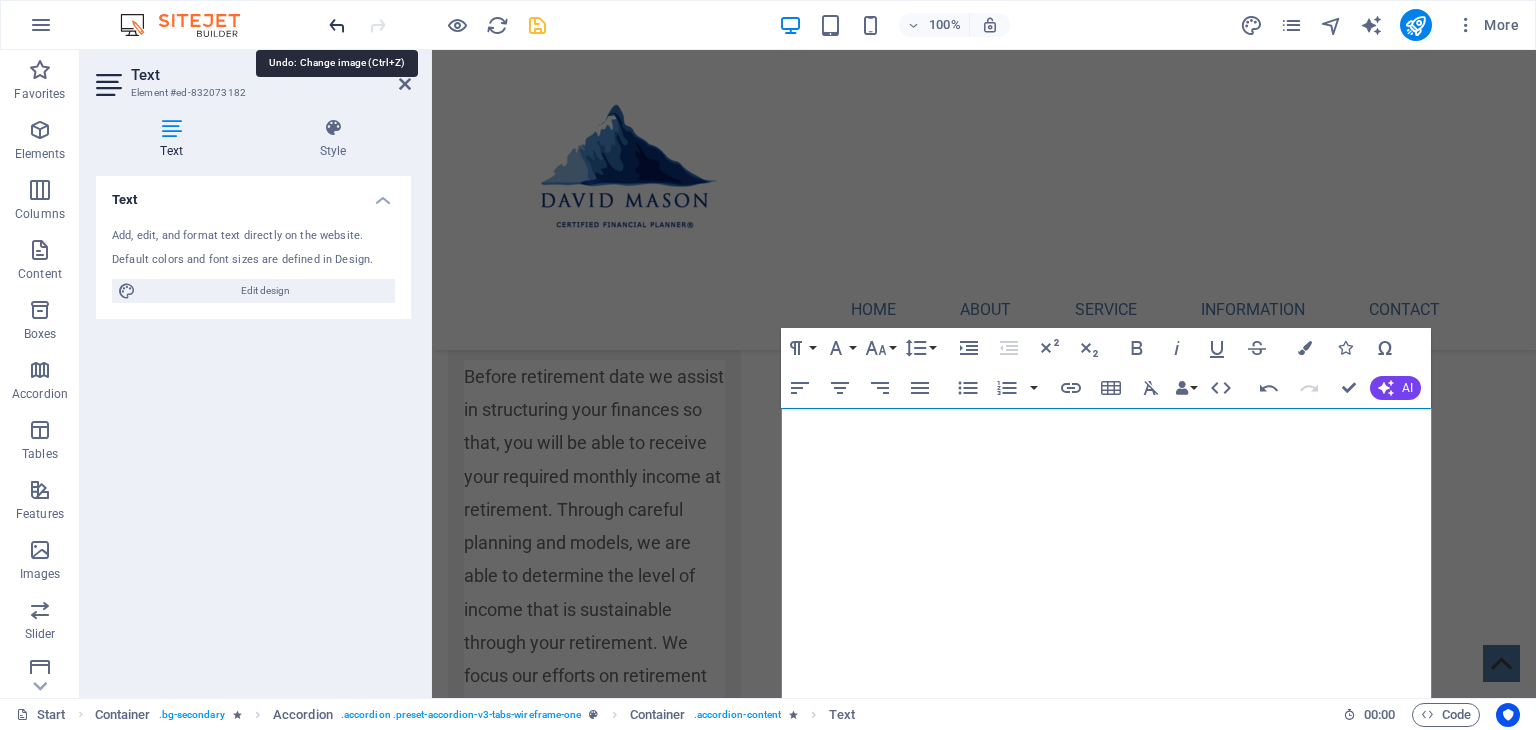 click at bounding box center [337, 25] 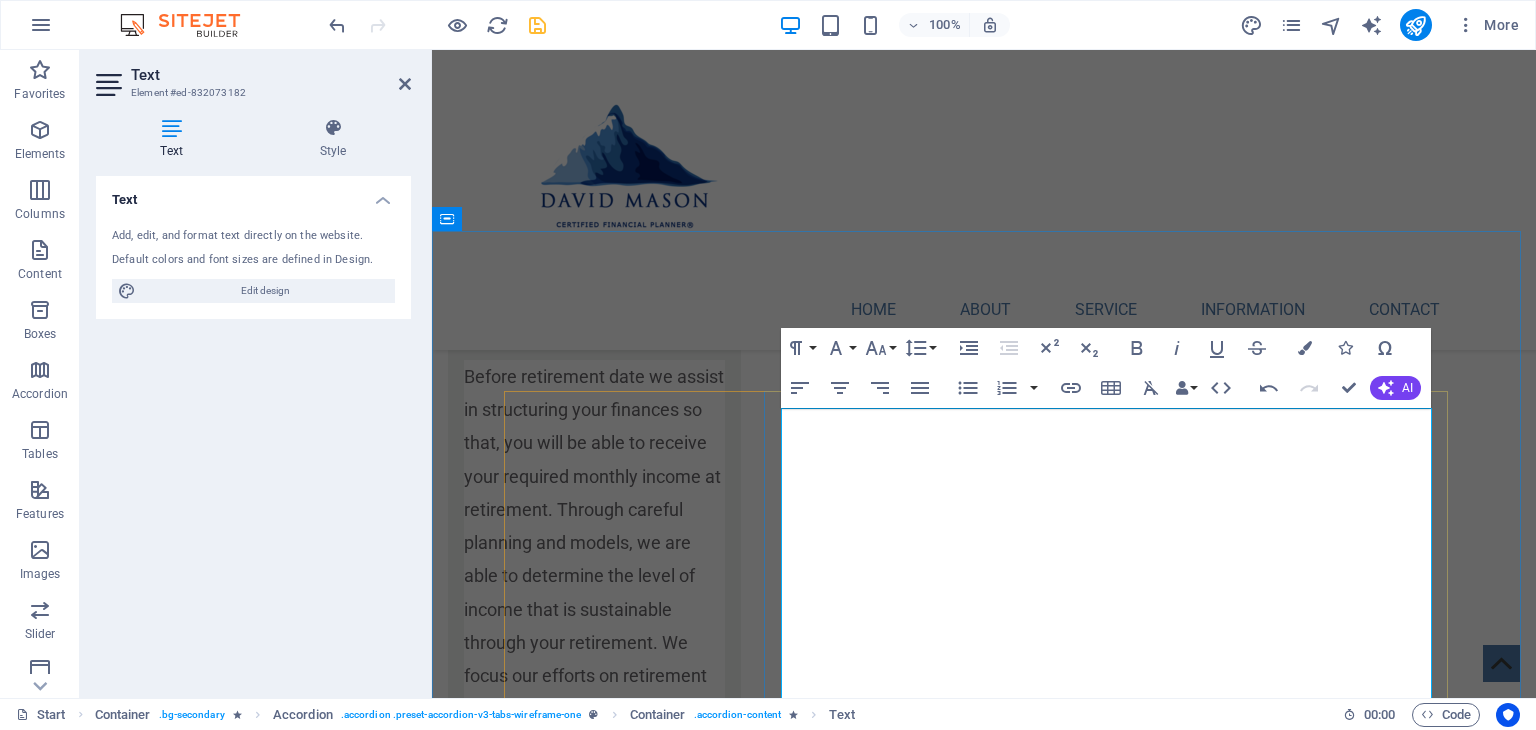 click on "Our goal is to help you reach your desired outcome by analyzing each scenariofrom a variety of angles and perspectives. We keep your best interests in mind. Before retirement date we assist in structuring your finances so that, you will be able to receive your required monthly income at retirement. Retirement is the next important step towards a happy future." at bounding box center [1114, 4693] 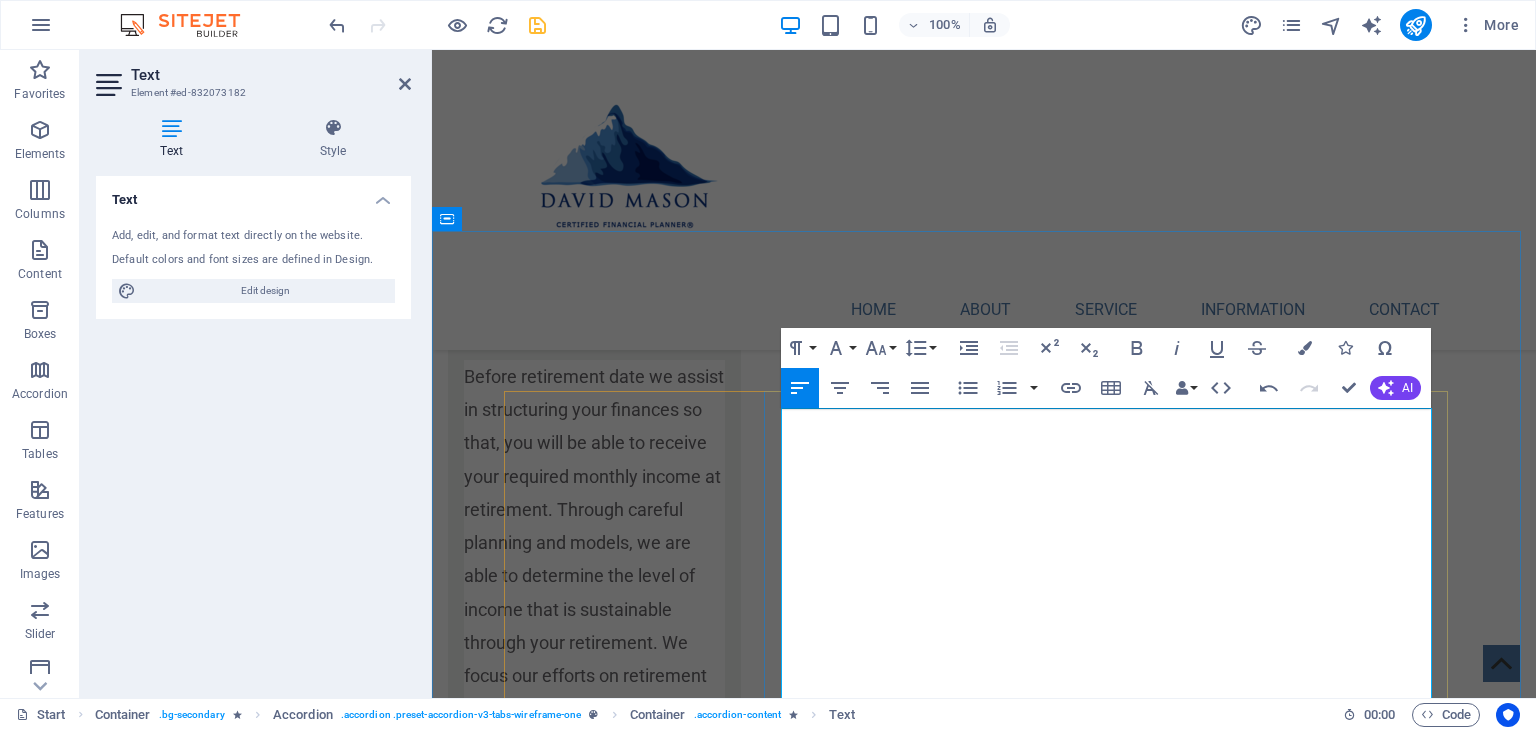 type 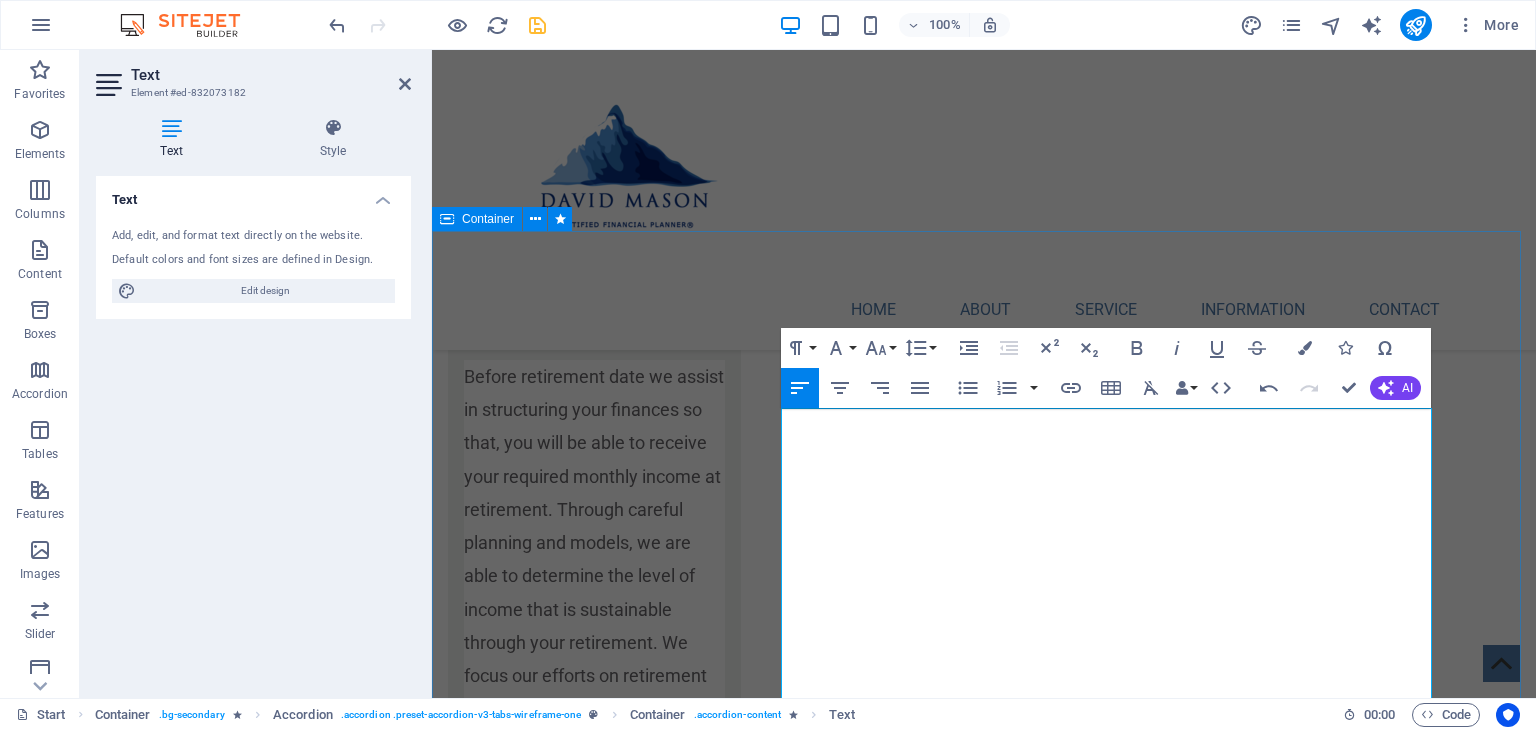 click on "Further Information Headline Our goal is to help you reach your desired outcome by analyzing each scenario from a variety of angles and perspectives. We keep your best interests in mind. Before retirement date we assist in structuring your finances so that, you will be able to receive your required monthly income at retirement. Retirement is the next important step towards a happy future. Achieving your dreams and goals is important. Through holistic planning we are able to assist in mapping out the next chapter of your life. Through careful planning and models, we are able to determine the level of income that is sustainable through your retirement. We focus our efforts on retirement income that will be a growing income stream where possible. During your first complimentary meeting, time will be spent listening to your situation, getting to know you and then discussing what we do and how we do it. Headline Headline Headline" at bounding box center [984, 5188] 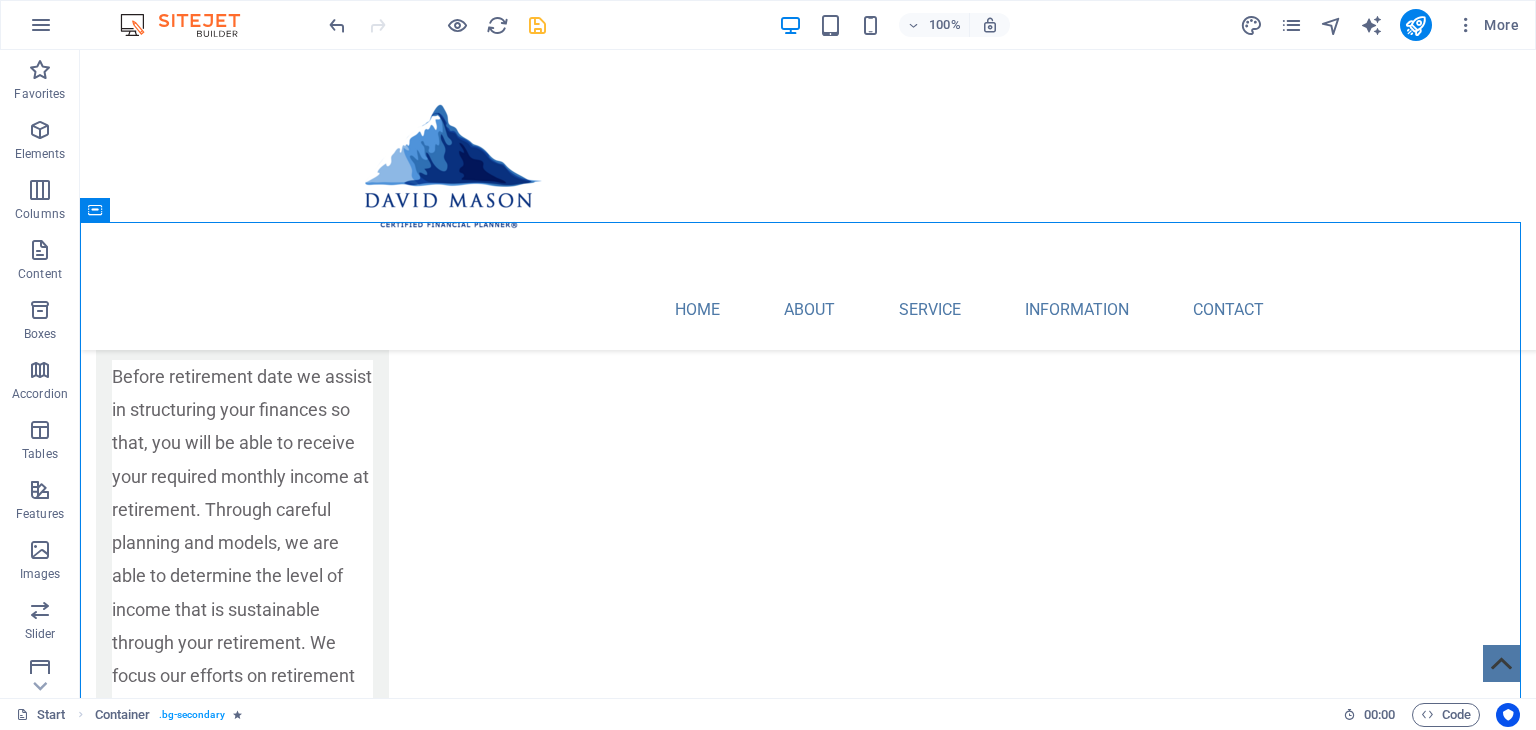 scroll, scrollTop: 3947, scrollLeft: 0, axis: vertical 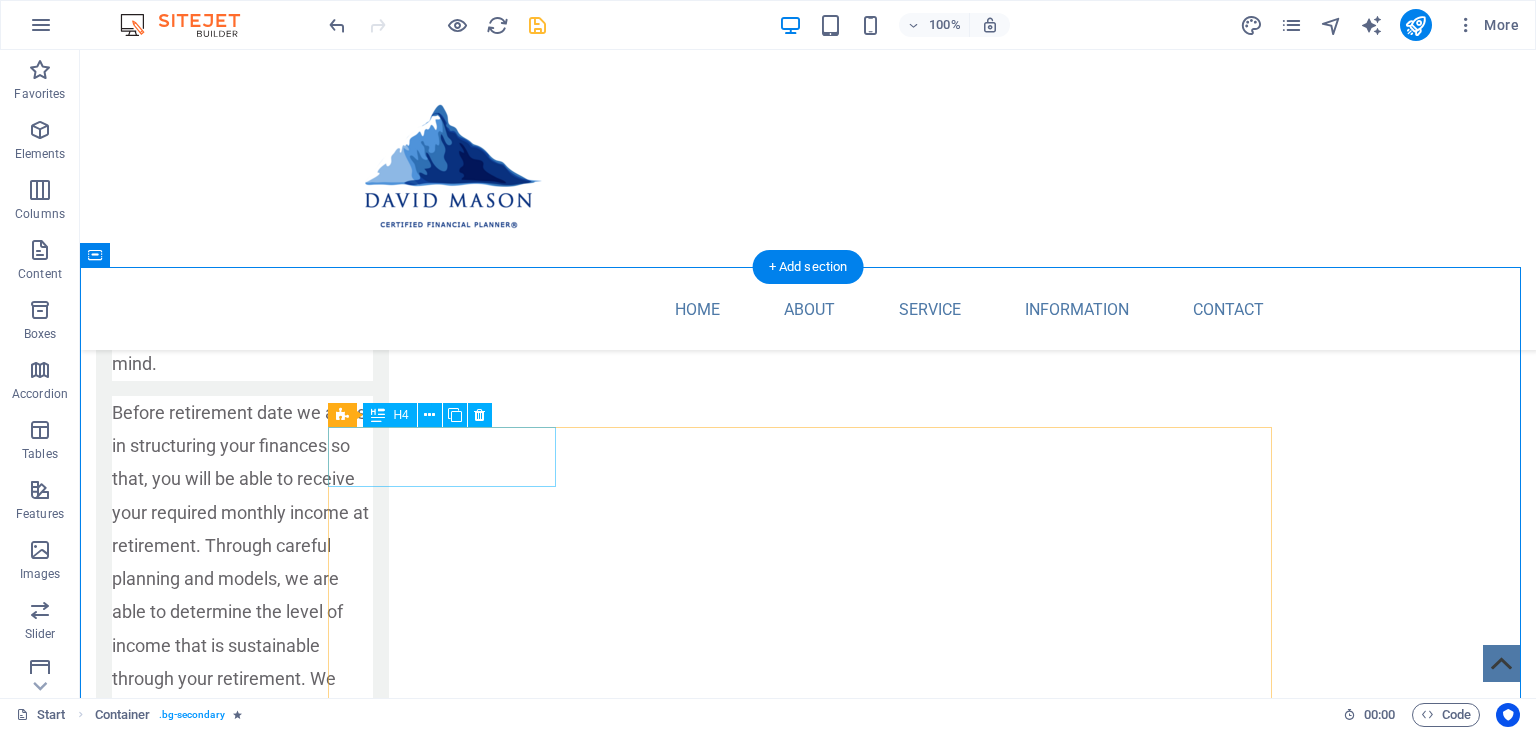click on "Headline" at bounding box center (450, 4869) 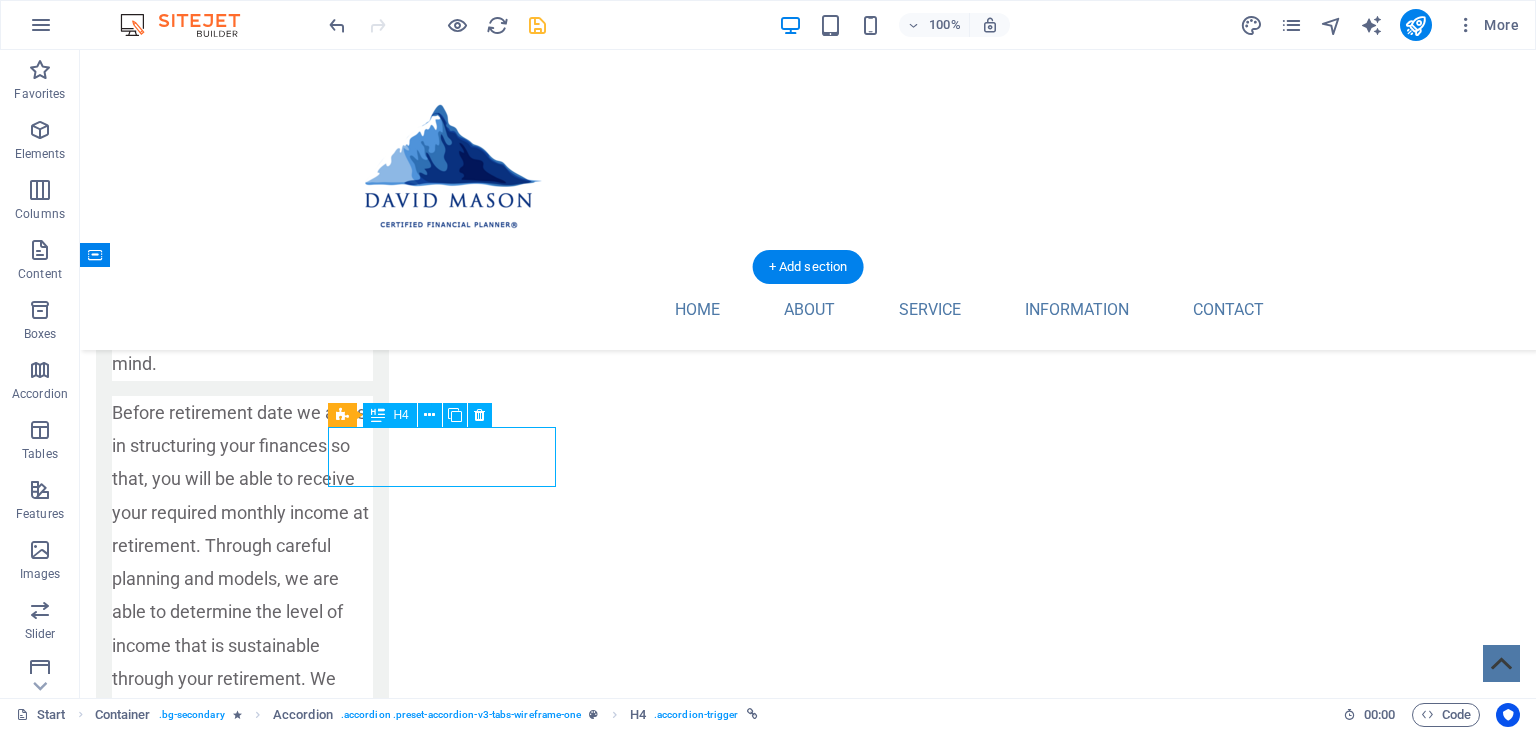 click on "Headline" at bounding box center [450, 4869] 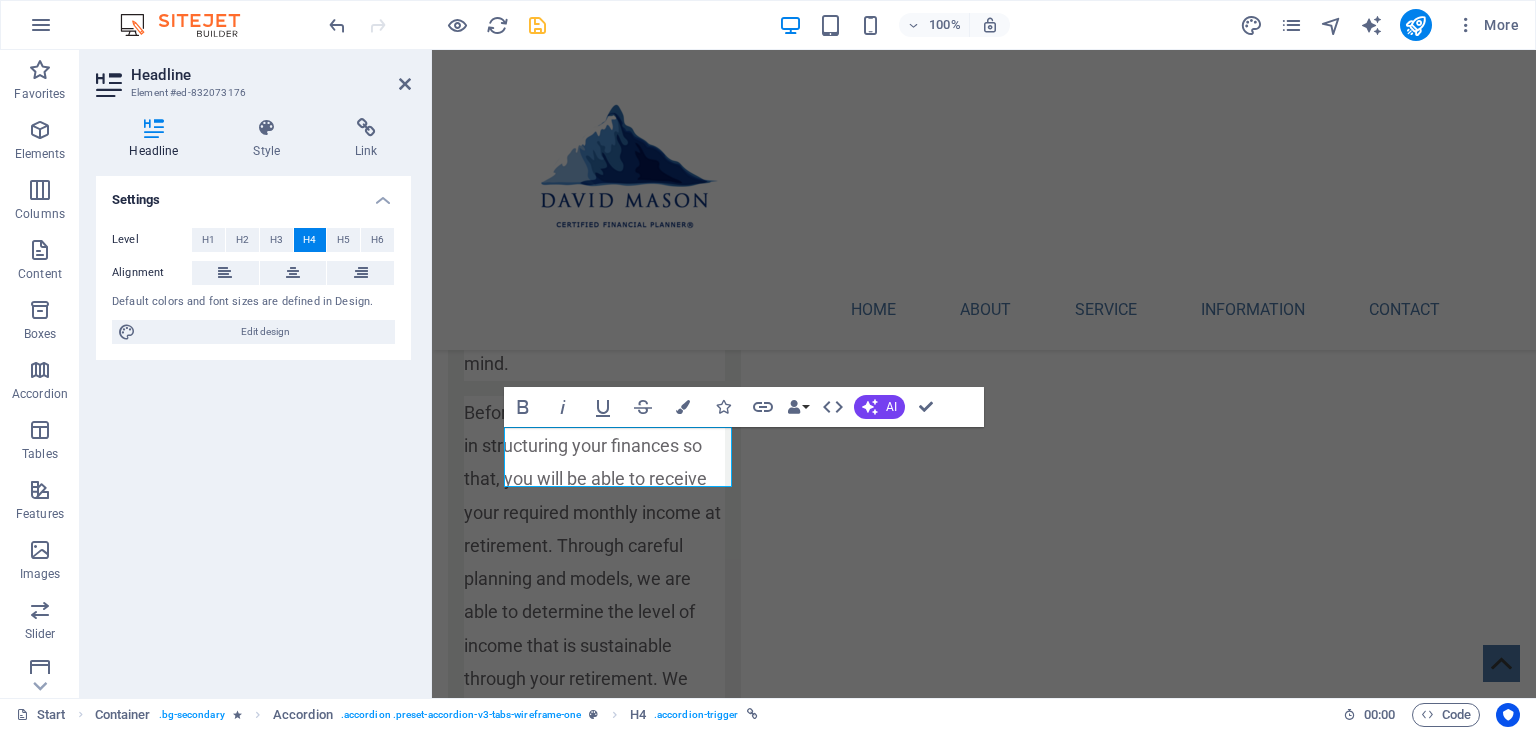 type 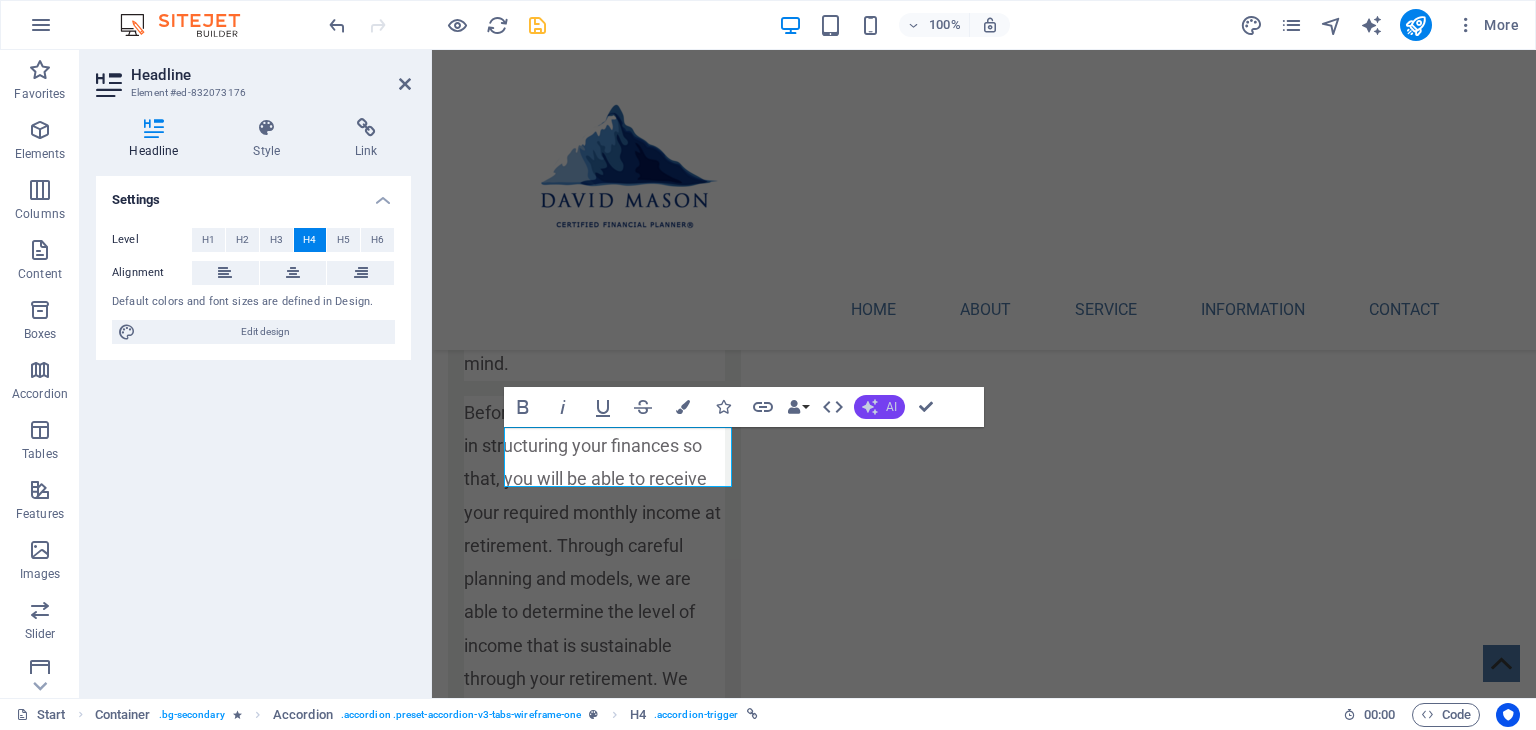 click on "AI" at bounding box center [879, 407] 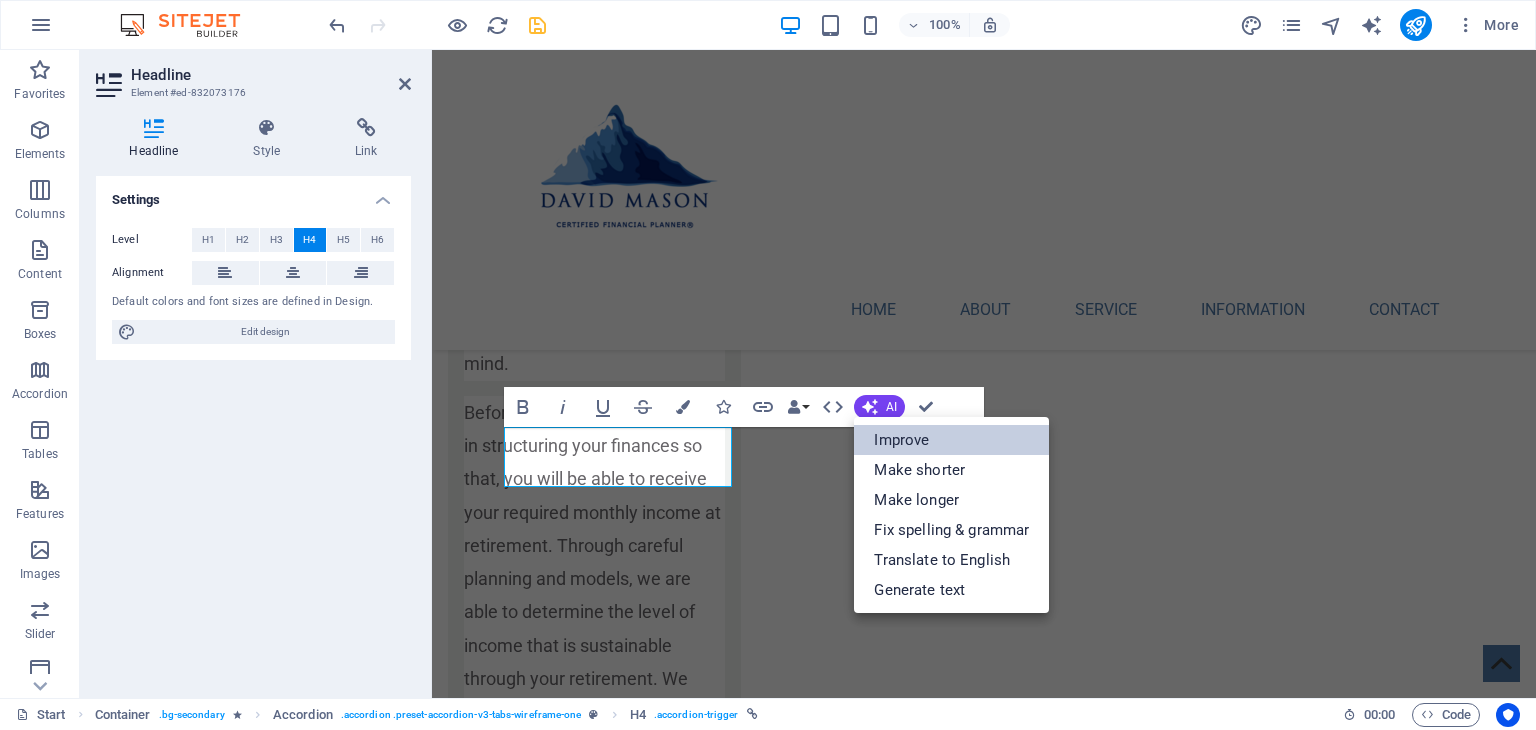 click on "Improve" at bounding box center (951, 440) 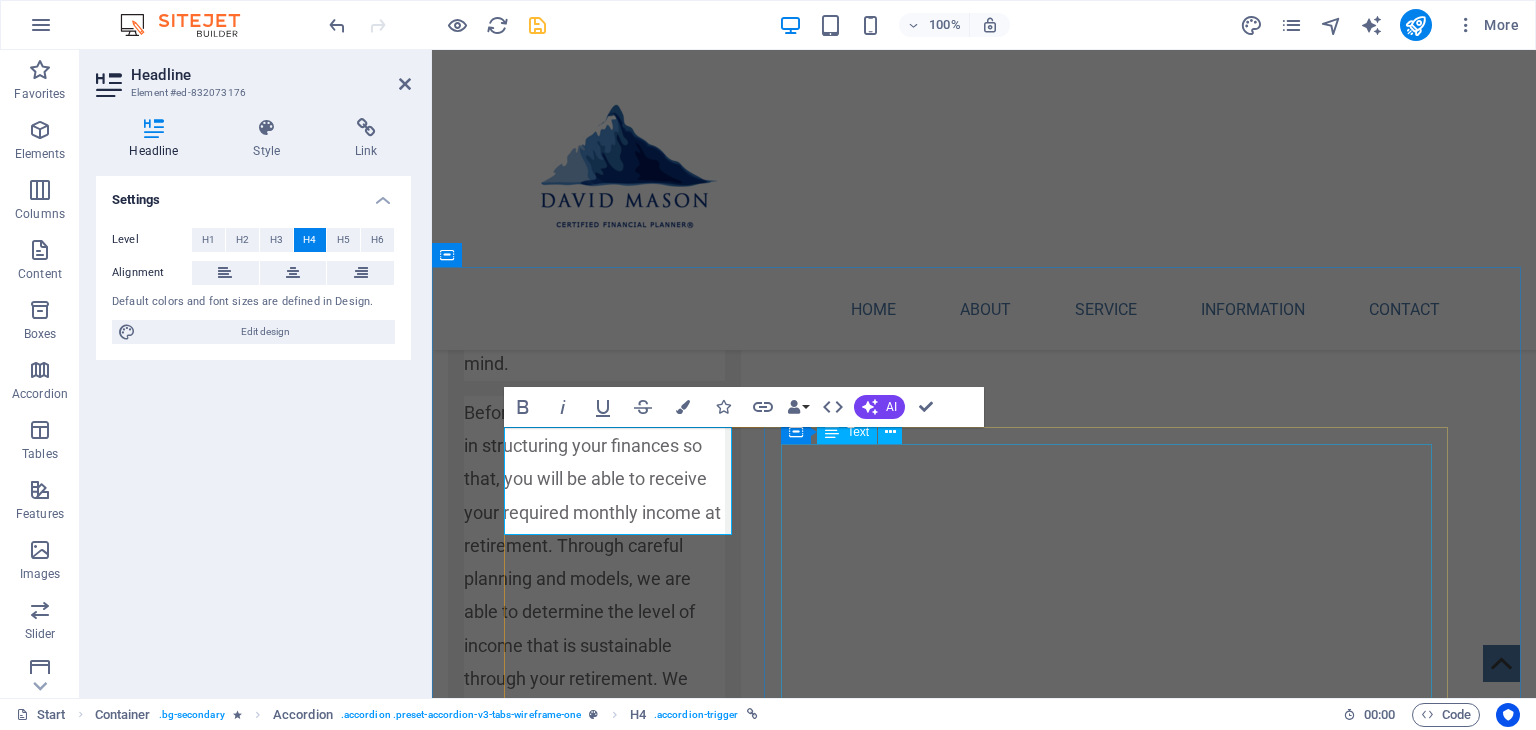 click on "Our goal is to help you reach your desired outcome by analyzing each scenario from a variety of angles and perspectives. We keep your best interests in mind. Before retirement date we assist in structuring your finances so that, you will be able to receive your required monthly income at retirement. Retirement is the next important step towards a happy future.  Achieving your dreams and goals is important. Through holistic planning  we are able to assist in mapping out the next chapter of your life. Through careful planning and models, we are able to determine the level of income that is sustainable through your retirement. We focus our efforts on retirement income that will be a growing income stream where possible. During your first complimentary meeting, time will be spent listening to your situation, getting to know you and then discussing what we do and how we do it." at bounding box center [1114, 4868] 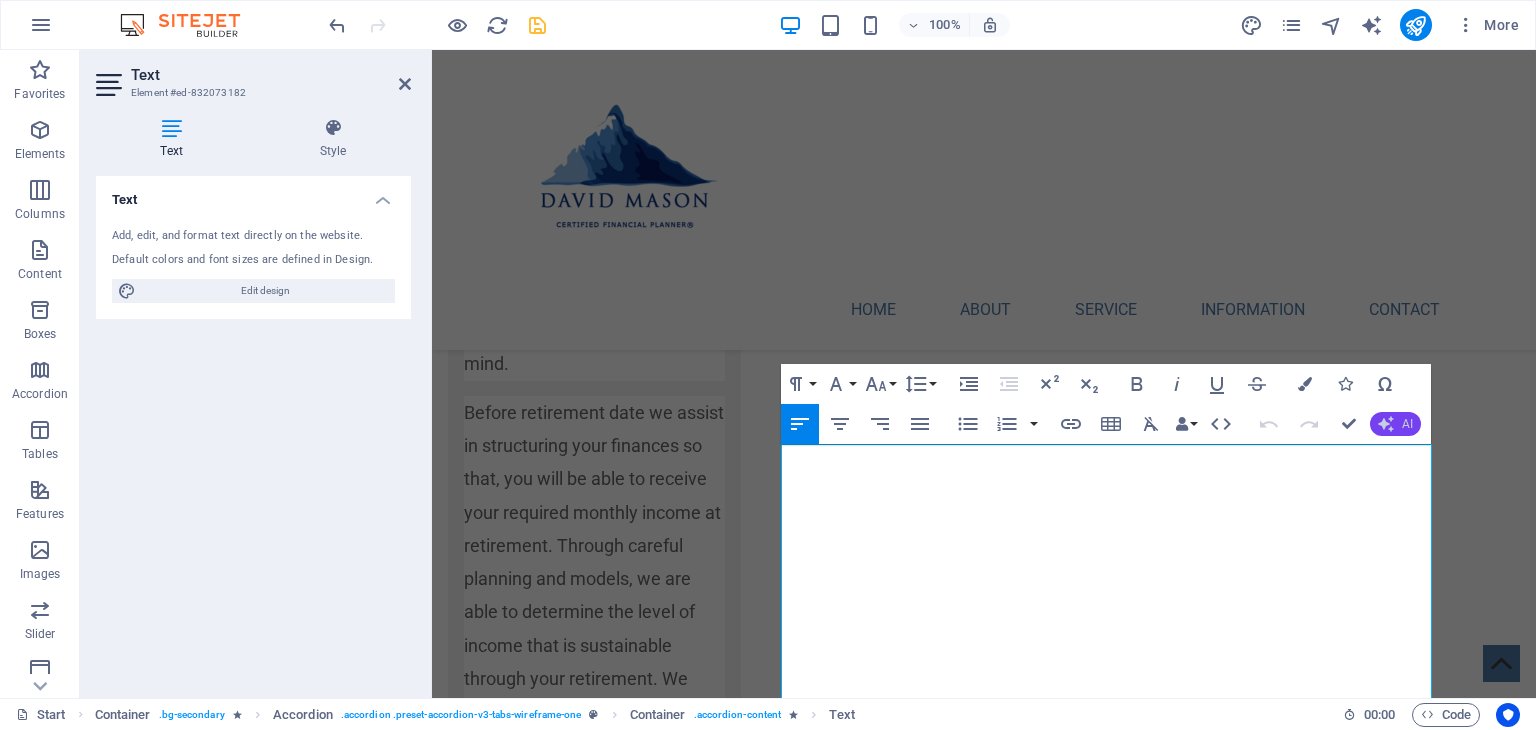 click 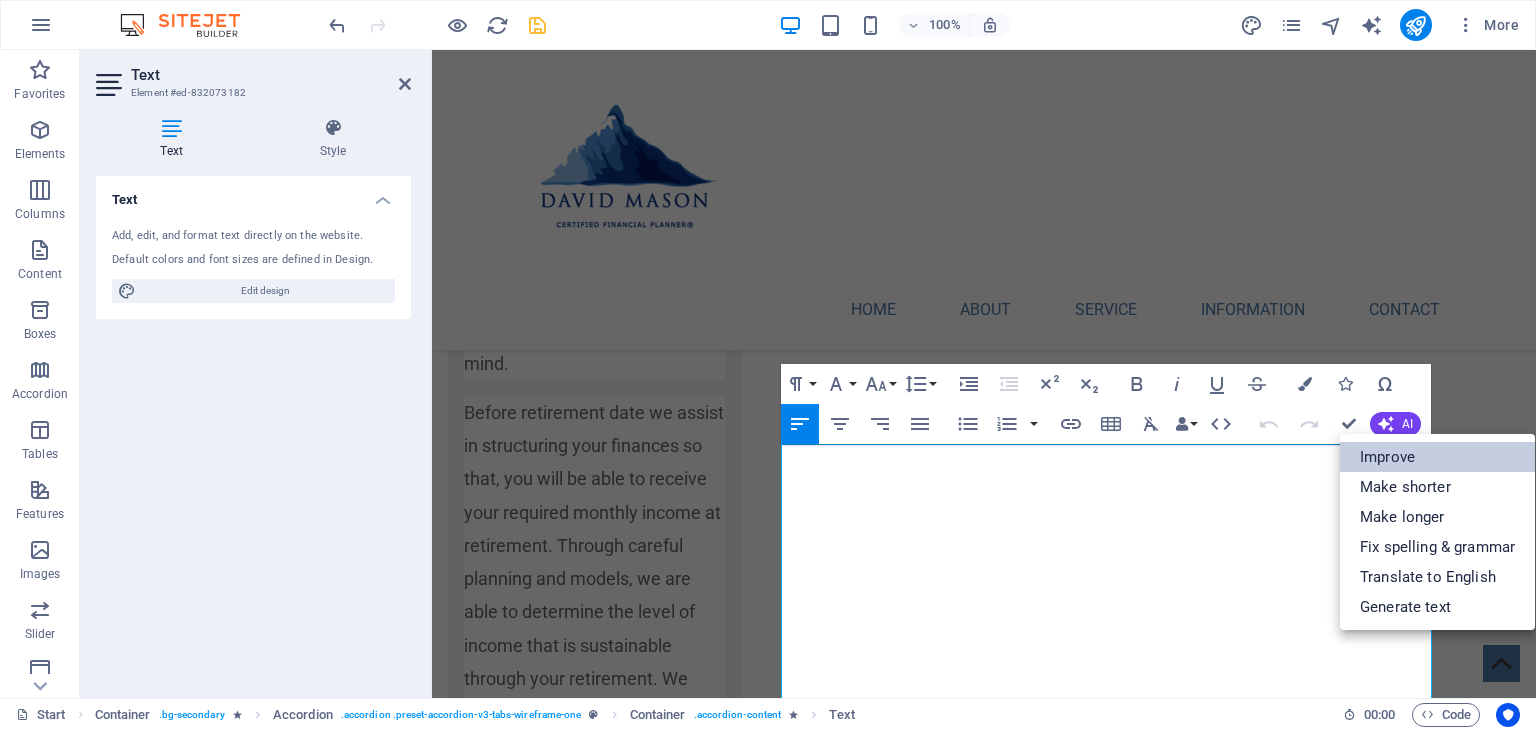 click on "Improve" at bounding box center [1437, 457] 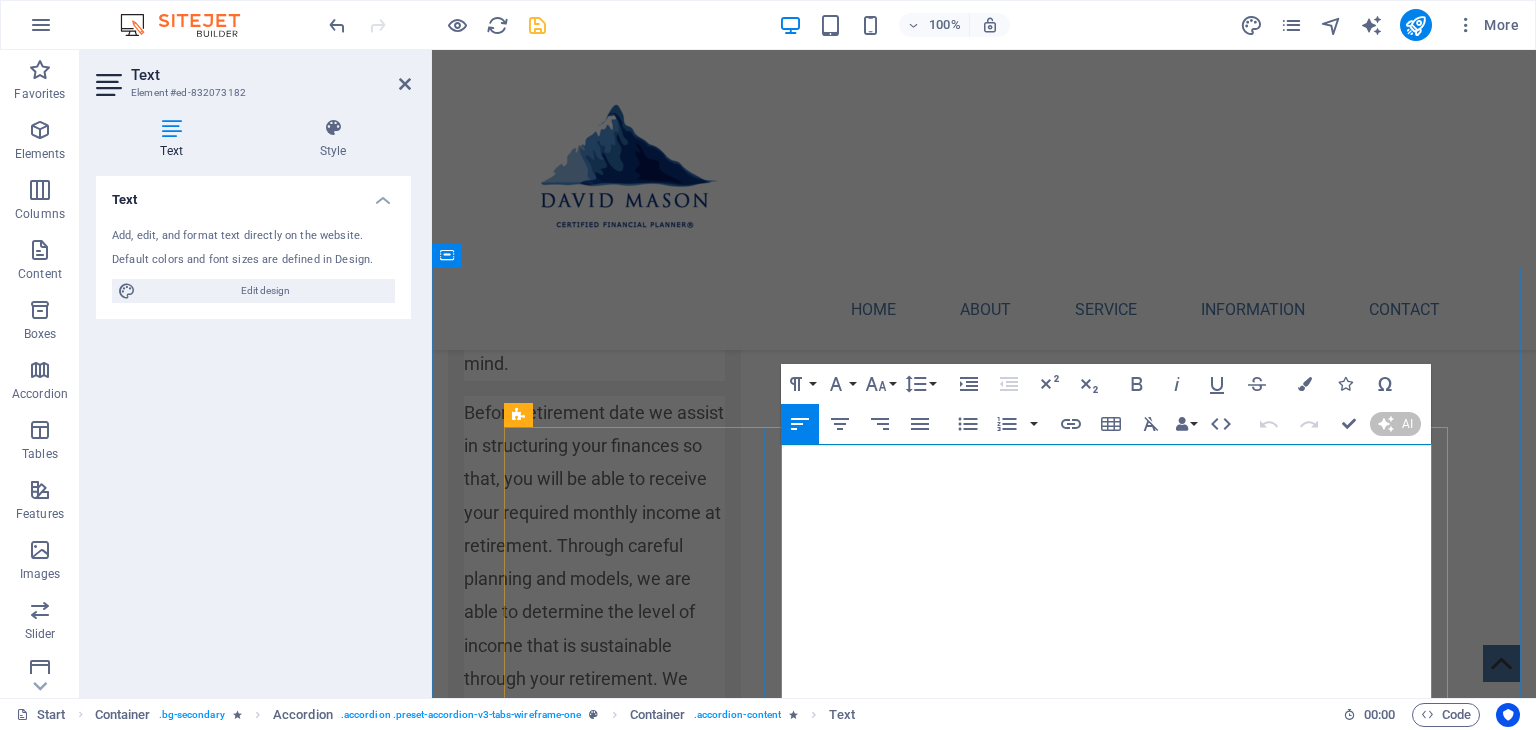 type 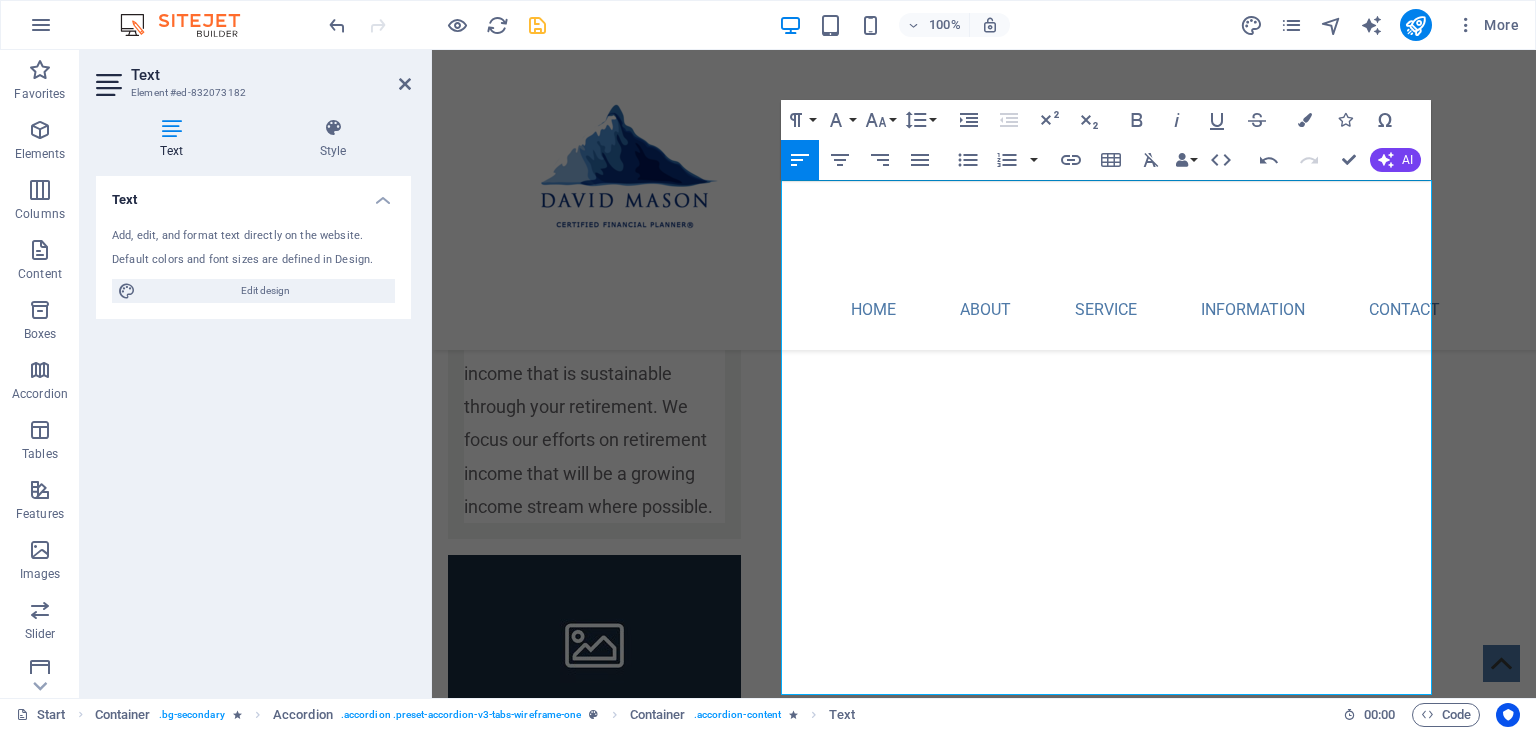 scroll, scrollTop: 4228, scrollLeft: 0, axis: vertical 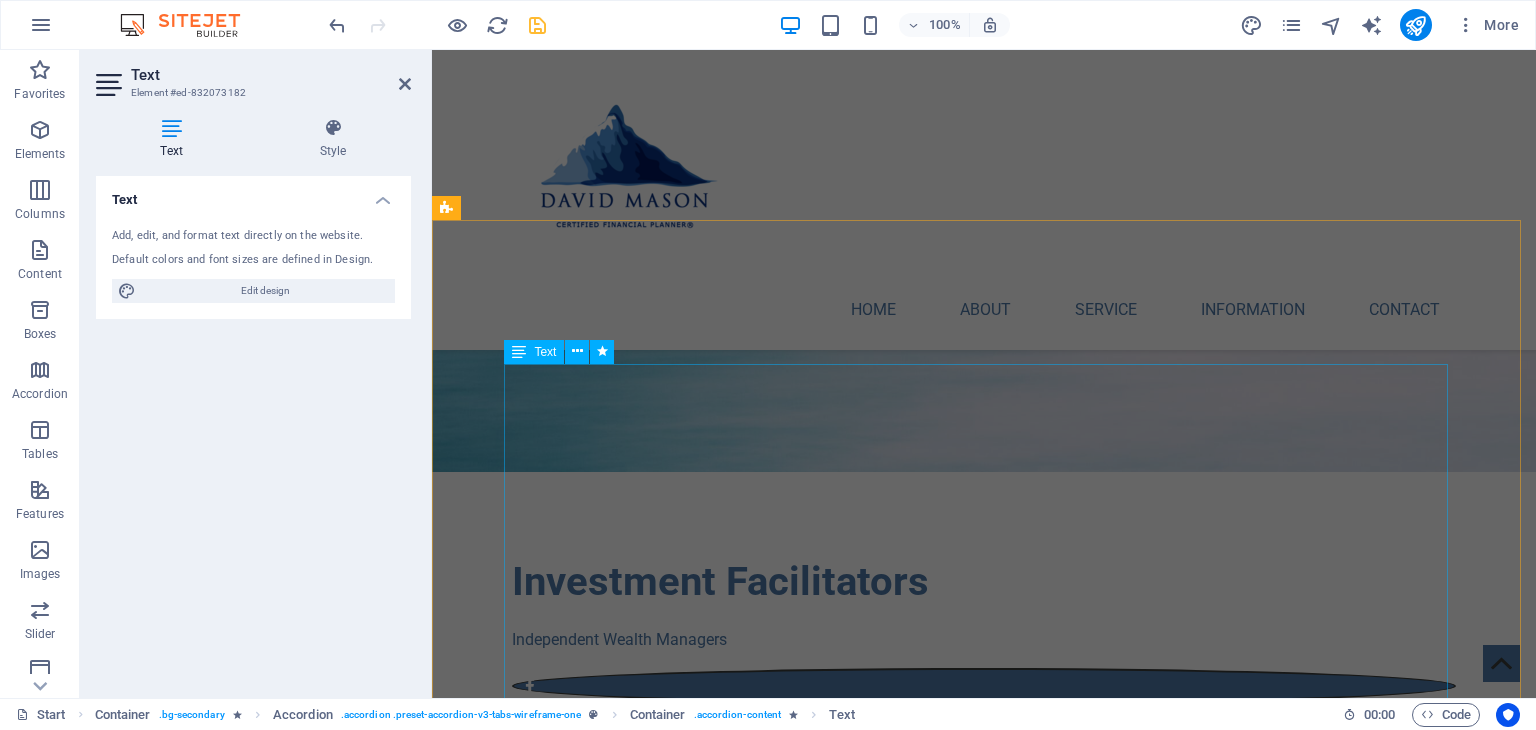 click on "We are a fully independent practice. We will develop a carefully considered plan that never loses sight of your long-term goals, yet is flexible enough to shift with your changing circumstances. With a clear understanding of your goals, time horizon and your tolerance for risk, we will action your plan with a portfolio that is designed for both the journey and your destination. Together we will review your plan and portfolio so that they continue to reflect your needs, track your progress and help you make adjustments as necessary. We pride ourselves in being able to offer our clients access to institutional fund managers and hence offering lower/reduced fund management fees. Talk to us about Tax Smart investing." at bounding box center (984, 1190) 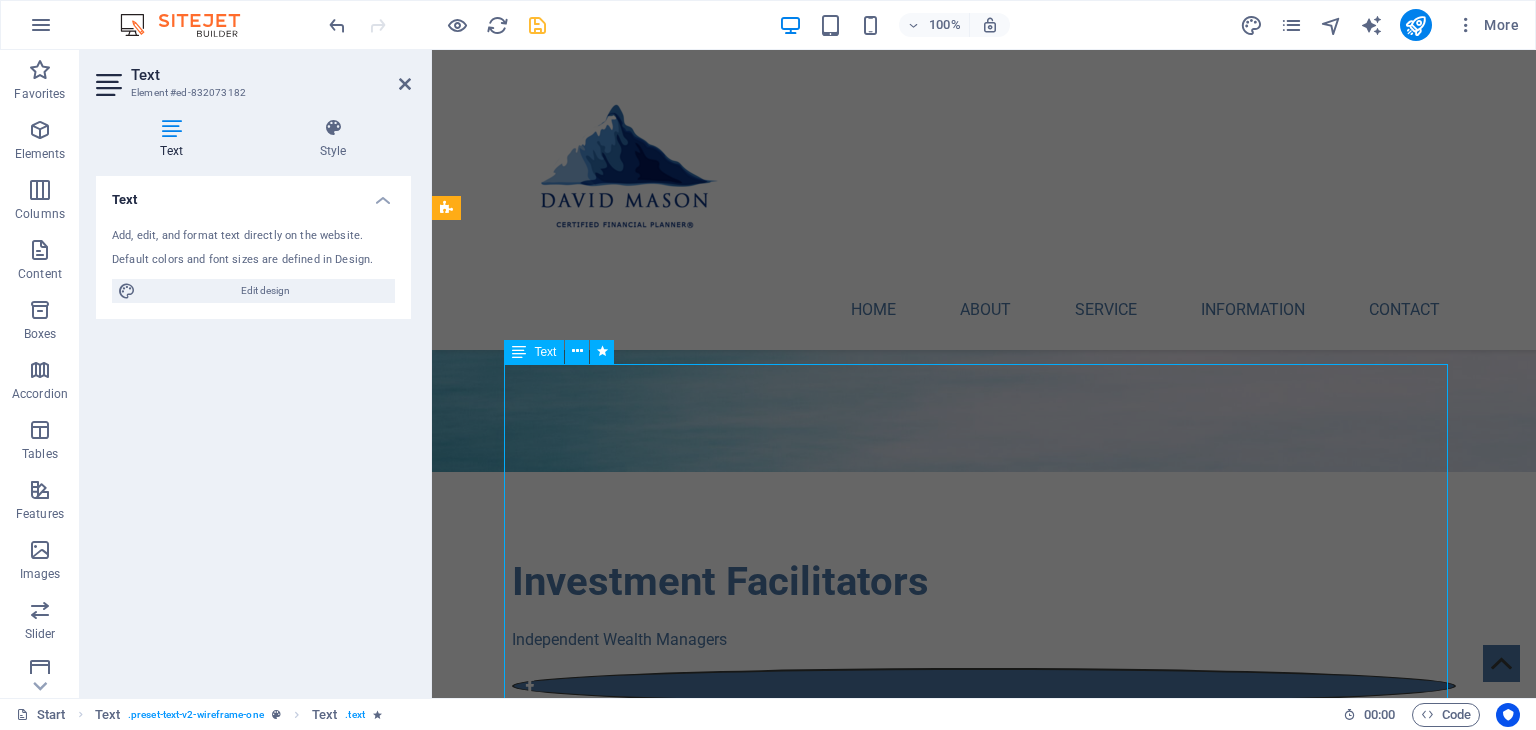click on "We are a fully independent practice. We will develop a carefully considered plan that never loses sight of your long-term goals, yet is flexible enough to shift with your changing circumstances. With a clear understanding of your goals, time horizon and your tolerance for risk, we will action your plan with a portfolio that is designed for both the journey and your destination. Together we will review your plan and portfolio so that they continue to reflect your needs, track your progress and help you make adjustments as necessary. We pride ourselves in being able to offer our clients access to institutional fund managers and hence offering lower/reduced fund management fees. Talk to us about Tax Smart investing." at bounding box center (984, 1190) 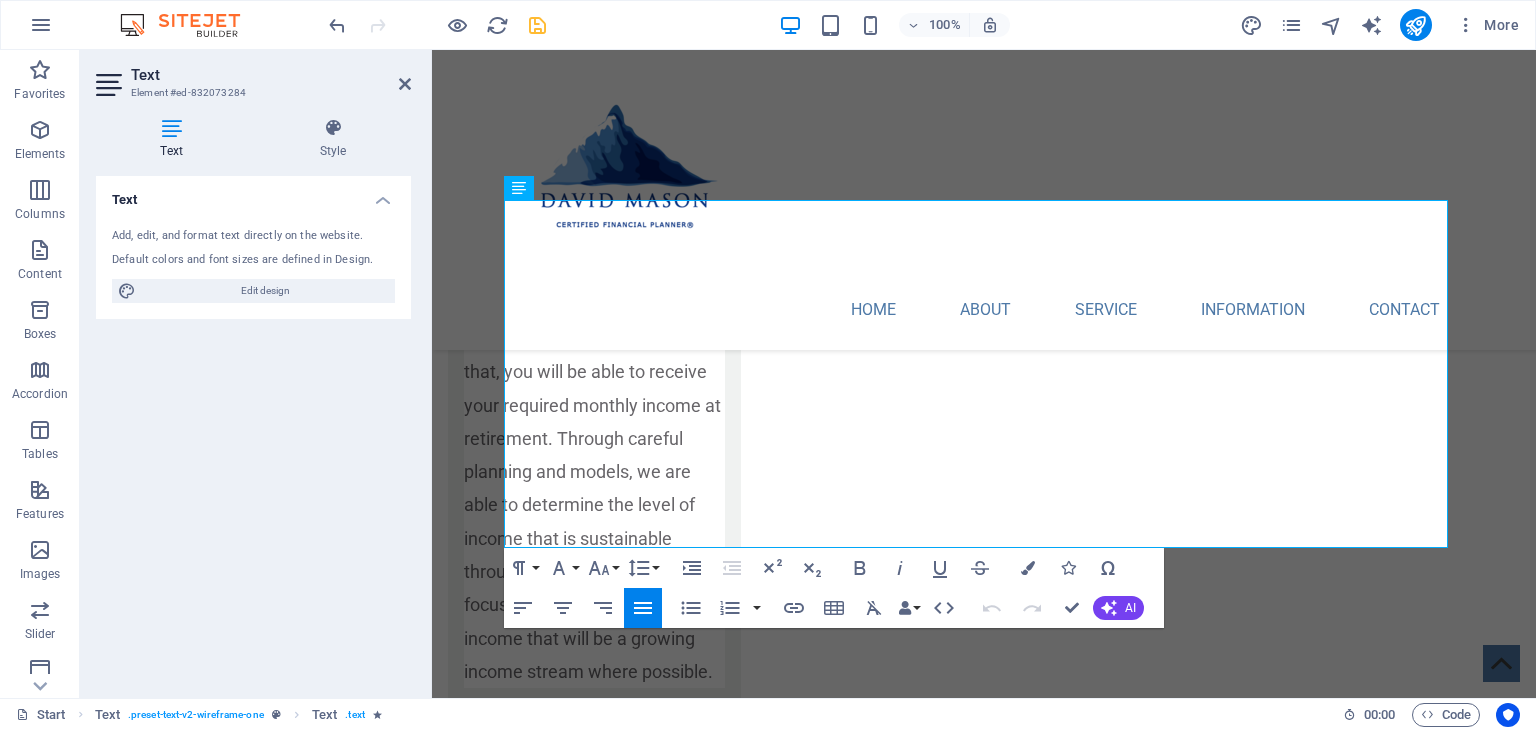 scroll, scrollTop: 557, scrollLeft: 0, axis: vertical 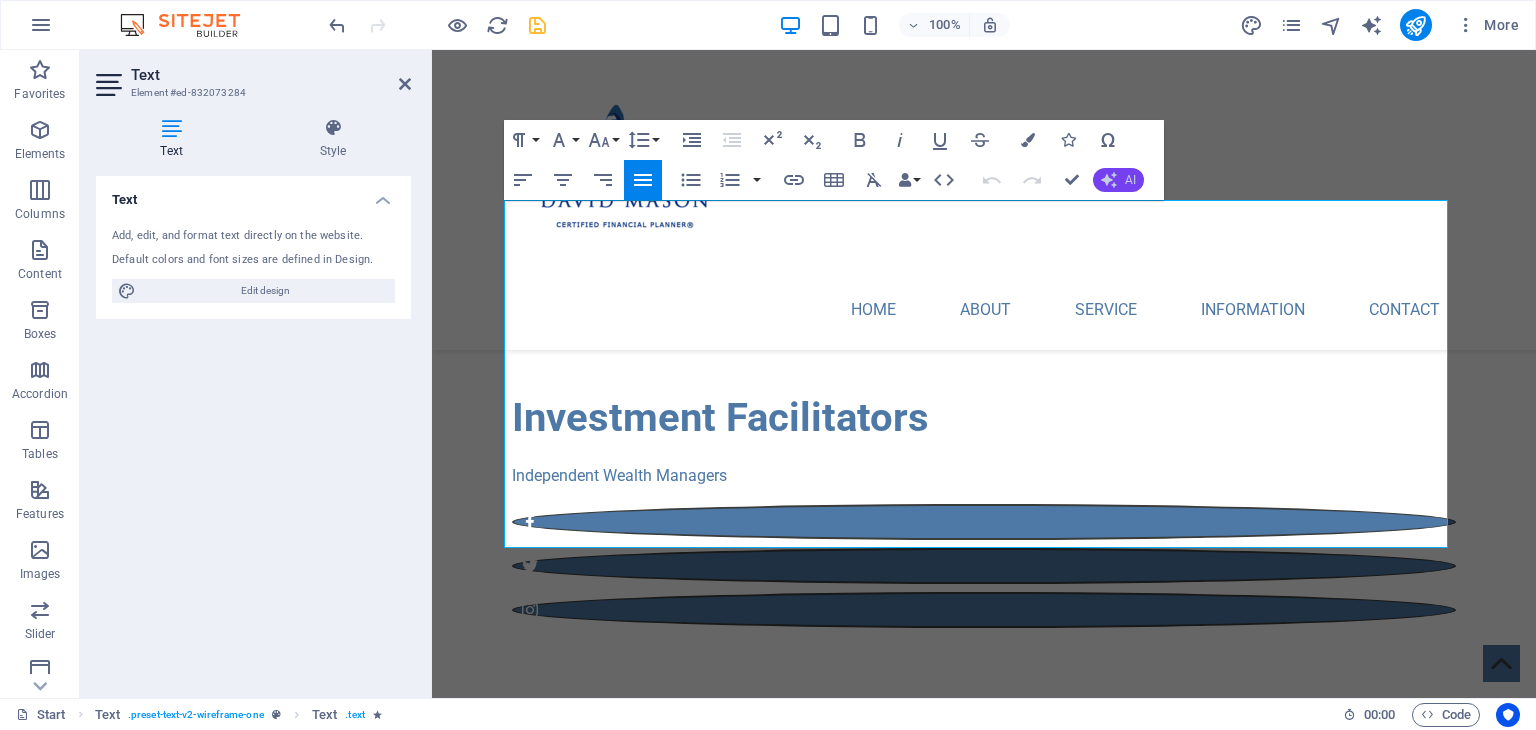 click on "AI" at bounding box center [1118, 180] 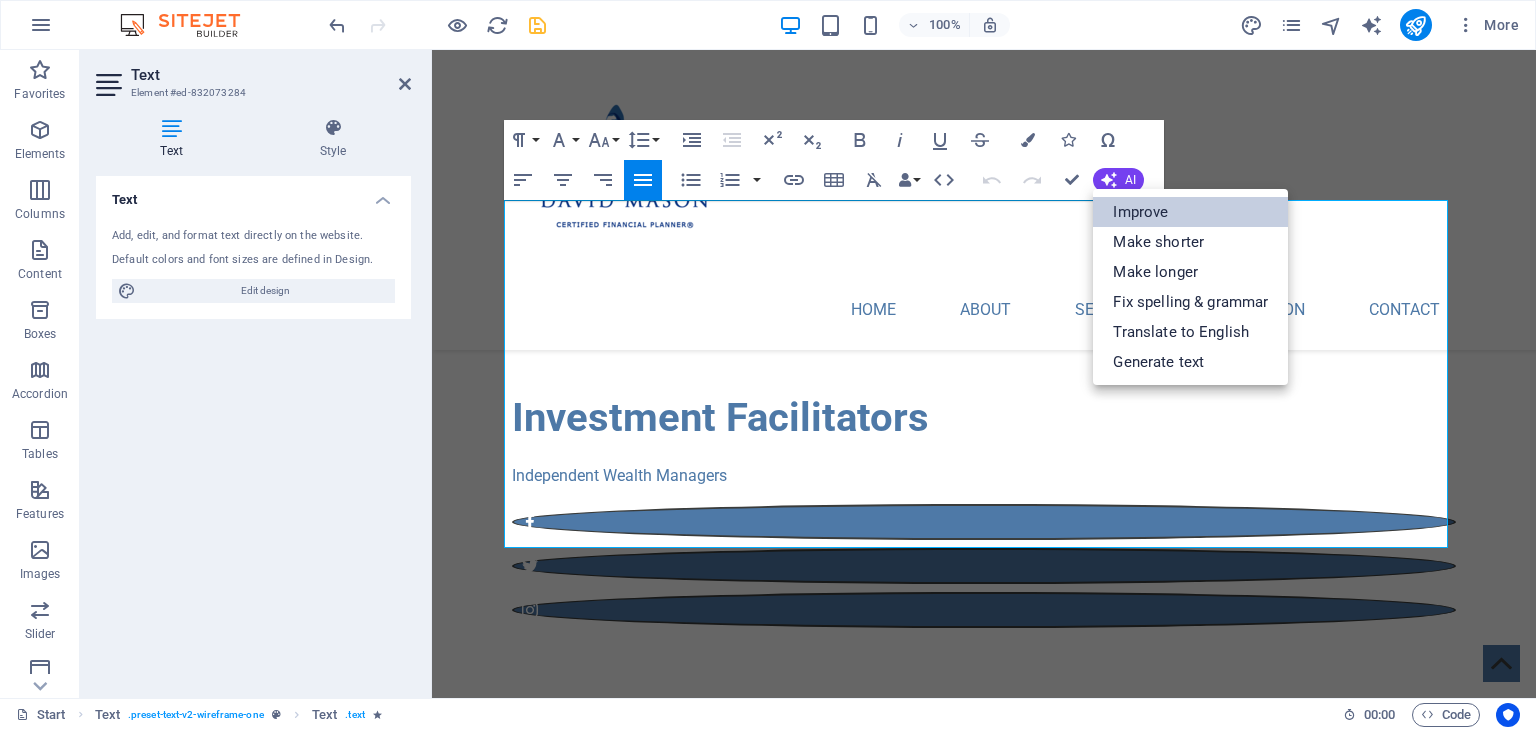 click on "Improve" at bounding box center (1190, 212) 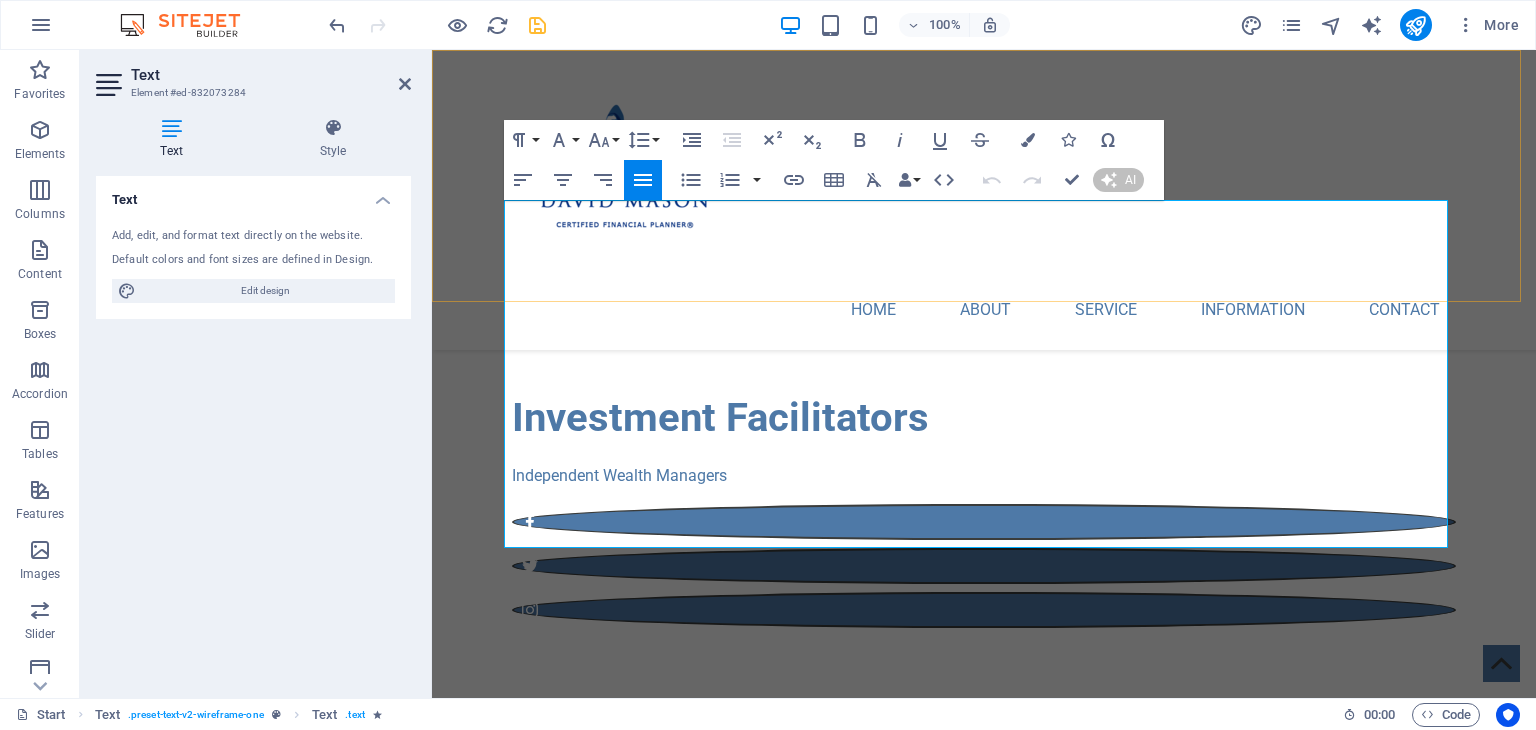 type 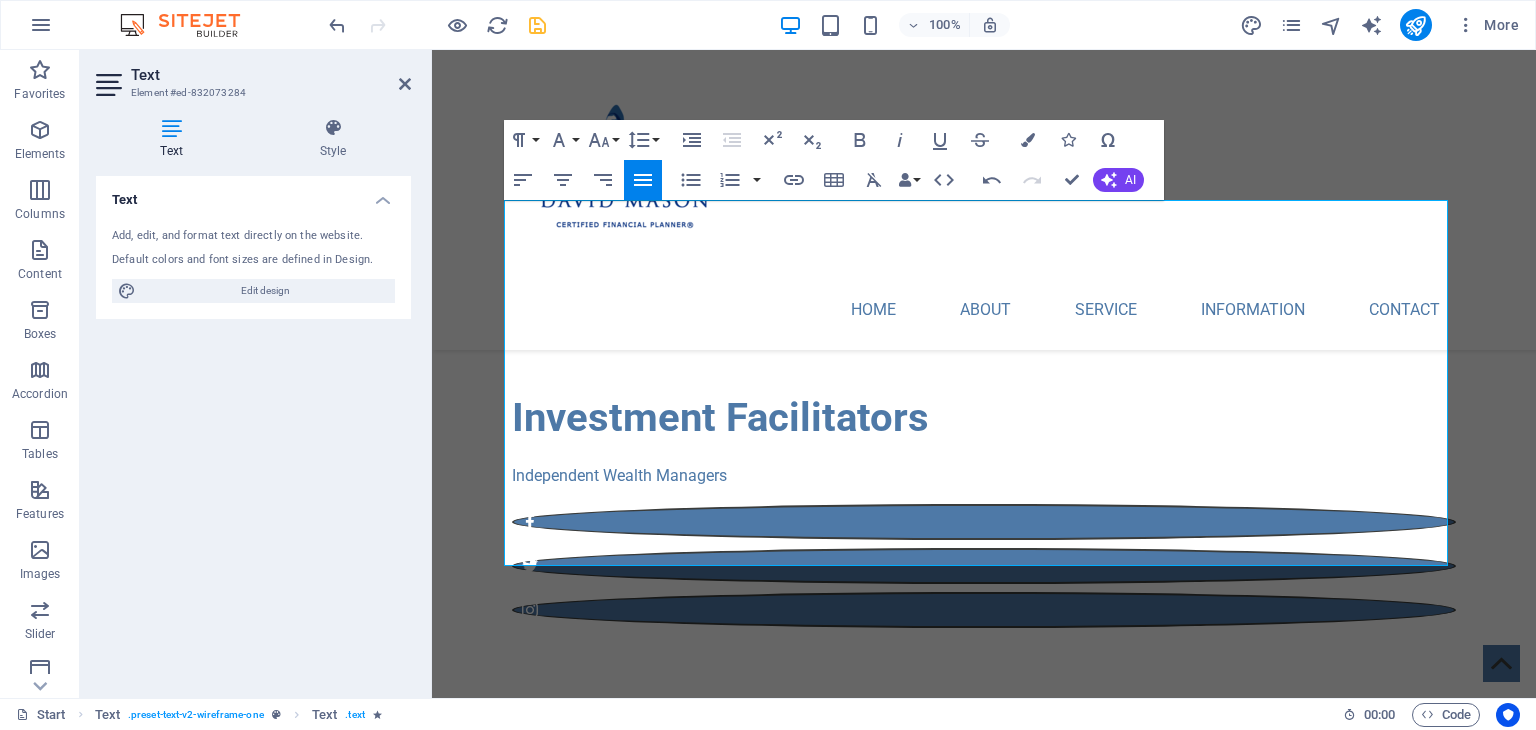 scroll, scrollTop: 432, scrollLeft: 0, axis: vertical 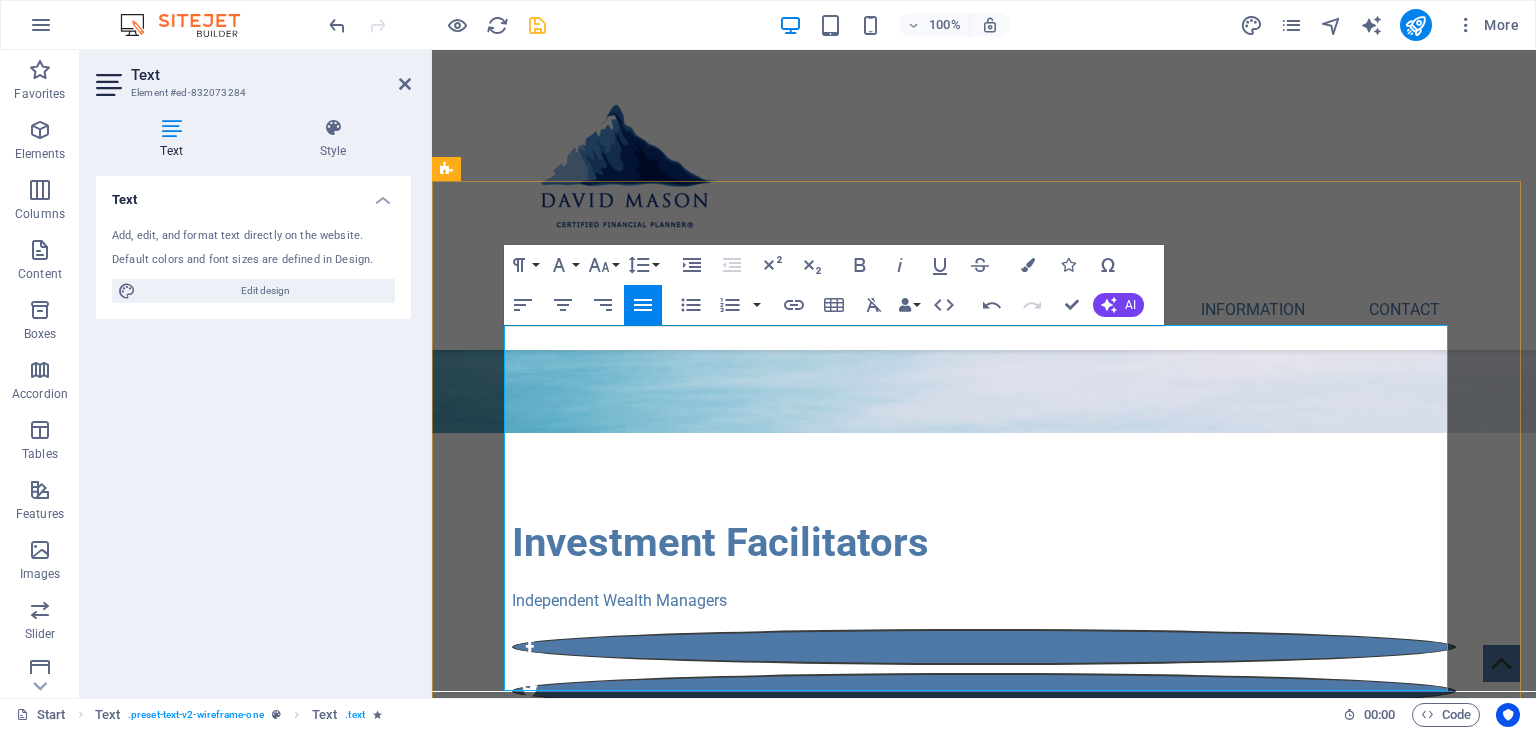 click on "We are a fully independent practice dedicated to crafting a thoughtful plan that focuses on your long-term goals while remaining adaptable to your changing circumstances. By gaining a clear understanding of your objectives, time horizon, and risk tolerance, we will implement a portfolio tailored for both your journey and your destination. Together, we will regularly review your plan and portfolio to ensure they align with your evolving needs, track your progress, and facilitate necessary adjustments.  We take pride in providing our clients access to institutional fund managers, which allows us to offer lower or reduced fund management fees. Reach out to us to discuss Tax Smart investing." at bounding box center [984, 1160] 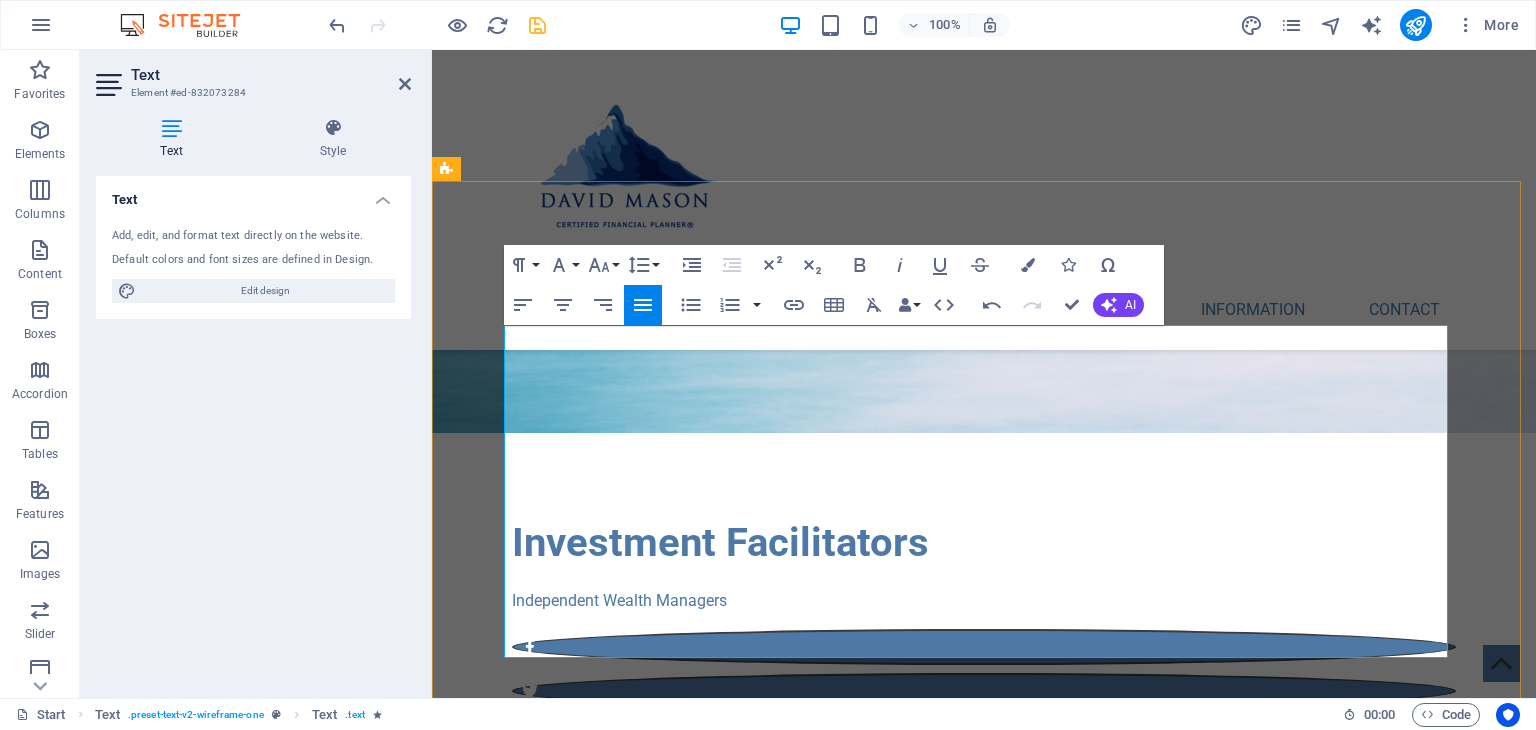 click on "We are a fully independent practice dedicated to crafting a thoughtful plan that focuses on your long-term goals while remaining adaptable to your changing circumstances. By gaining a clear understanding of your objectives, time horizon, and risk tolerance, we will implement a portfolio tailored for both your journey and your destination. Together, we will regularly review your plan and portfolio to ensure they align with your evolving needs, track your progress, and facilitate necessary adjustments. We take pride in providing our clients access to institutional fund managers, which allows us to offer lower or reduced fund management fees. Reach out to us to discuss Tax Smart investing." at bounding box center [984, 1143] 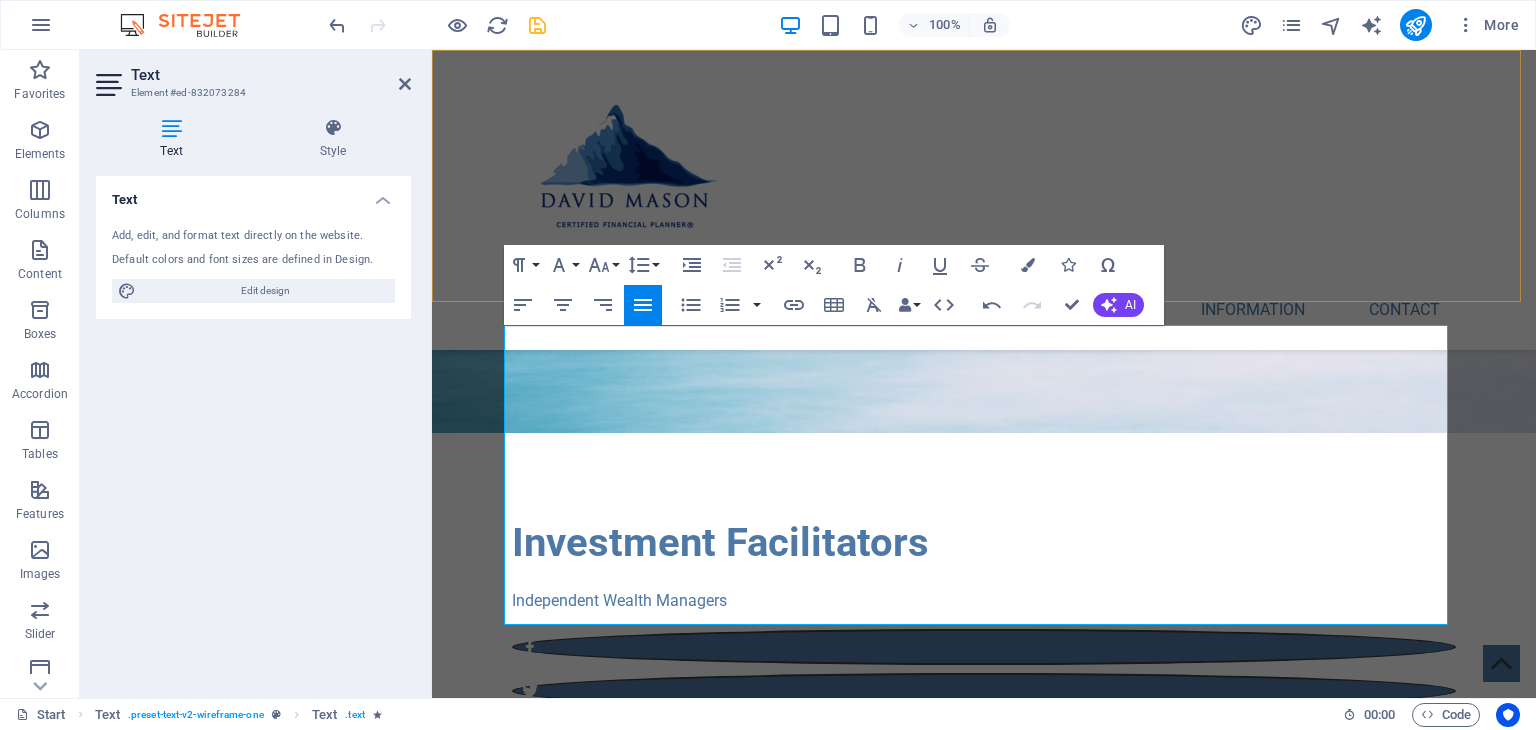 click on "Home About Service Information Contact" at bounding box center [984, 200] 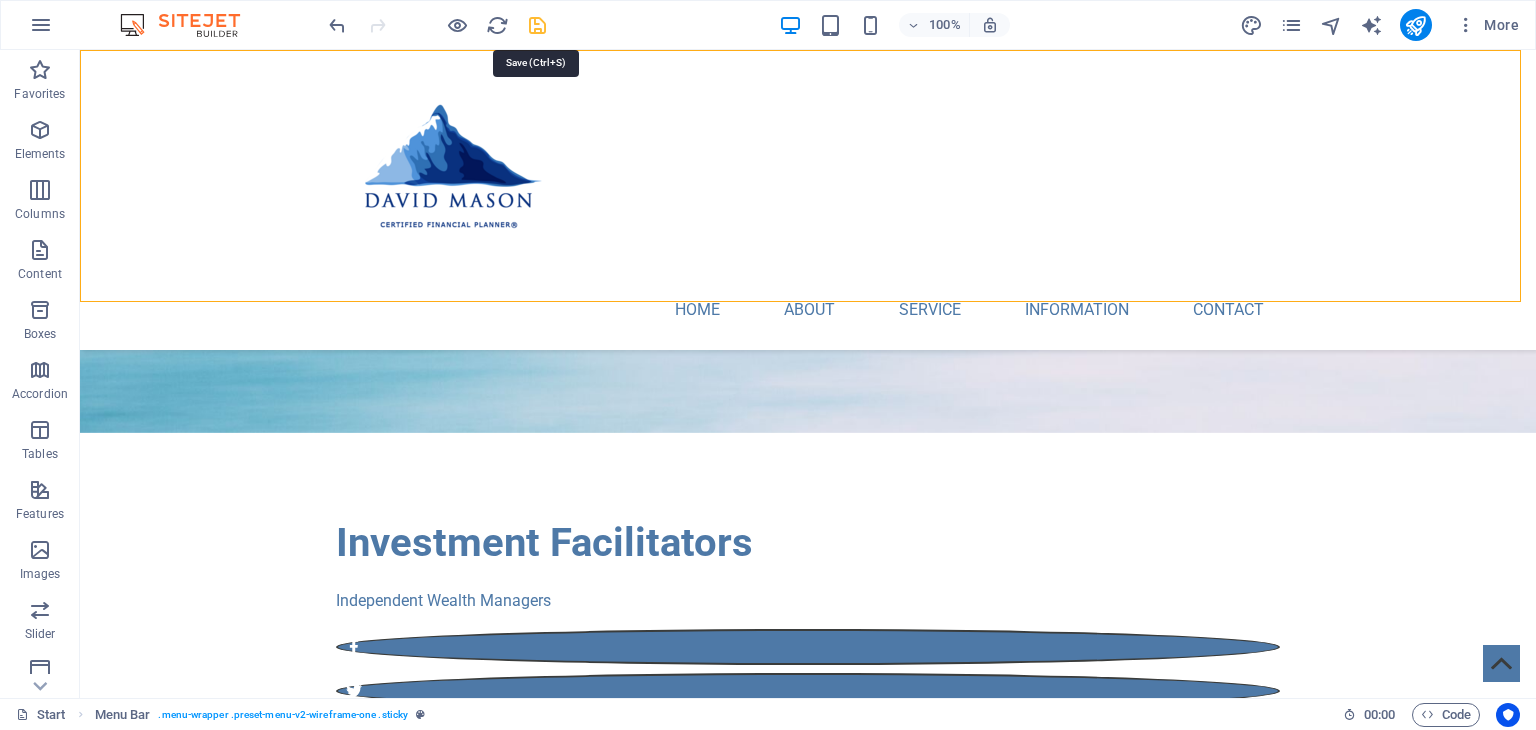 click at bounding box center [537, 25] 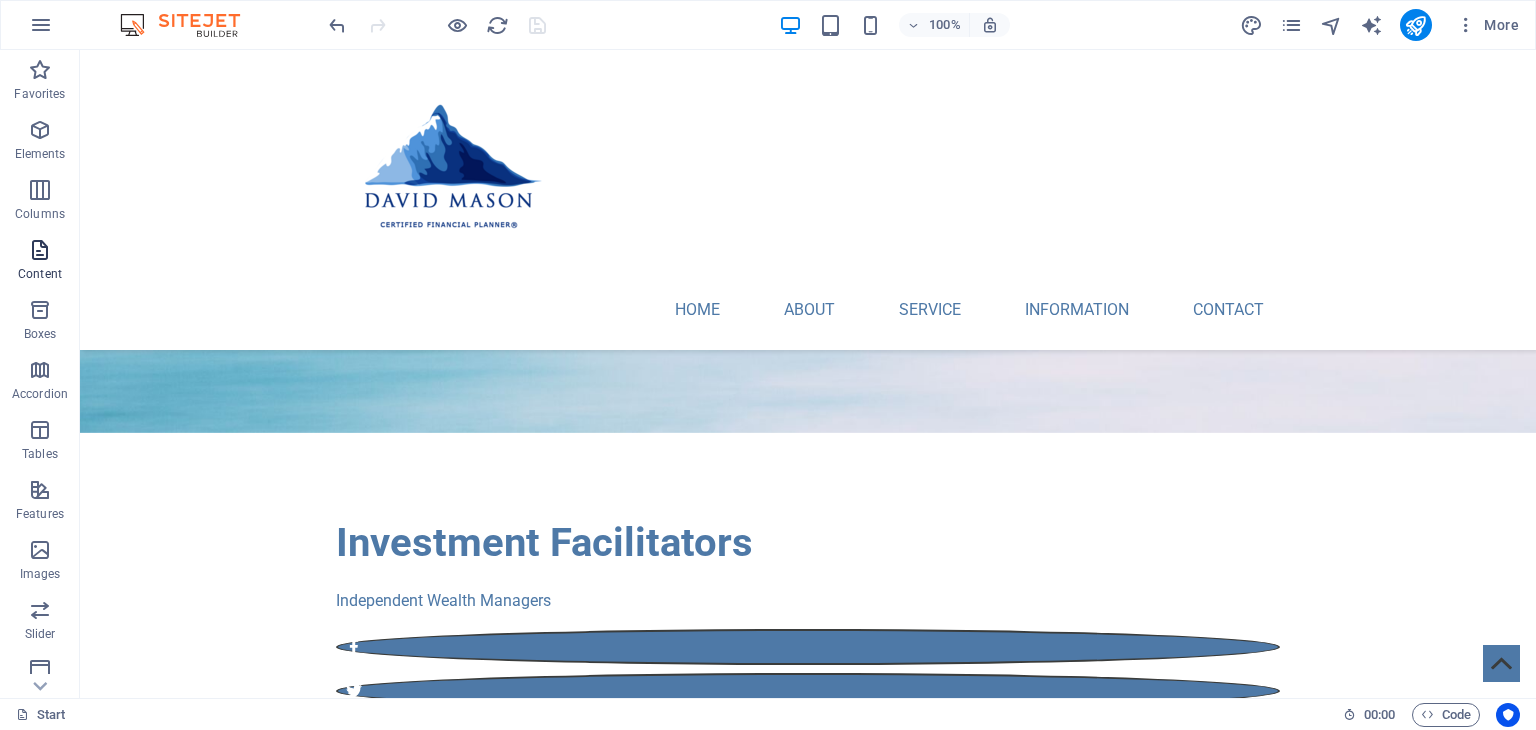 click at bounding box center (40, 250) 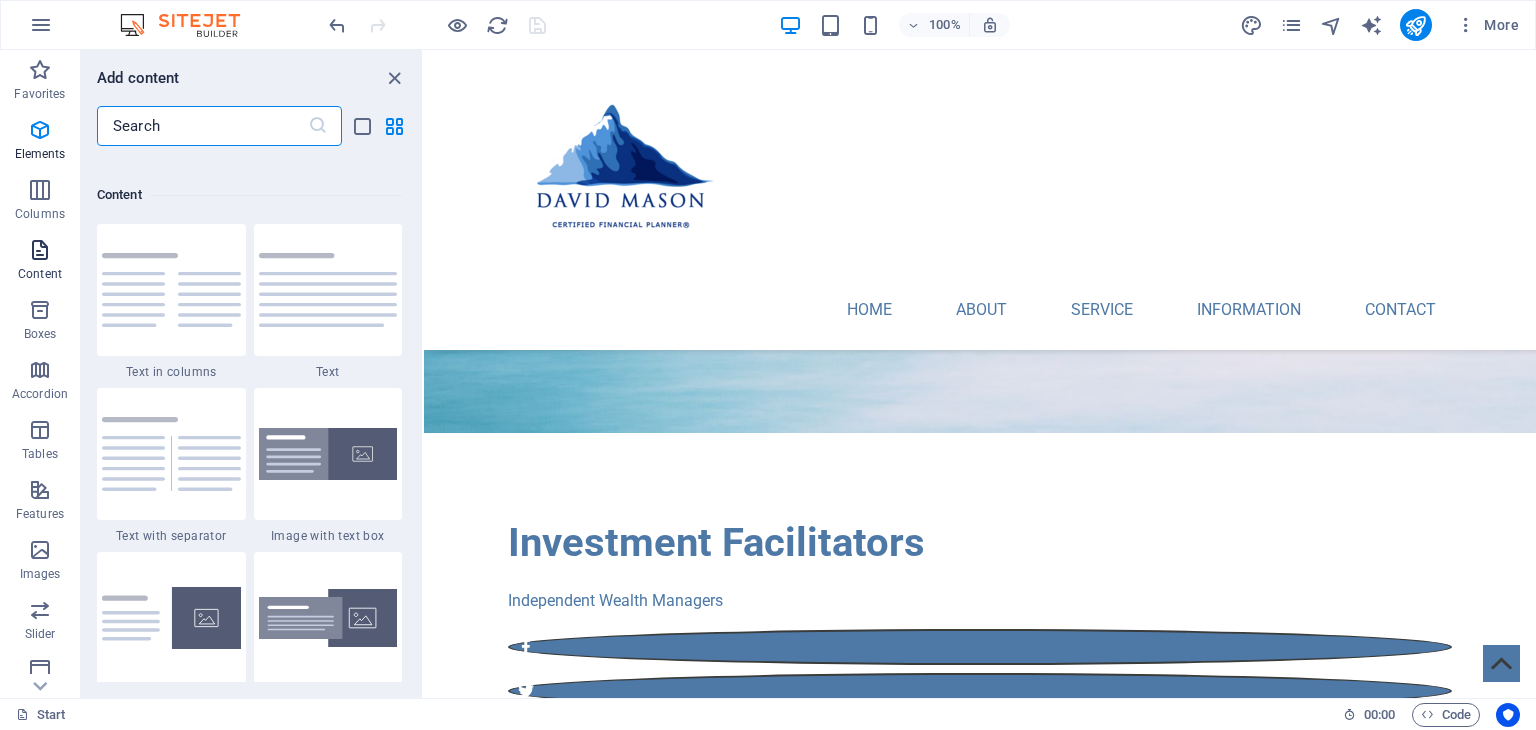 scroll, scrollTop: 3499, scrollLeft: 0, axis: vertical 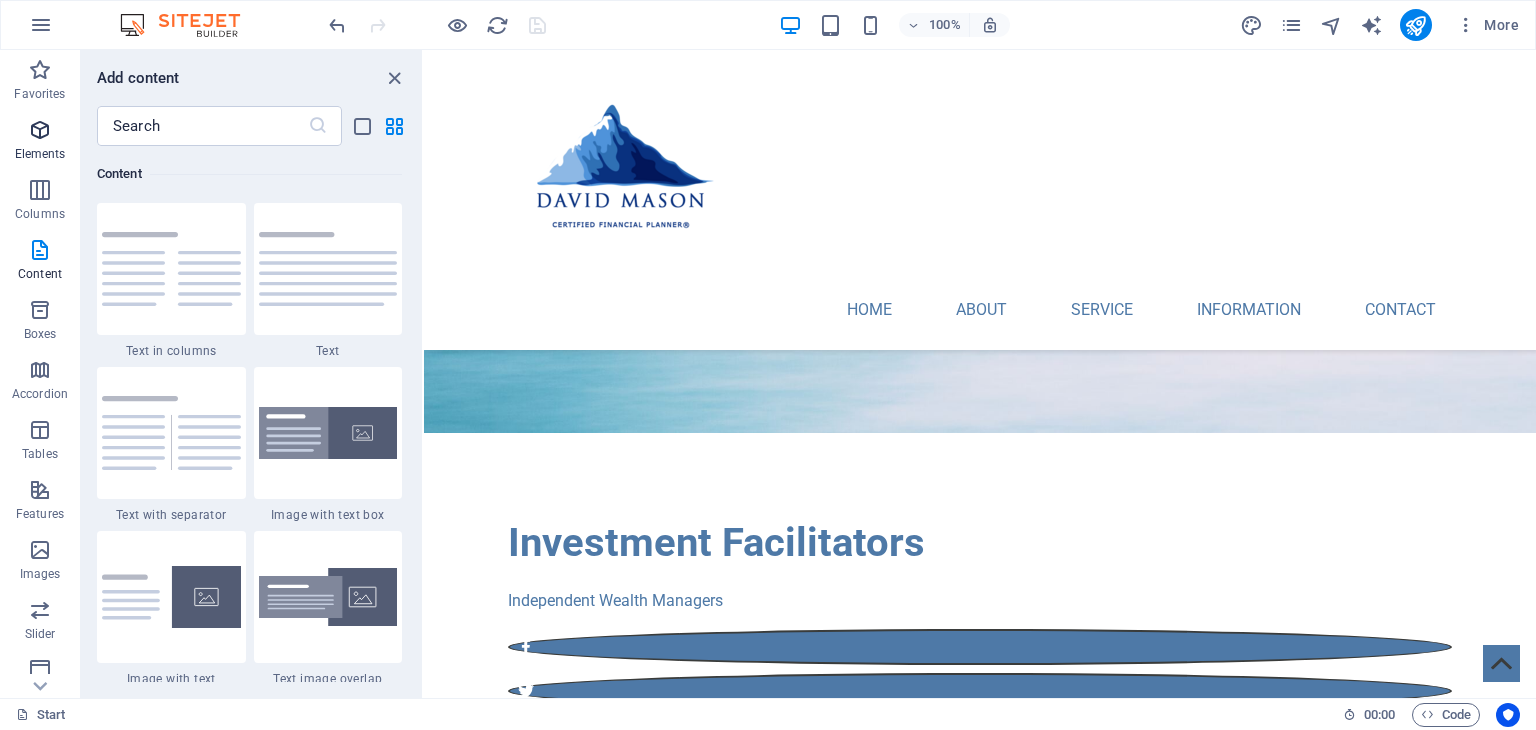 click at bounding box center [40, 130] 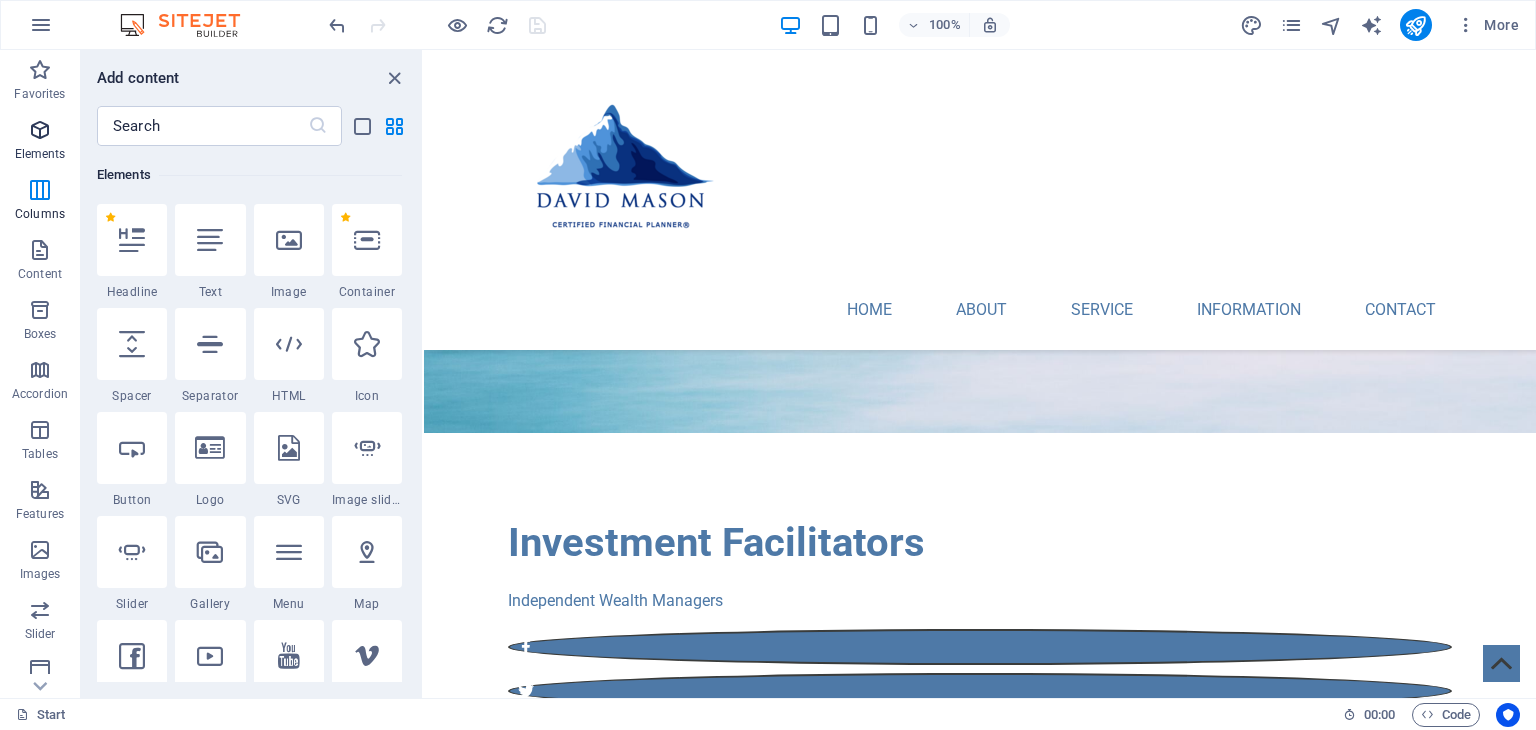 scroll, scrollTop: 212, scrollLeft: 0, axis: vertical 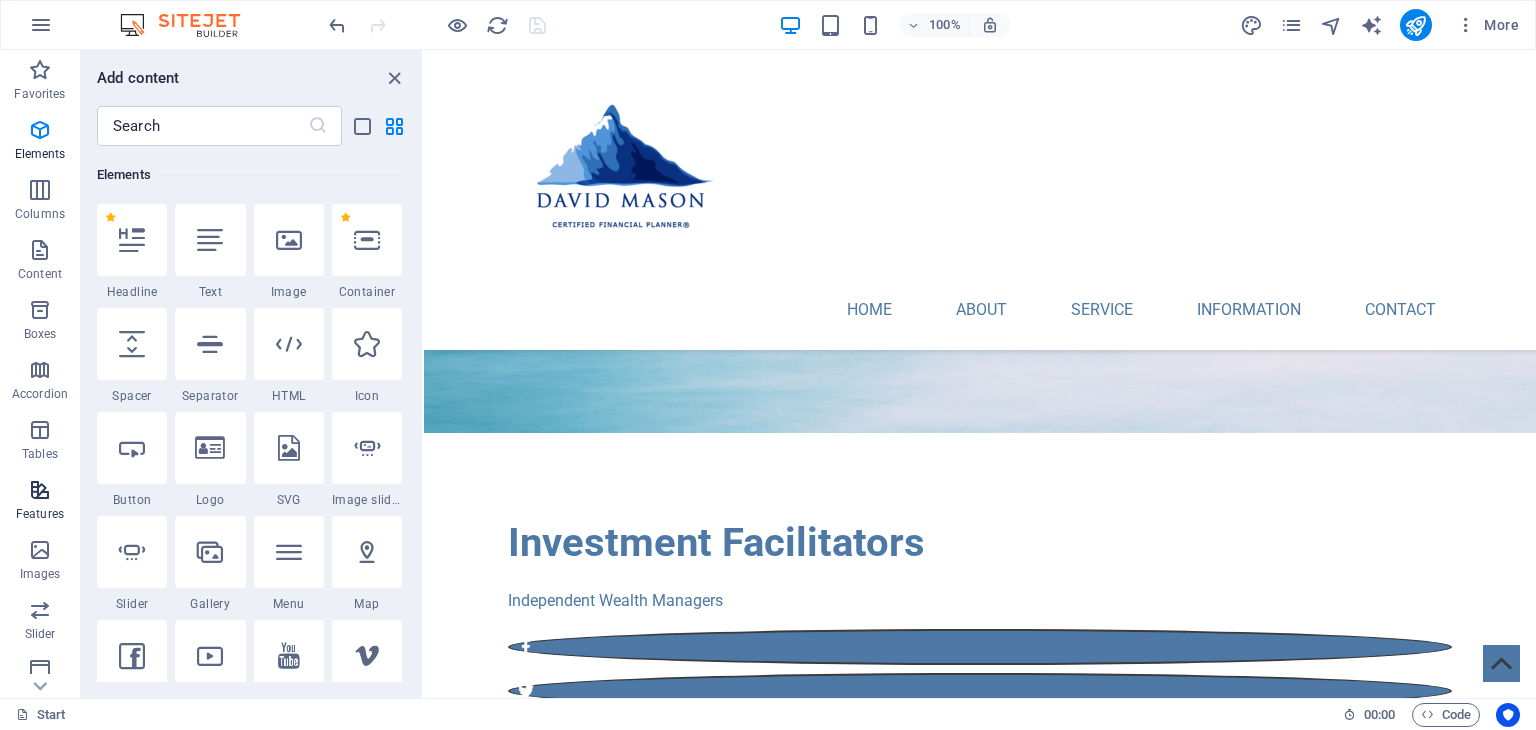 click at bounding box center [40, 490] 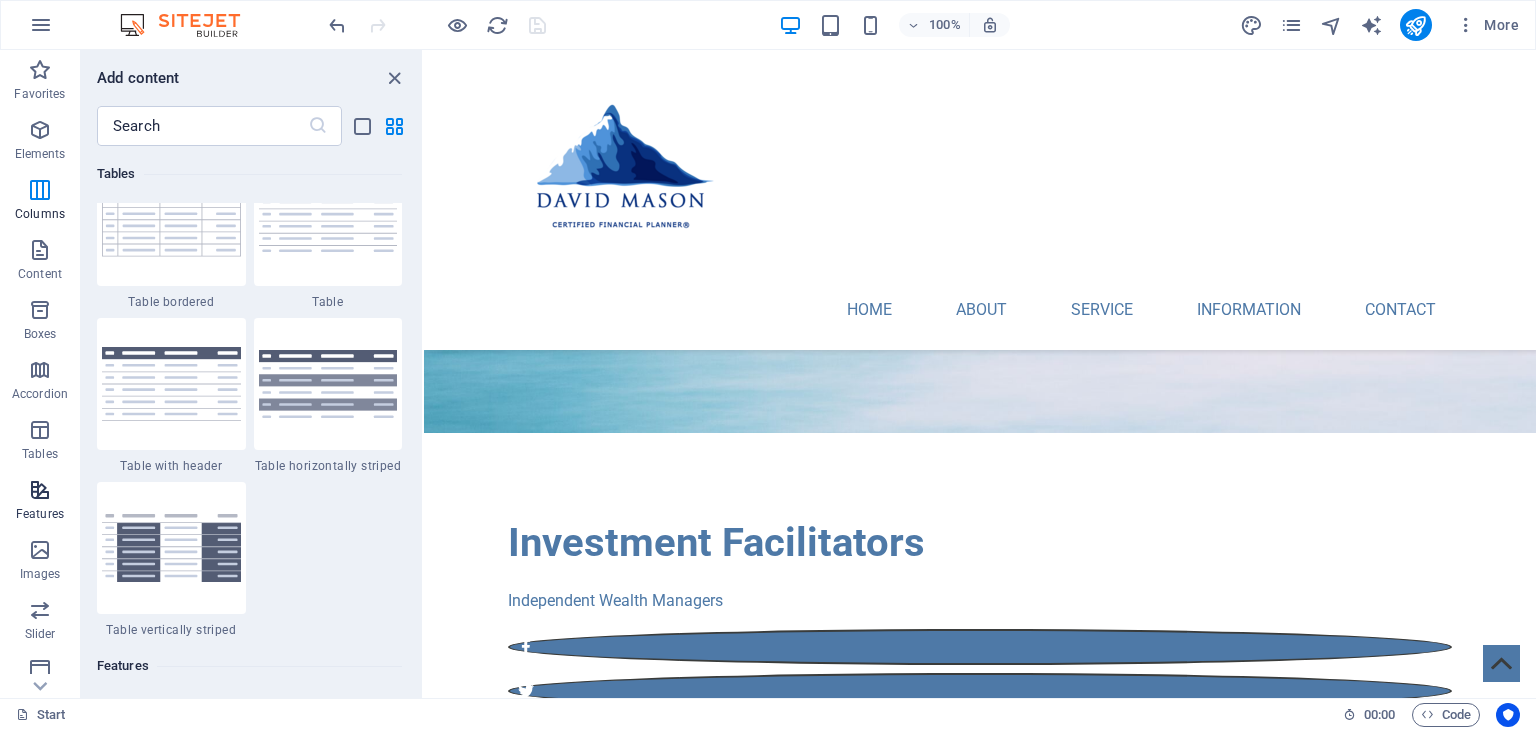 scroll, scrollTop: 7795, scrollLeft: 0, axis: vertical 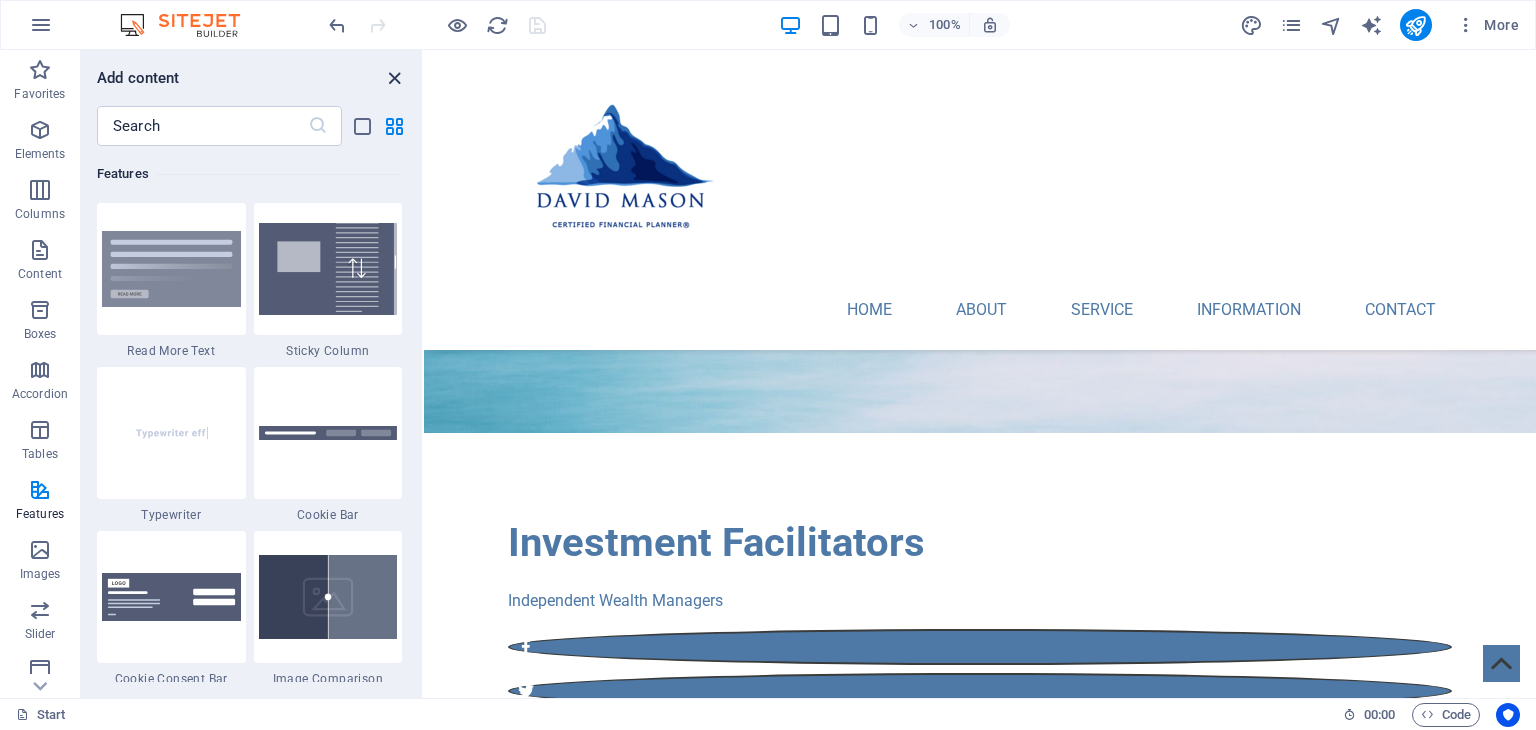 click at bounding box center (394, 78) 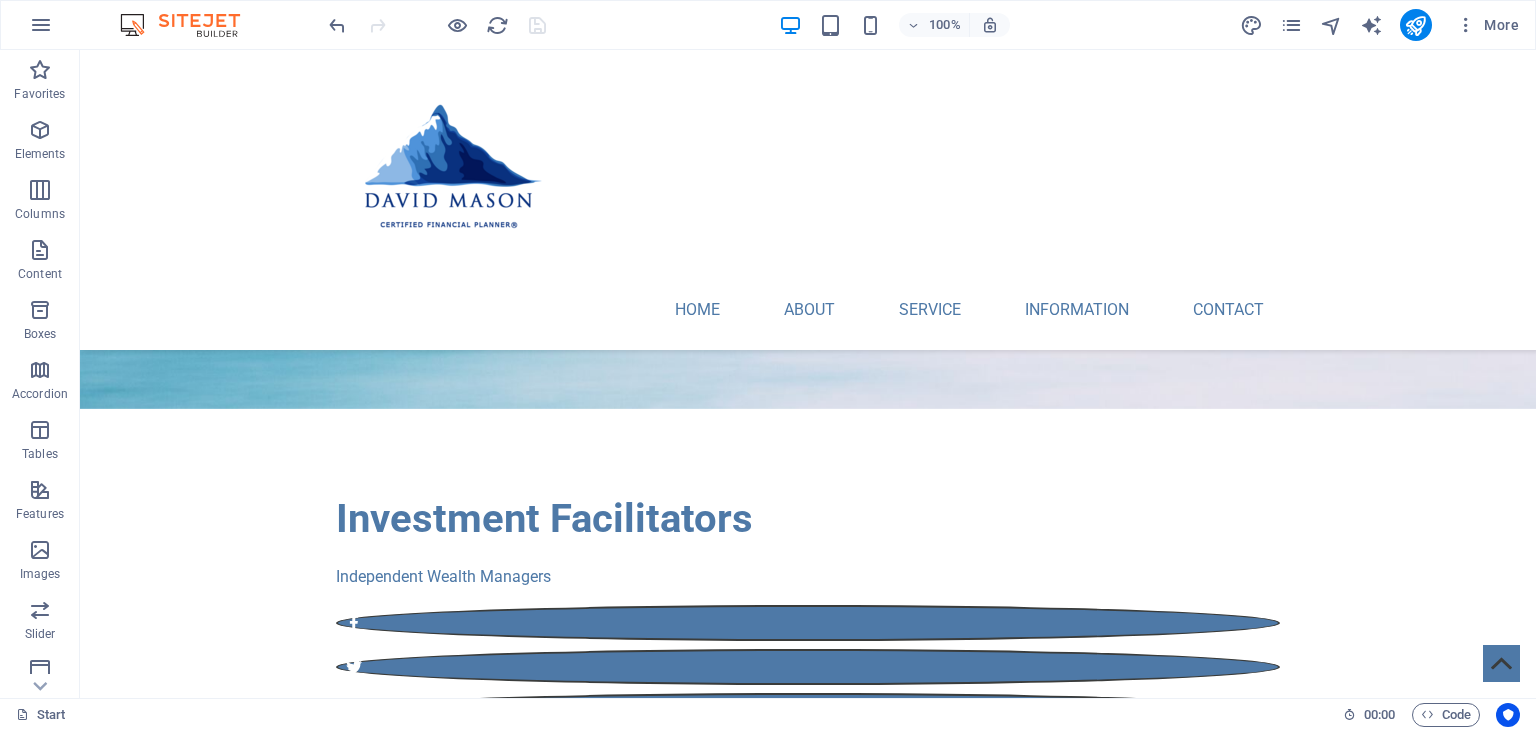 scroll, scrollTop: 475, scrollLeft: 0, axis: vertical 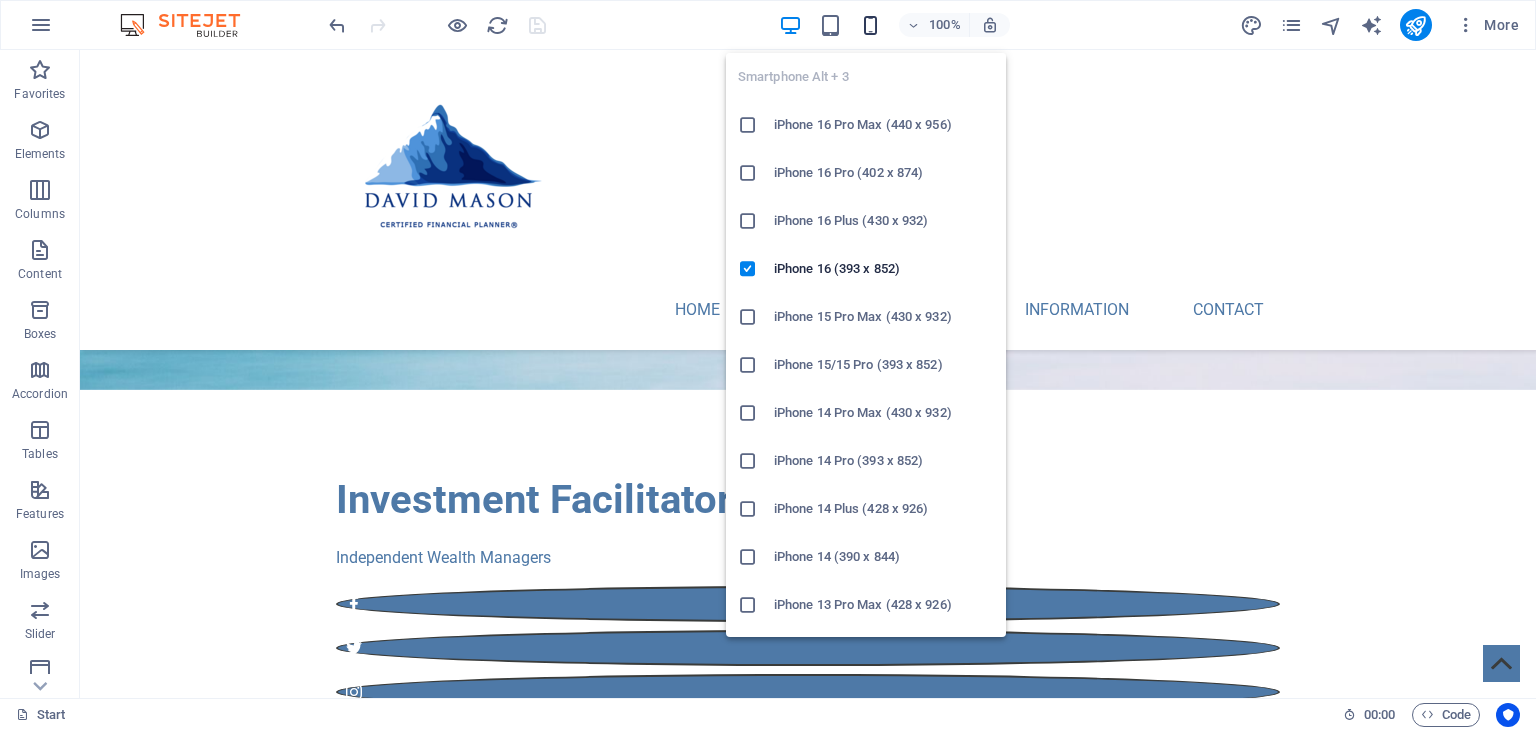 click at bounding box center (870, 25) 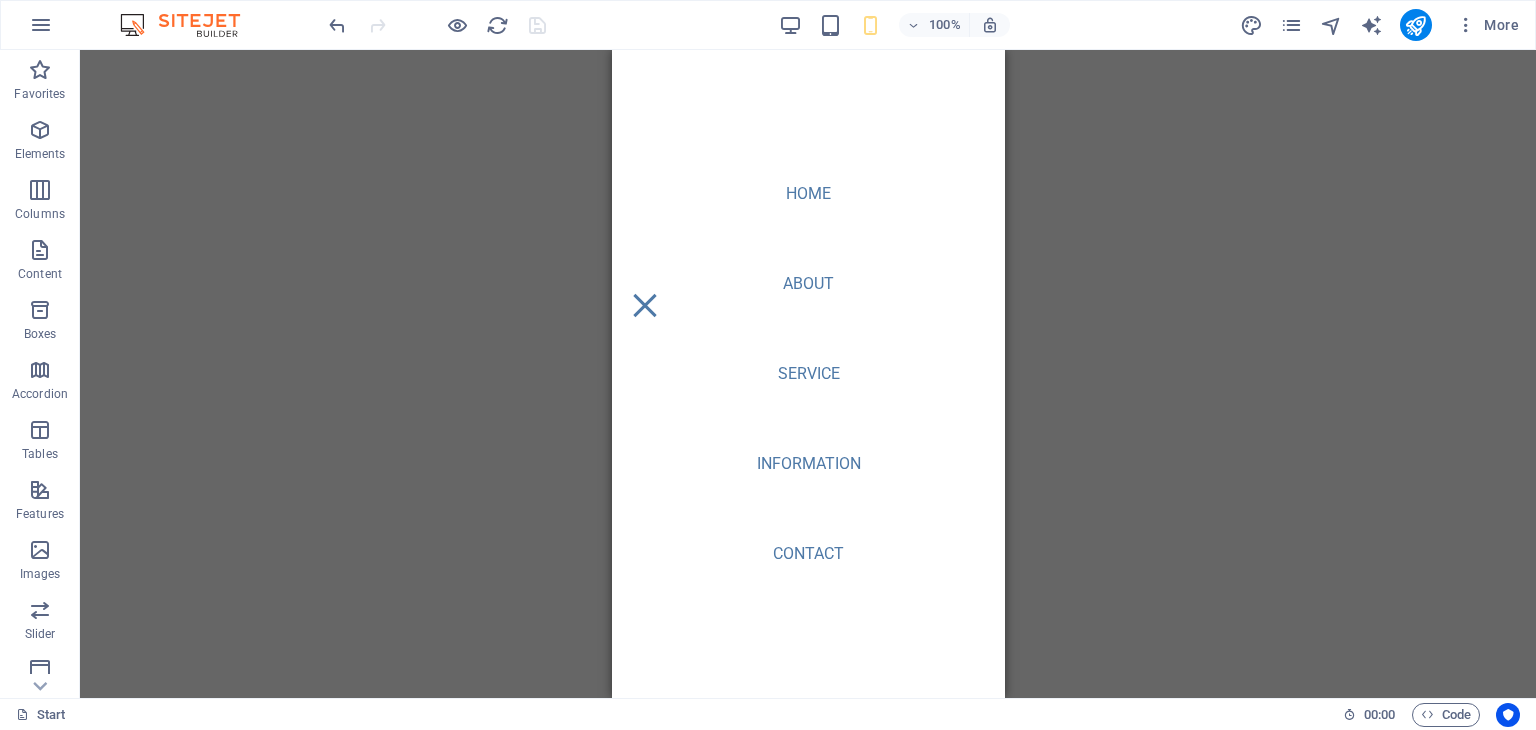 scroll, scrollTop: 0, scrollLeft: 0, axis: both 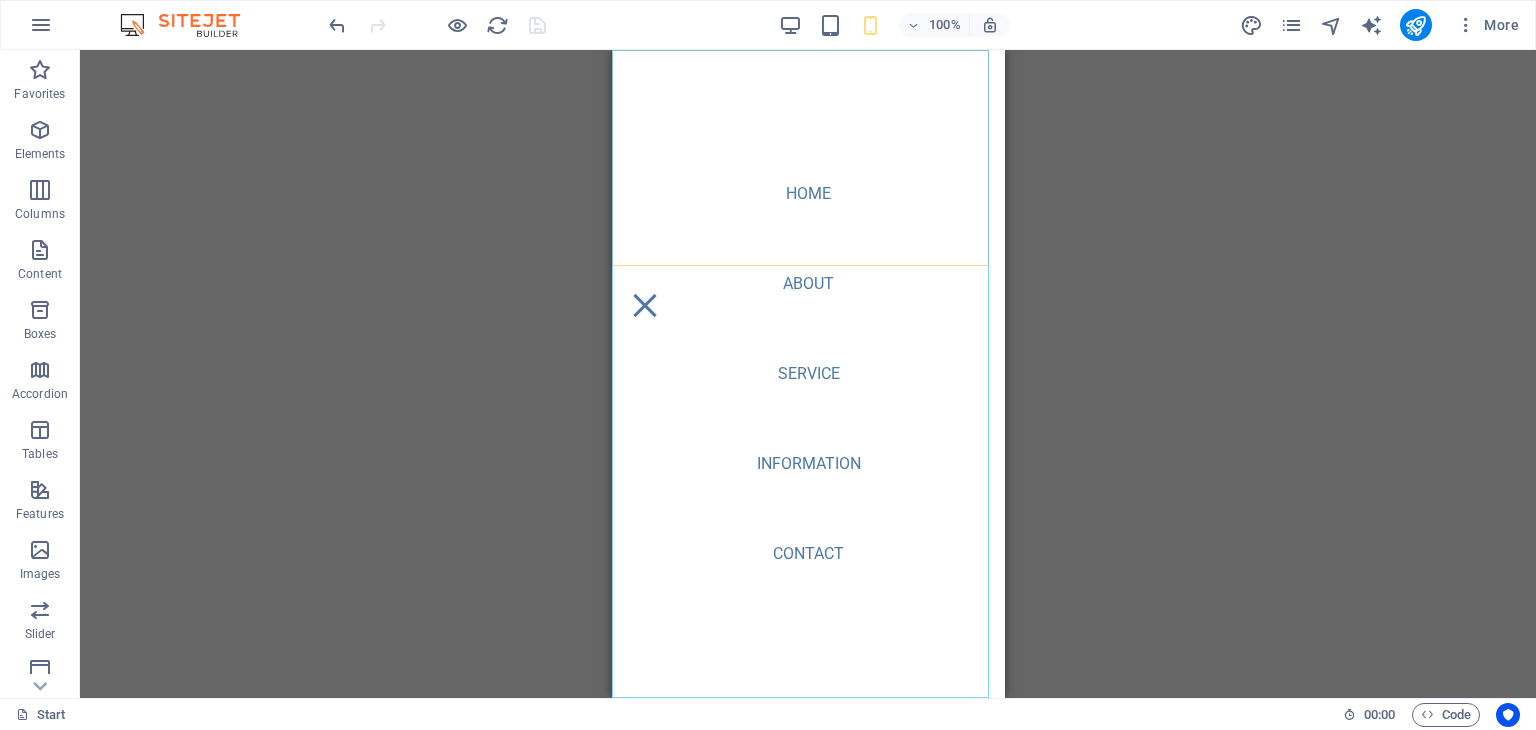 click on "Home About Service Information Contact" at bounding box center [807, 374] 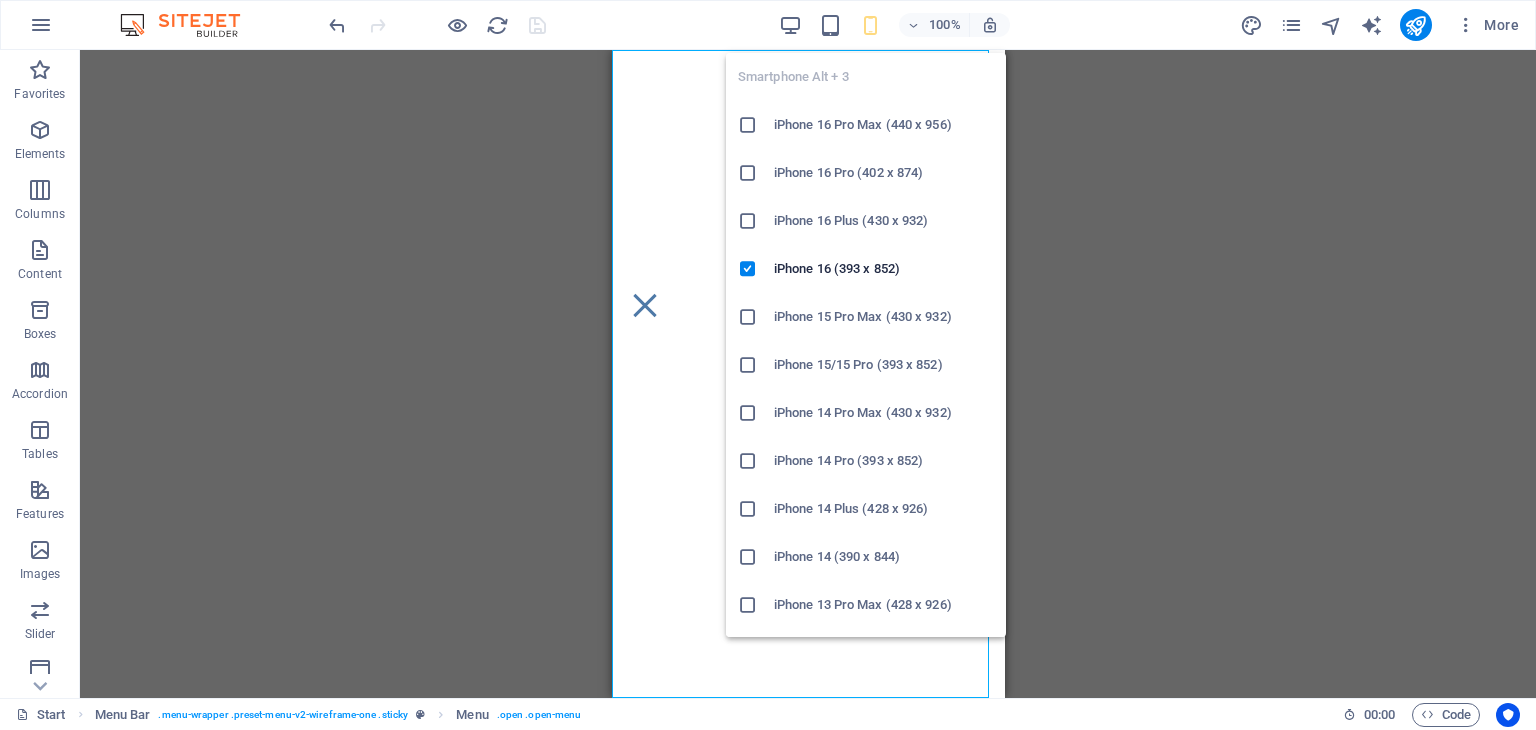 click at bounding box center (748, 317) 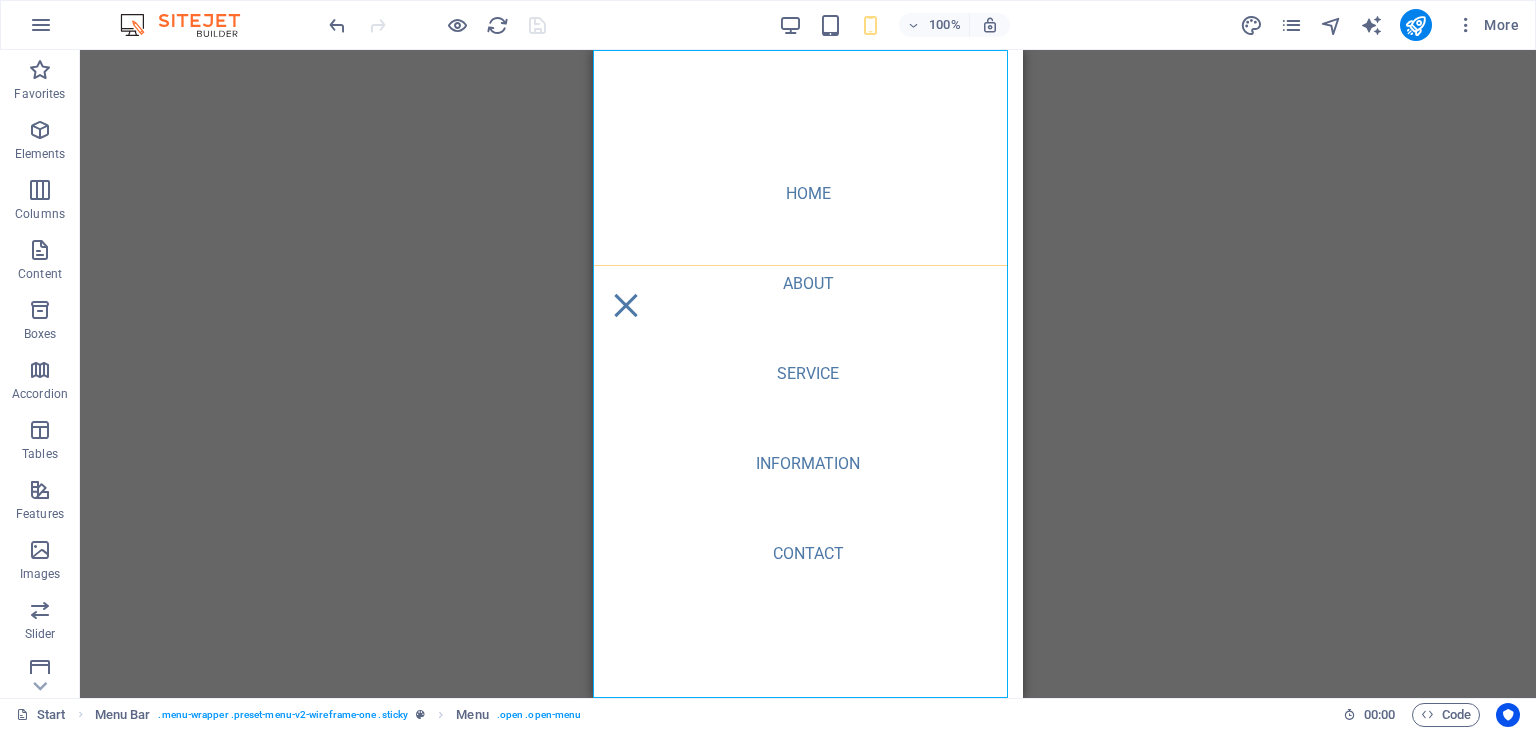 click on "Home About Service Information Contact" at bounding box center [808, 374] 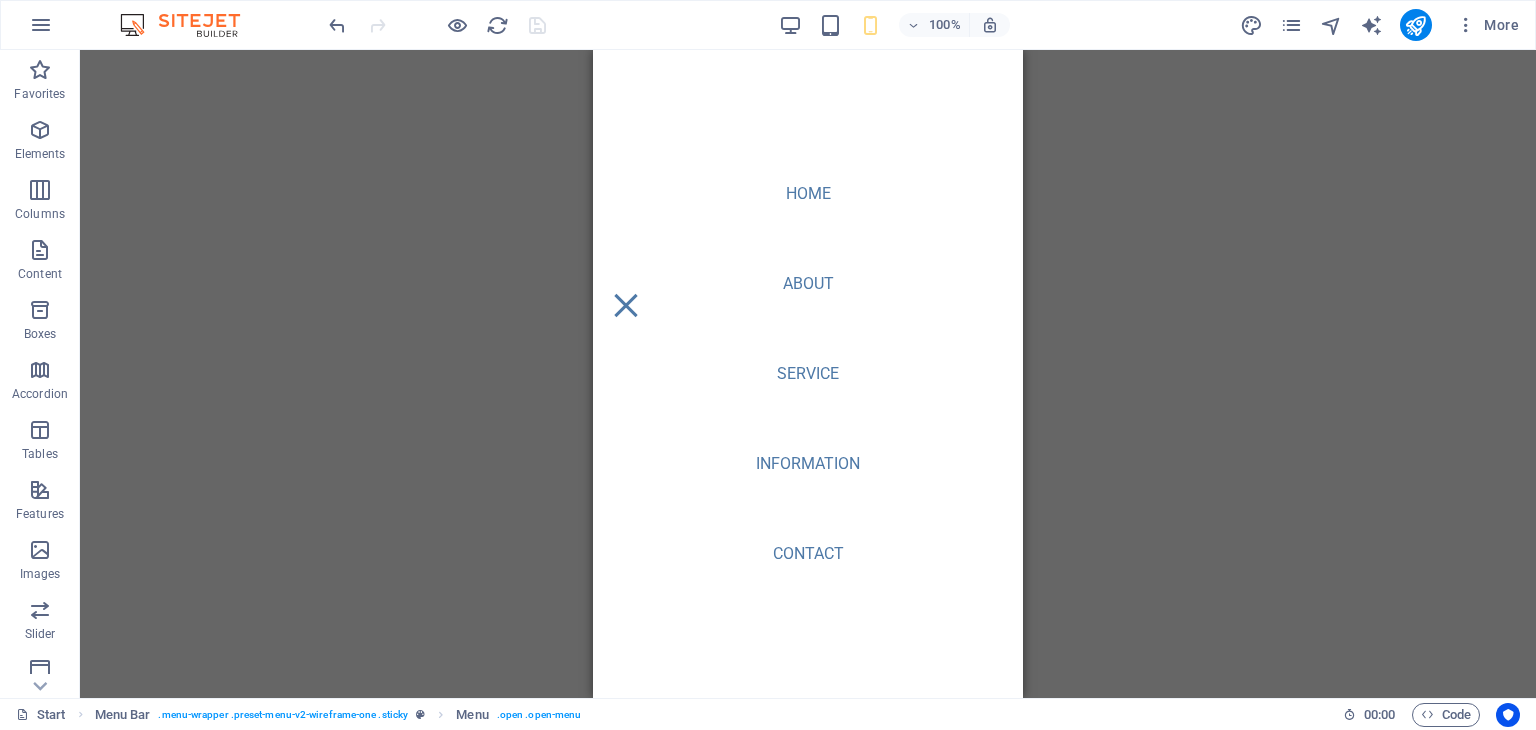 scroll, scrollTop: 0, scrollLeft: 0, axis: both 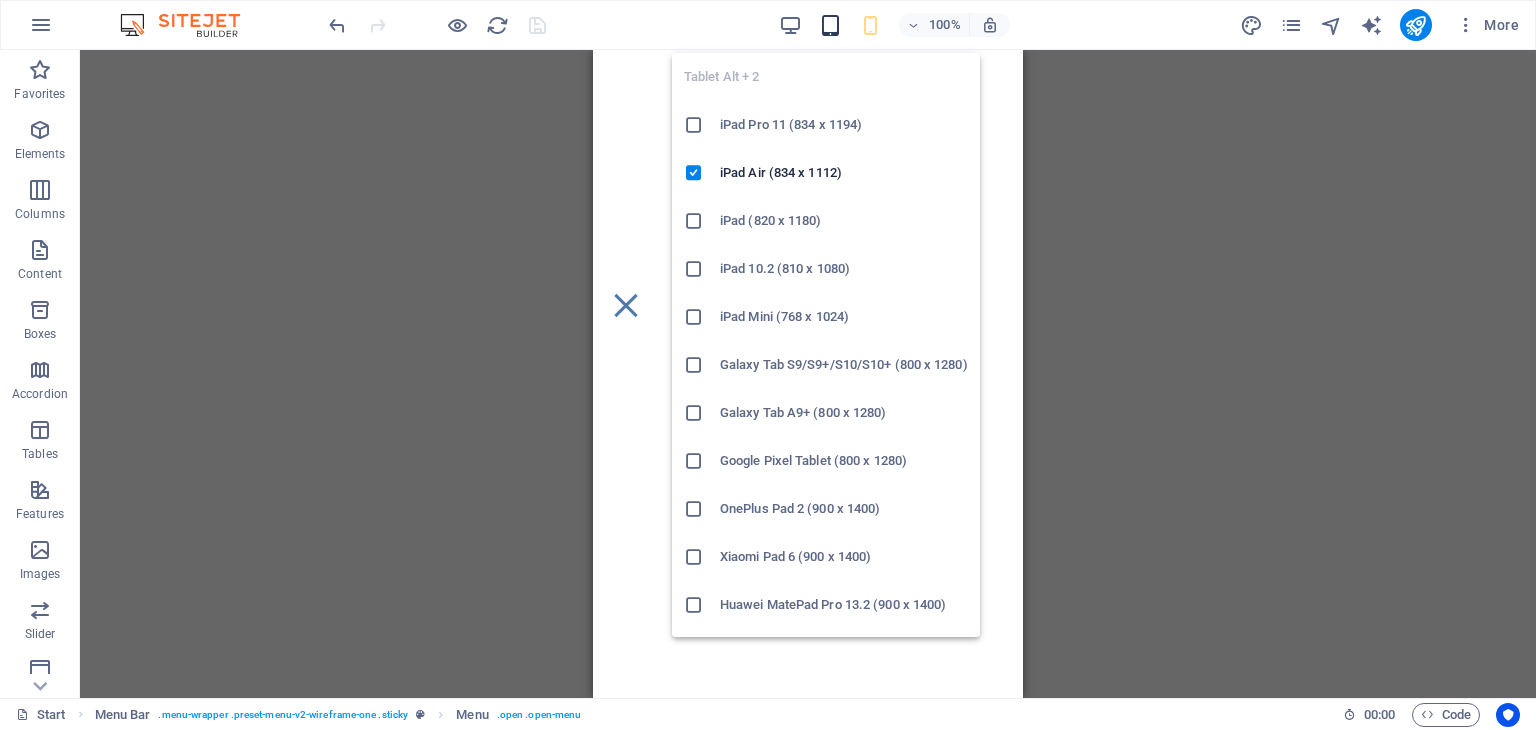 click at bounding box center (830, 25) 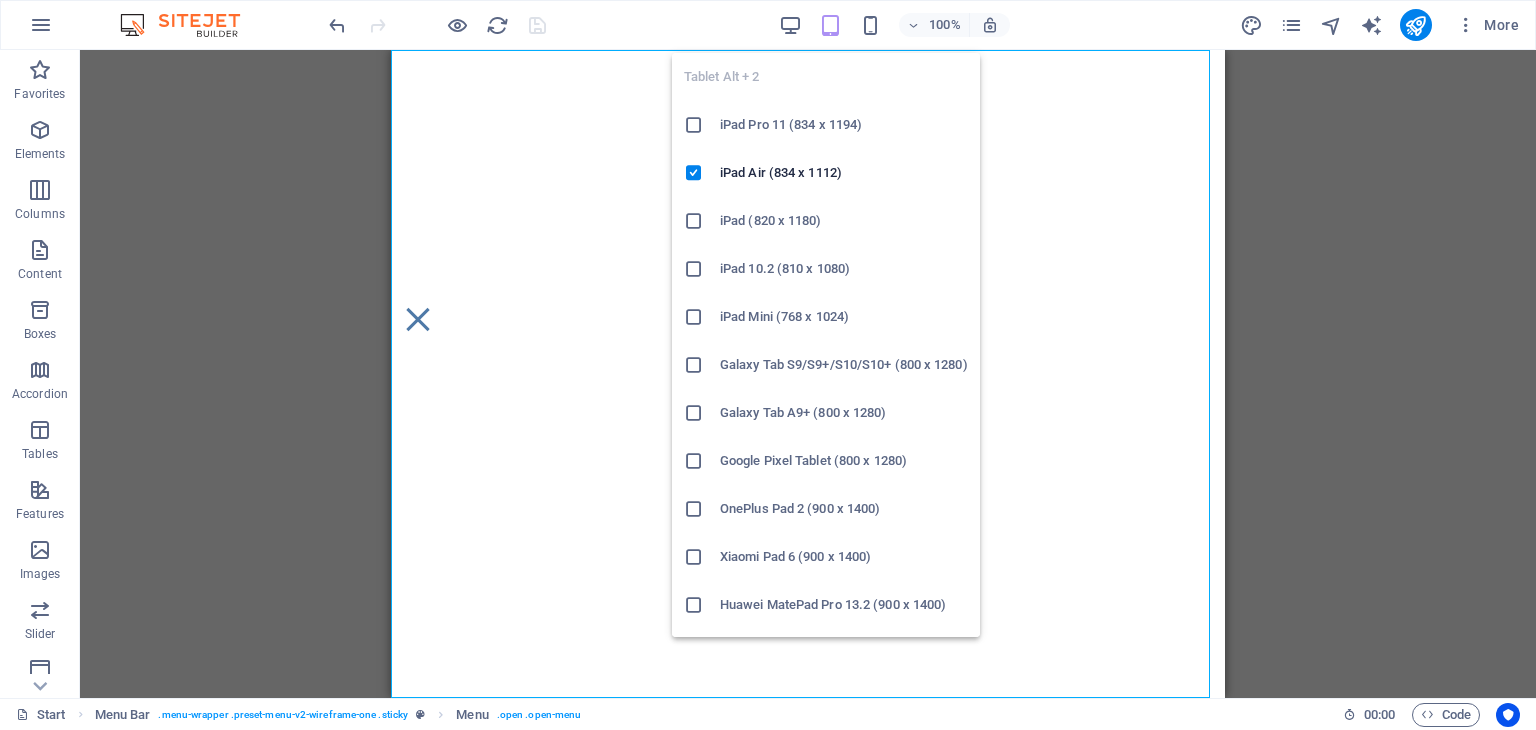 click at bounding box center (694, 221) 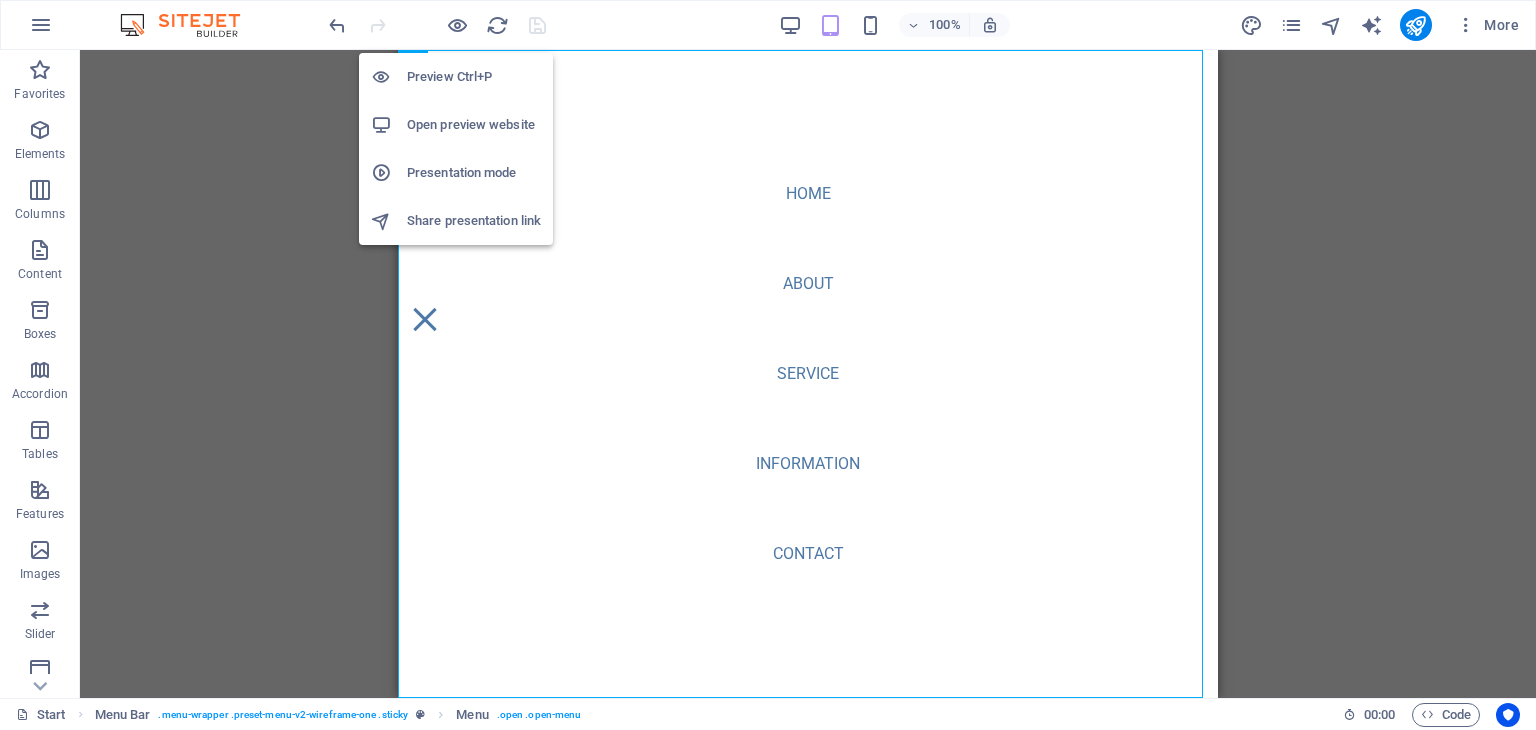 click on "Preview Ctrl+P" at bounding box center (474, 77) 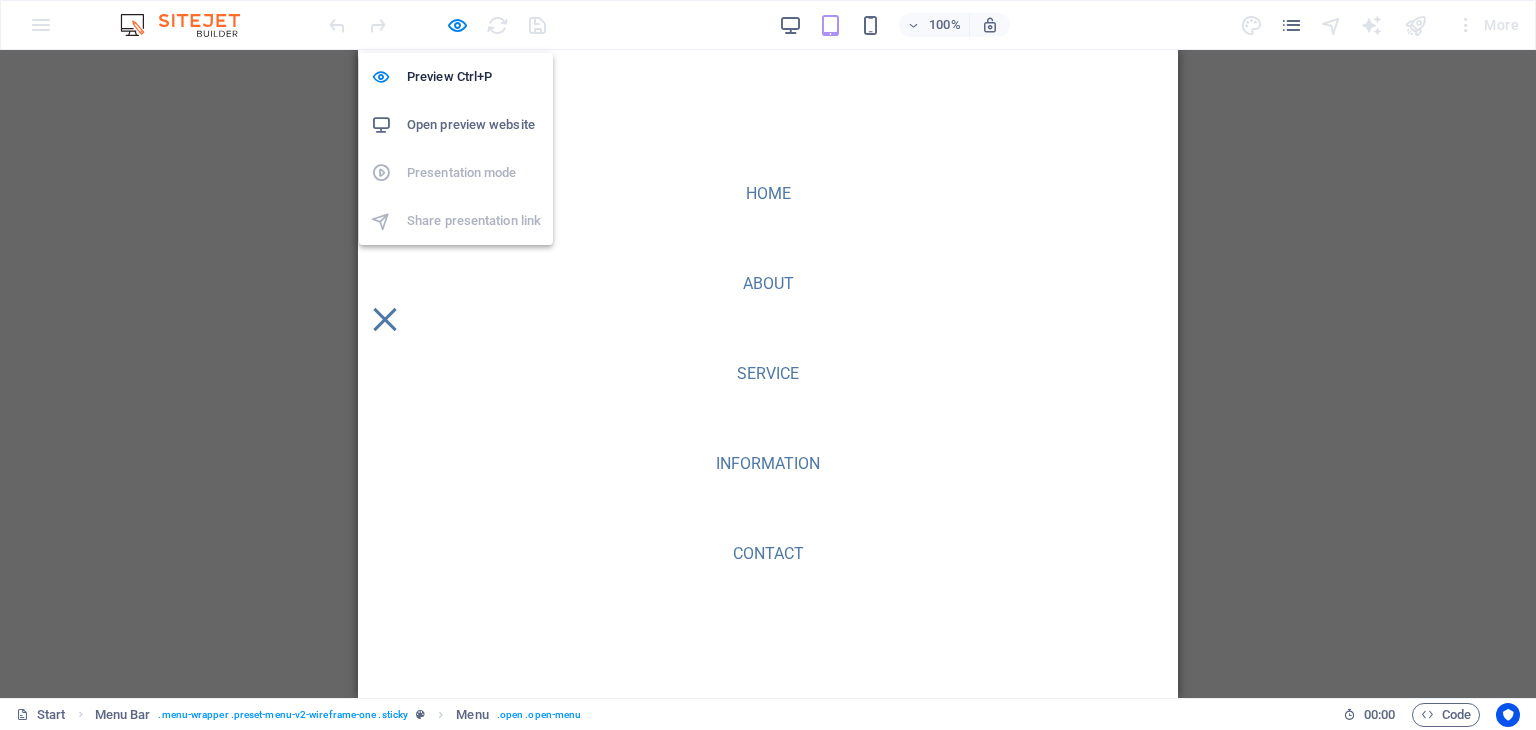 click on "Open preview website" at bounding box center [474, 125] 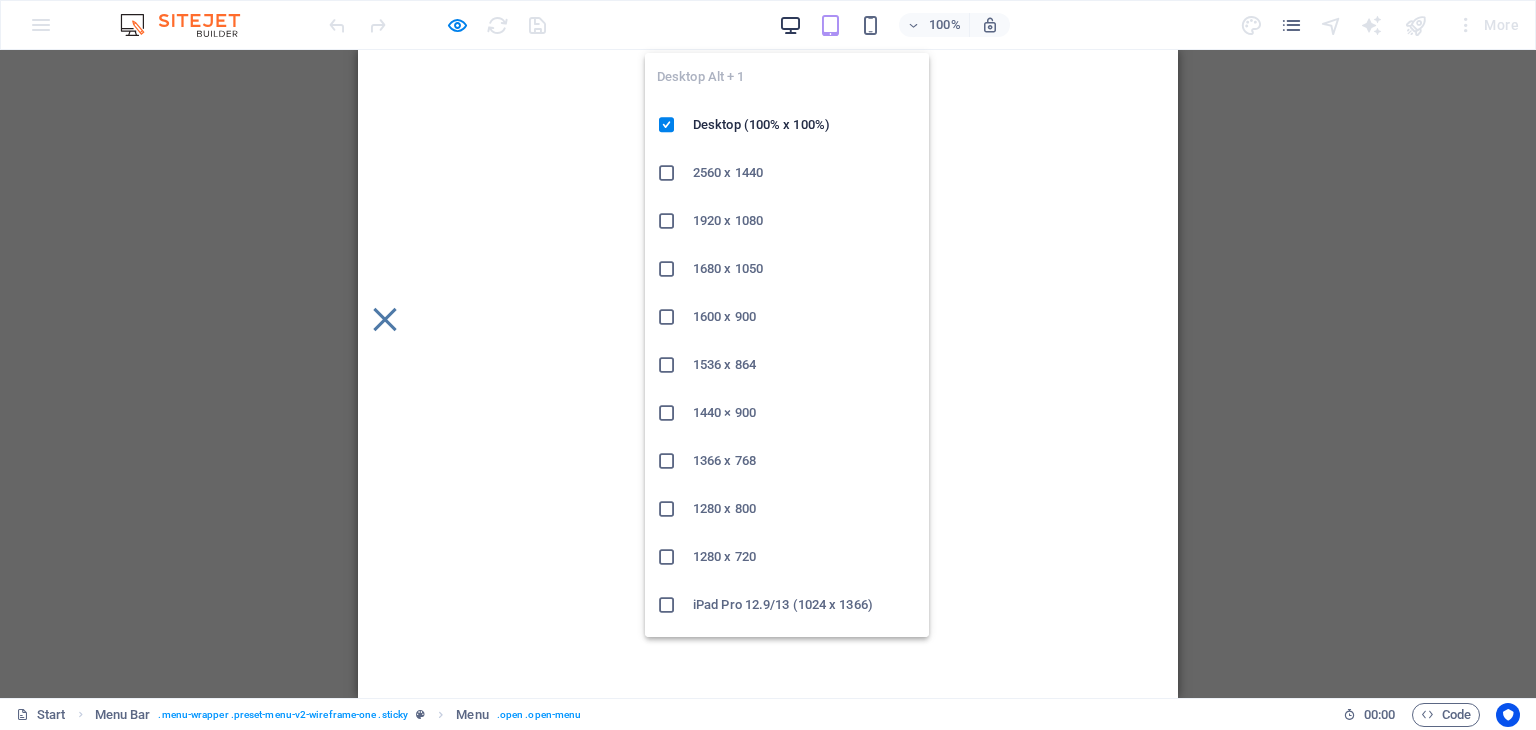 click at bounding box center (790, 25) 